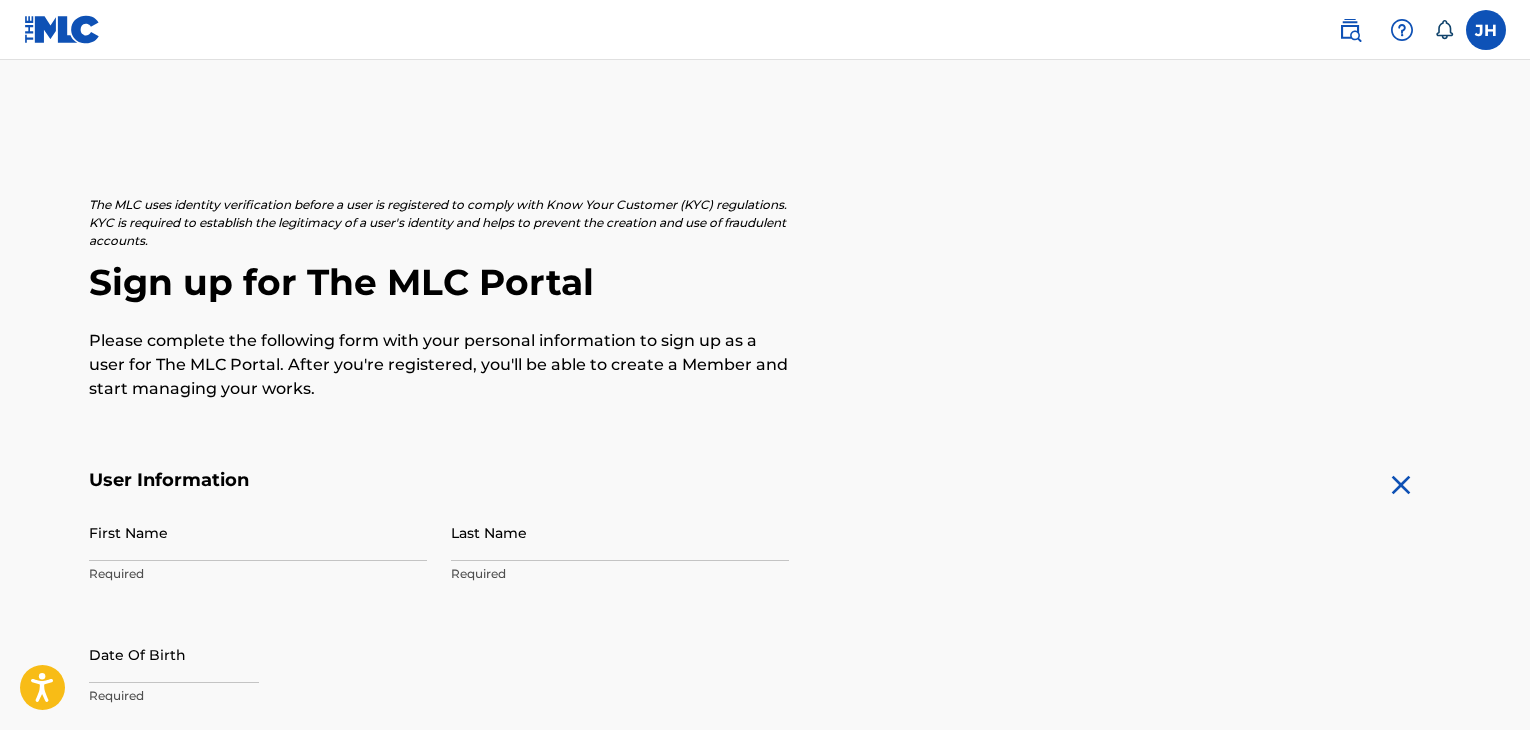 scroll, scrollTop: 291, scrollLeft: 0, axis: vertical 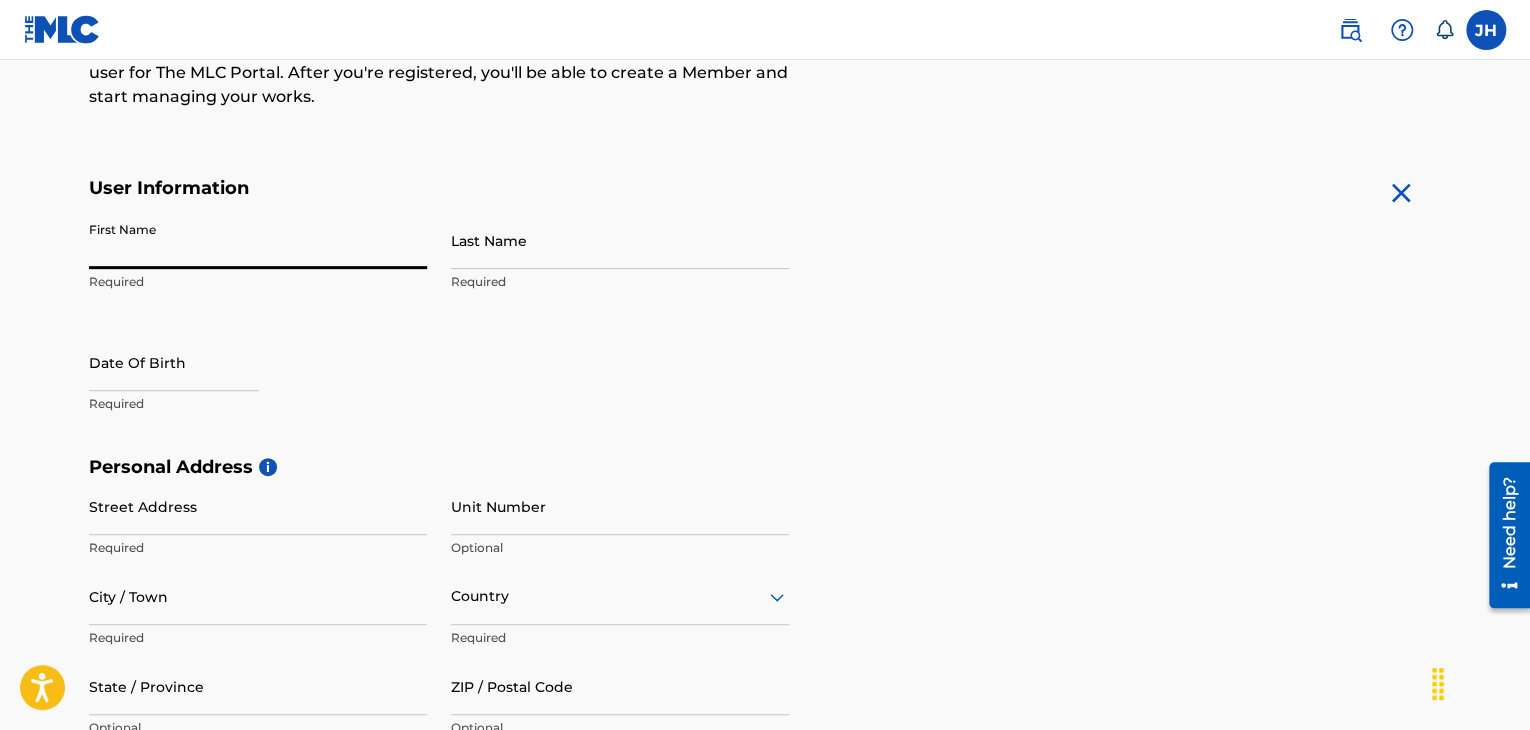 click on "First Name" at bounding box center [258, 240] 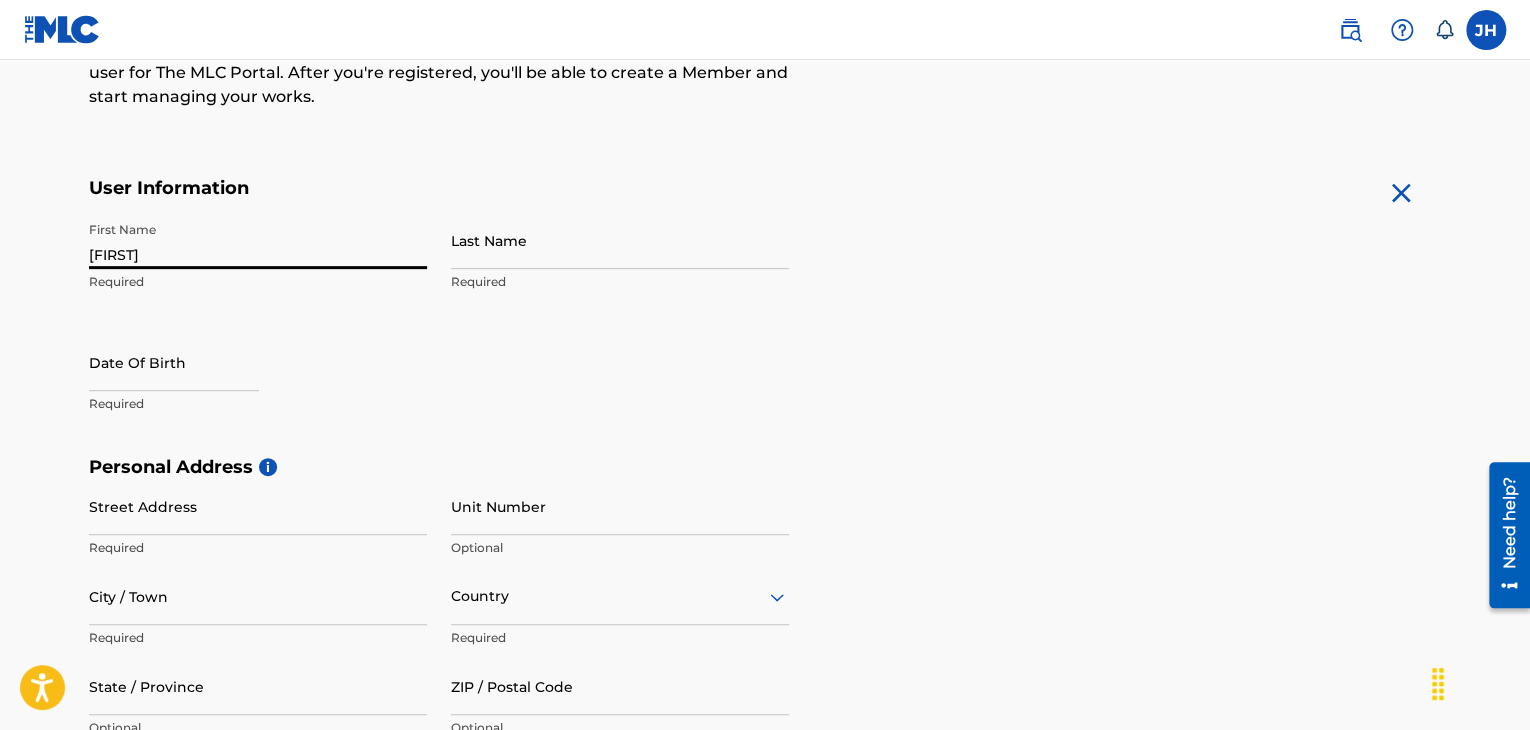 type on "[FIRST]" 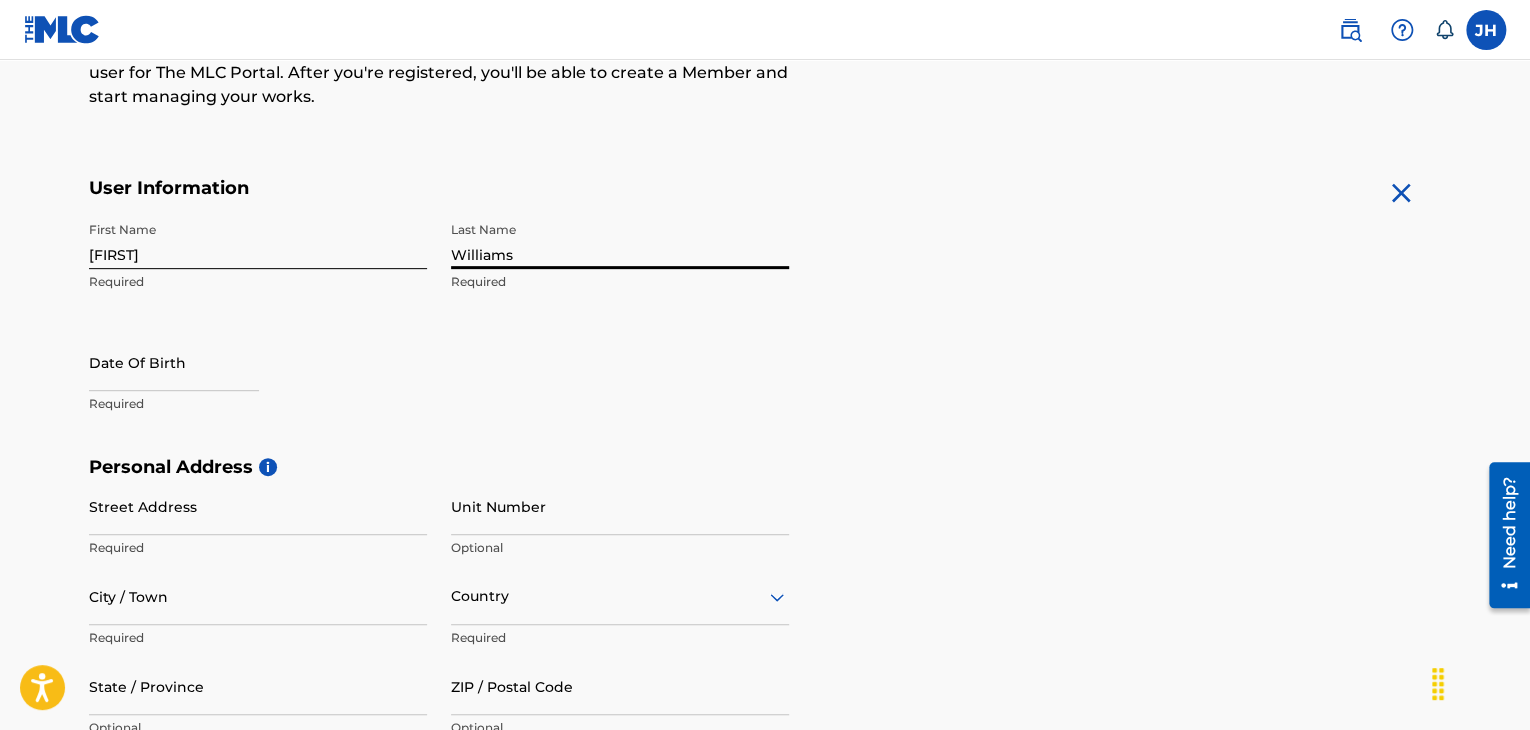 type on "Williams" 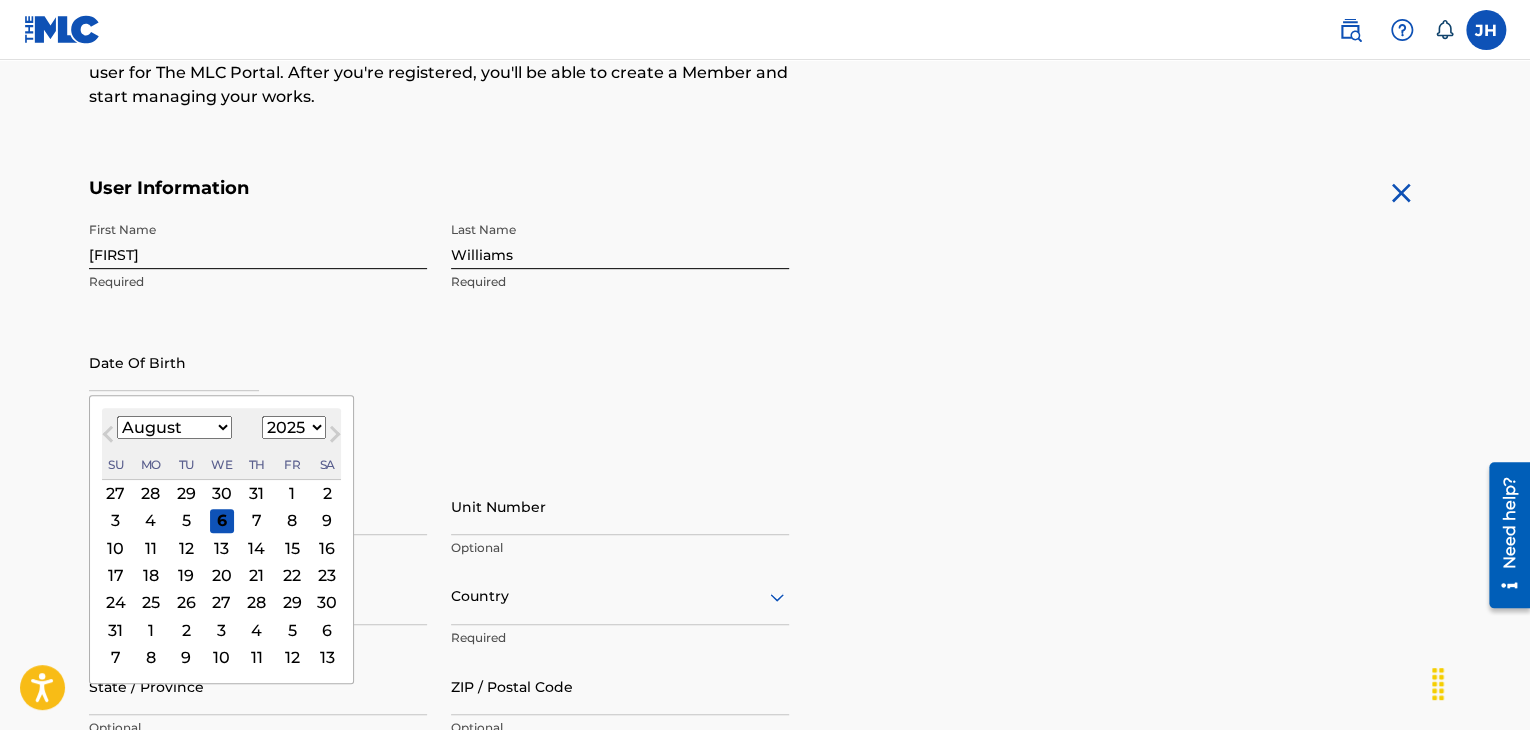 click at bounding box center [174, 362] 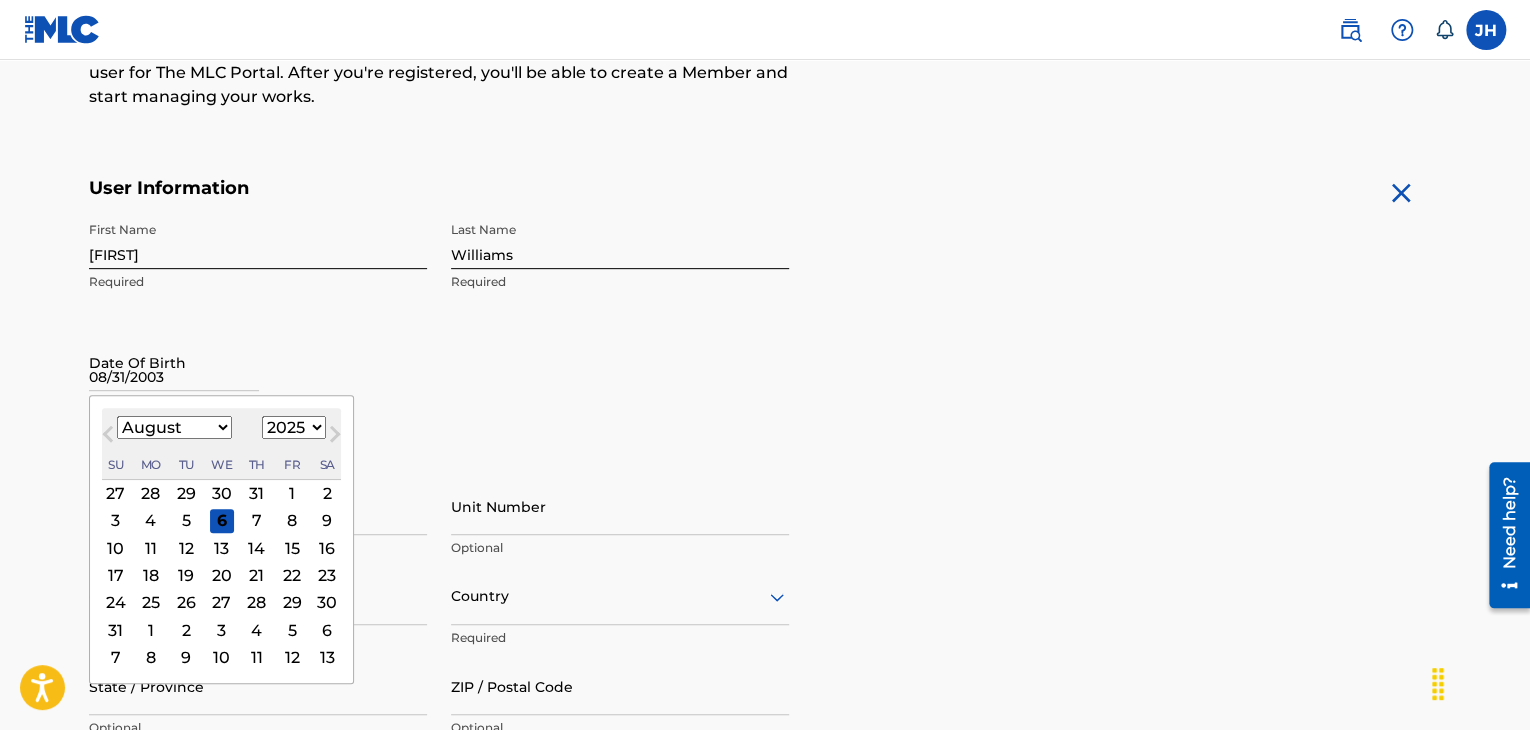 type on "08/31/2003" 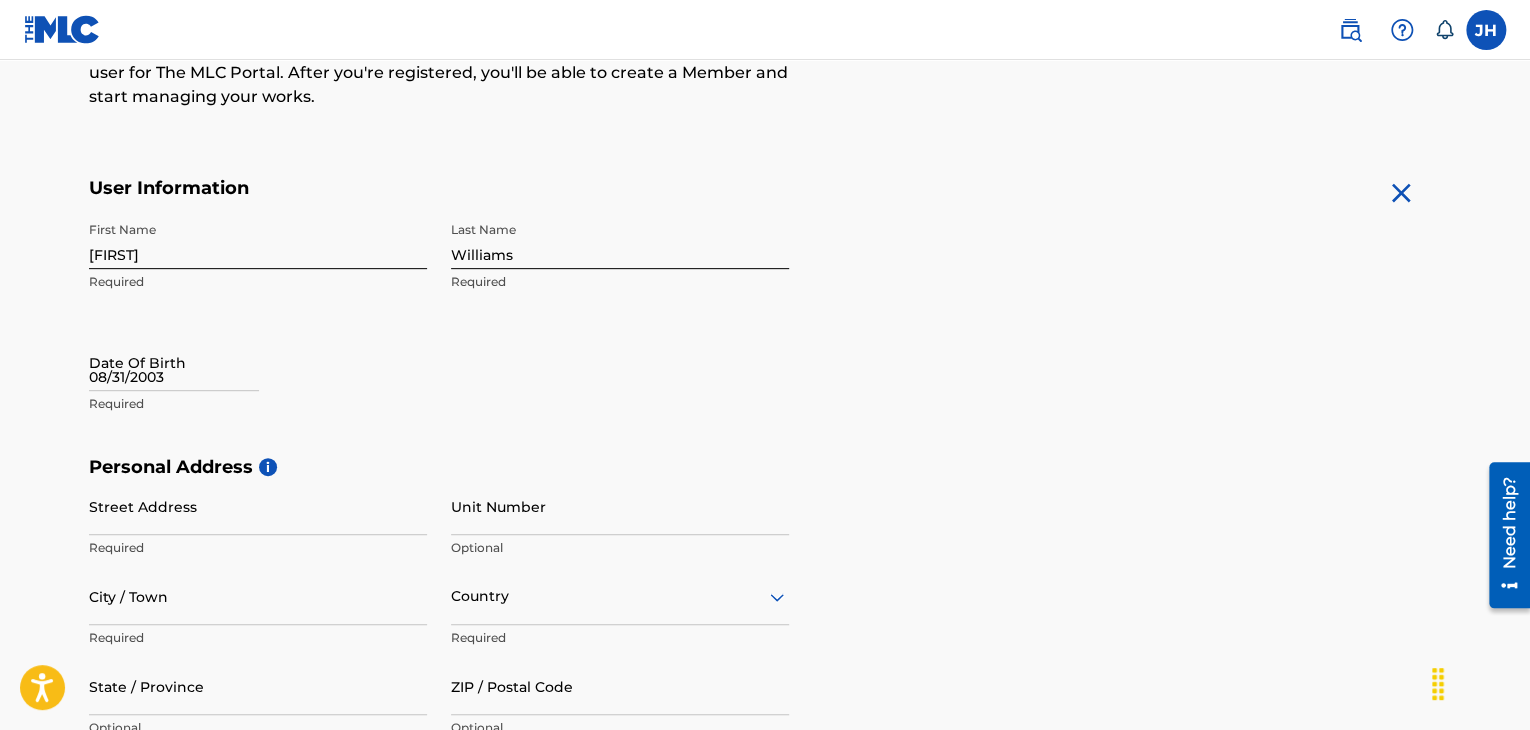 click on "08/31/2003" at bounding box center (174, 362) 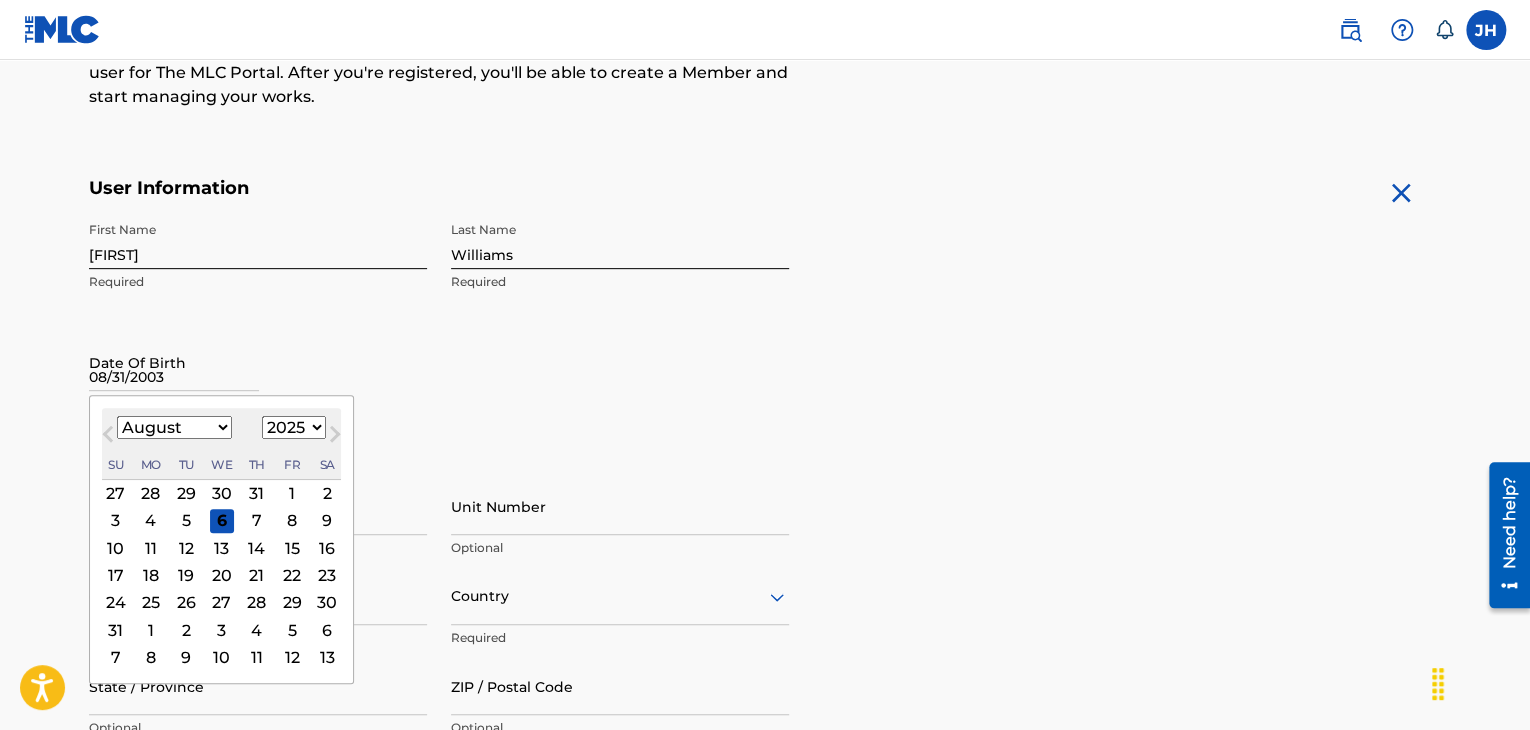 click on "31" at bounding box center (257, 493) 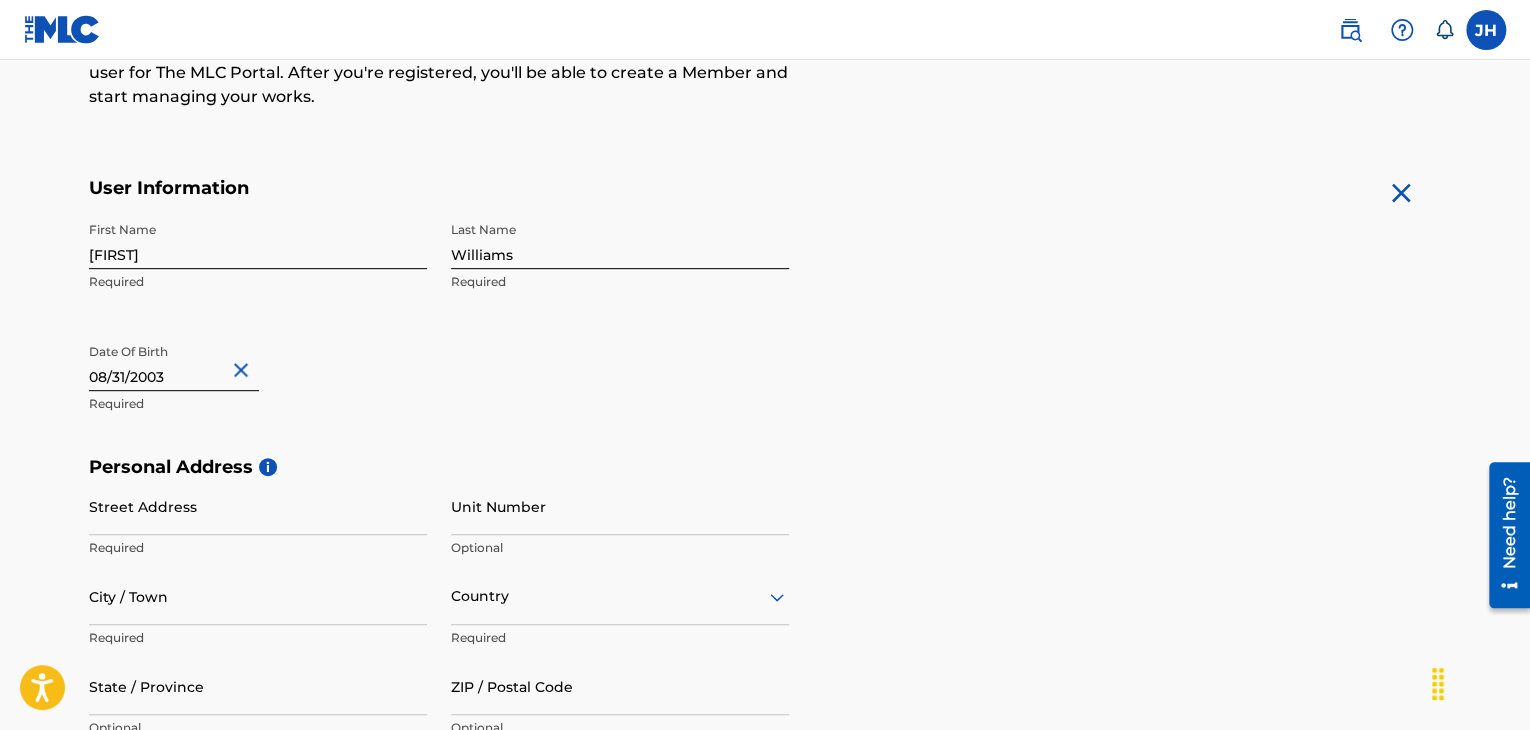 click on "08/31/2003" at bounding box center (174, 362) 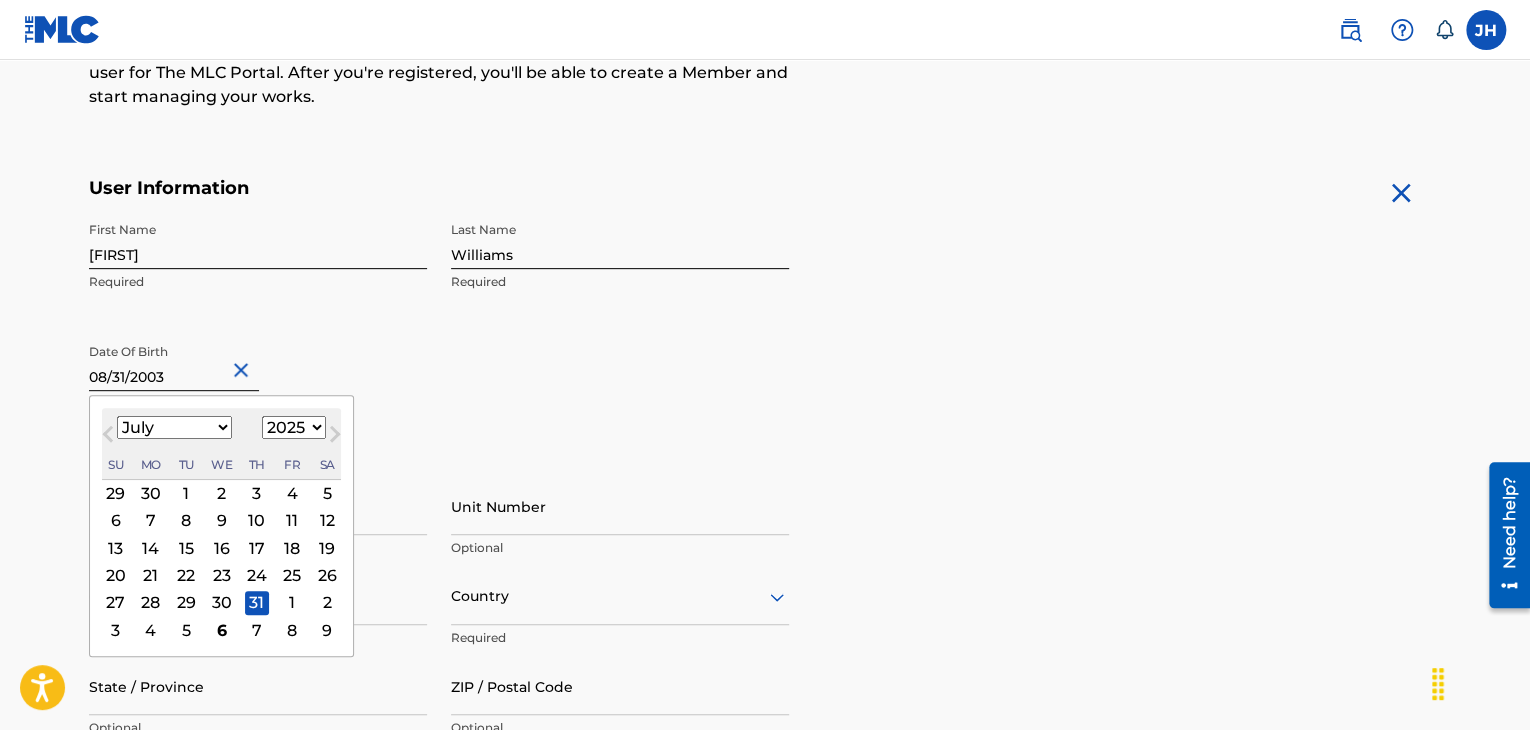 click on "Previous Month" at bounding box center [110, 437] 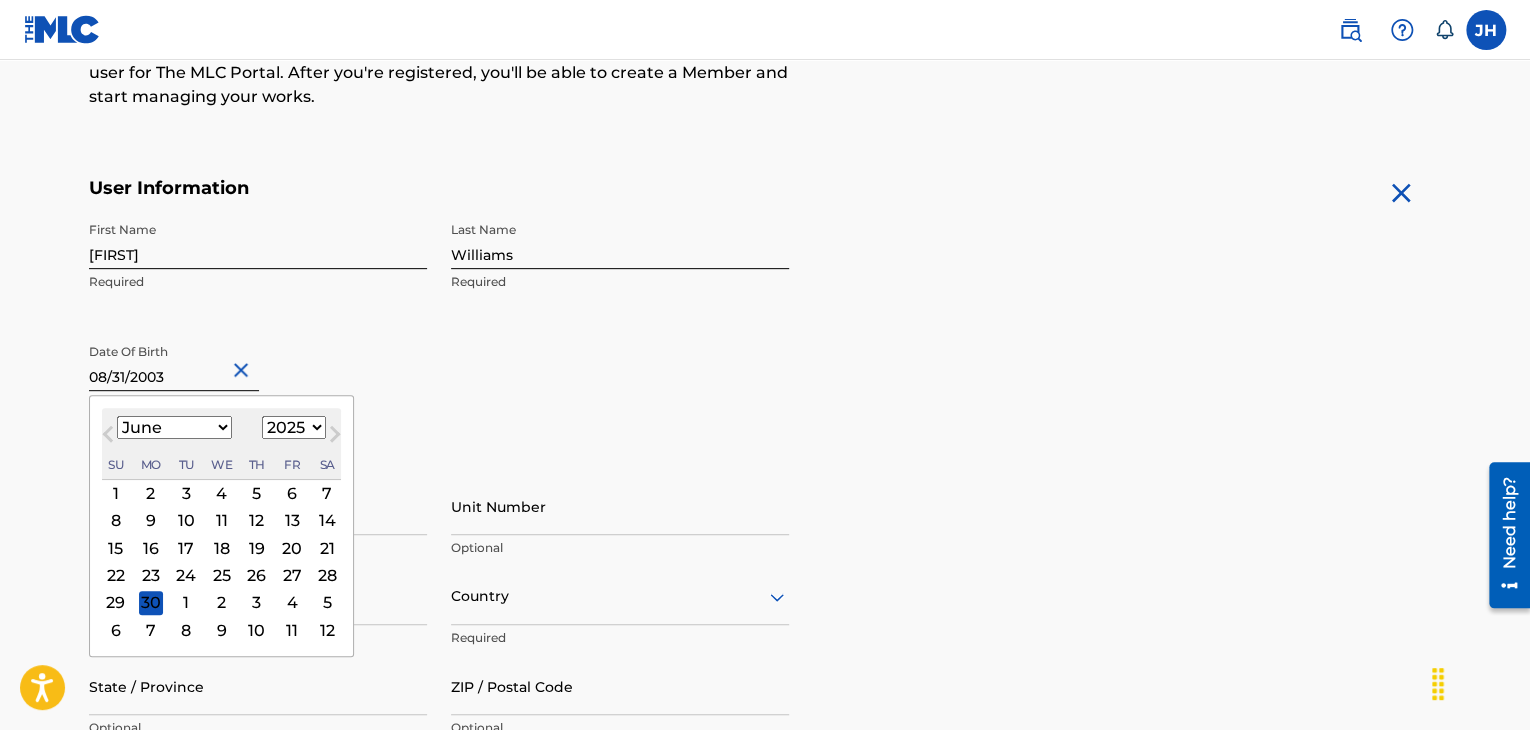 click on "Previous Month" at bounding box center (110, 437) 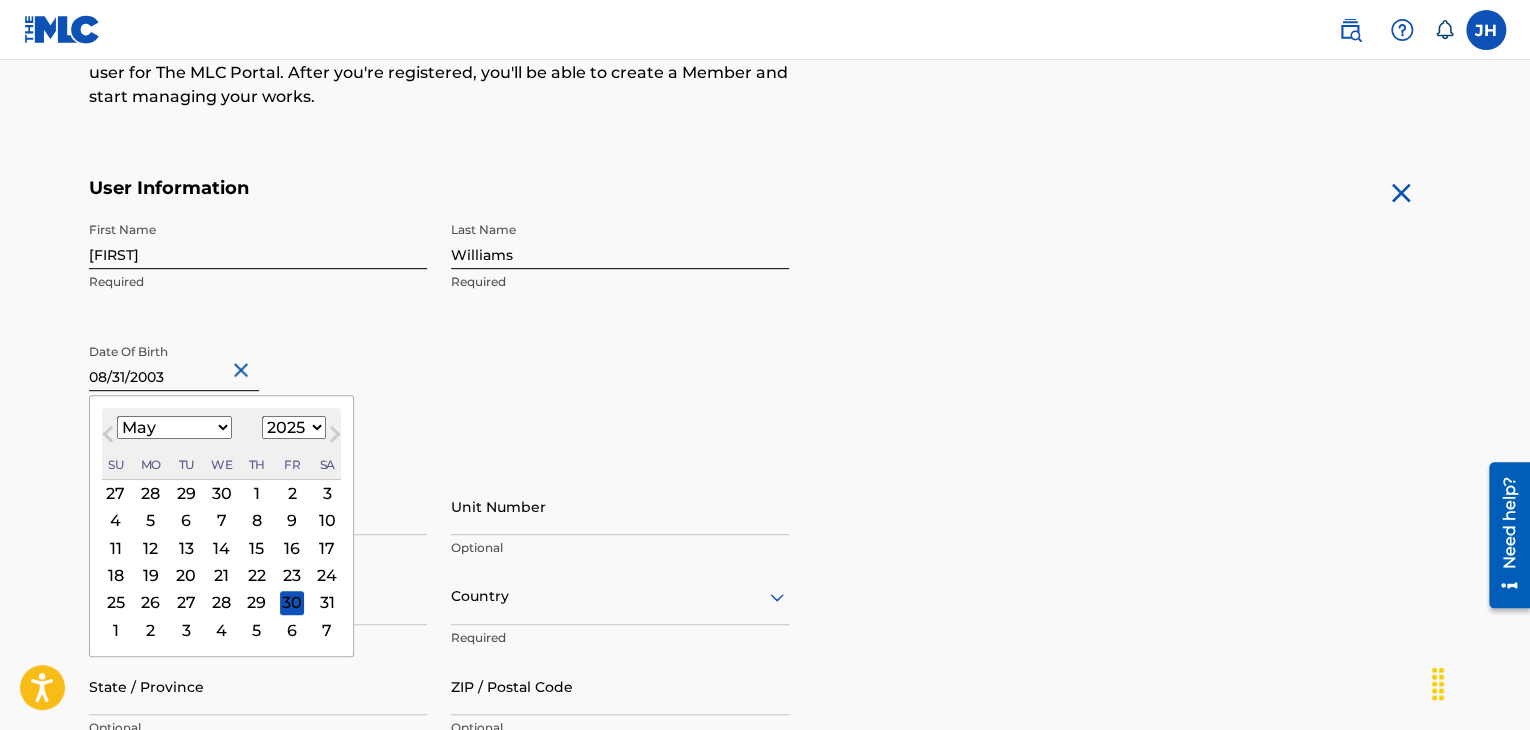 click on "January February March April May June July August September October November December" at bounding box center (174, 427) 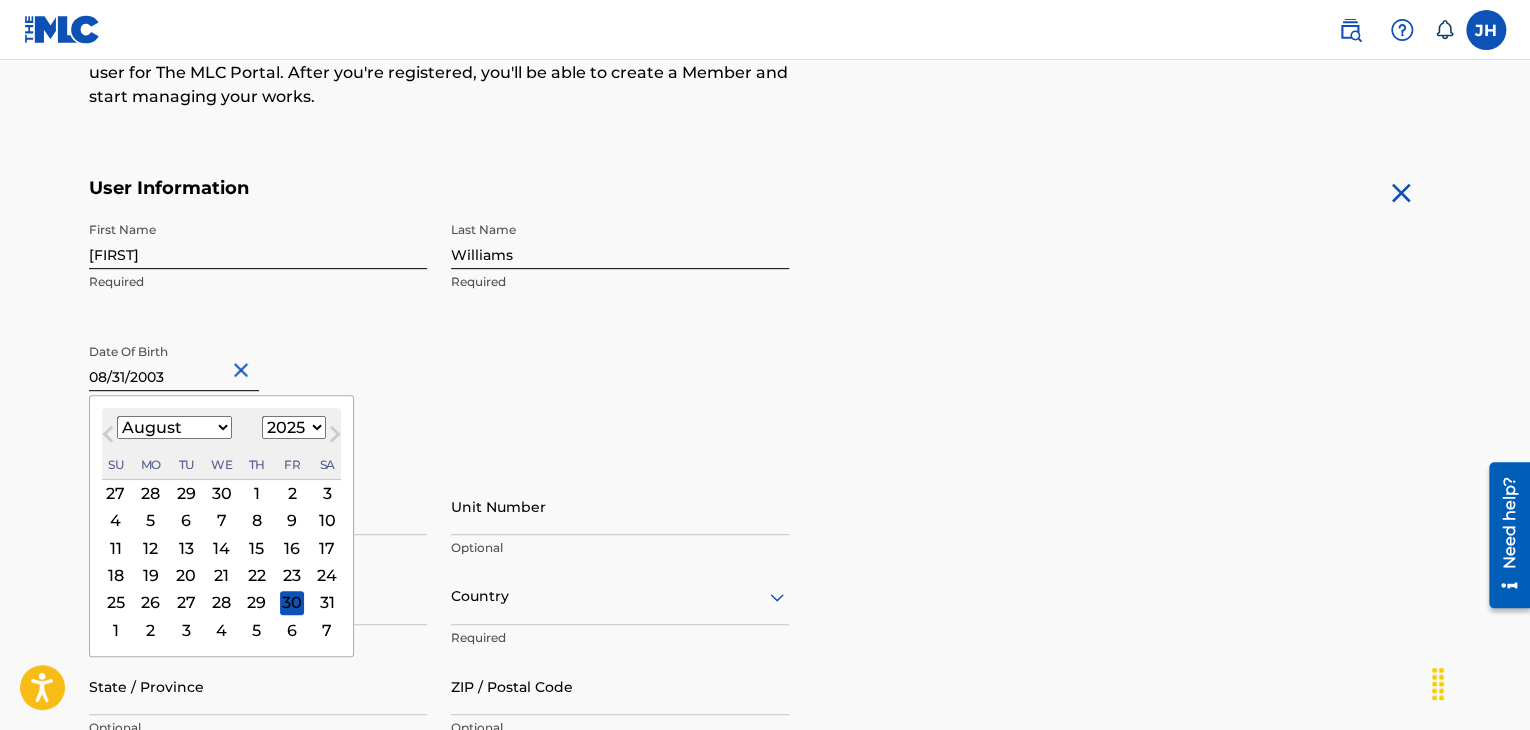click on "January February March April May June July August September October November December" at bounding box center [174, 427] 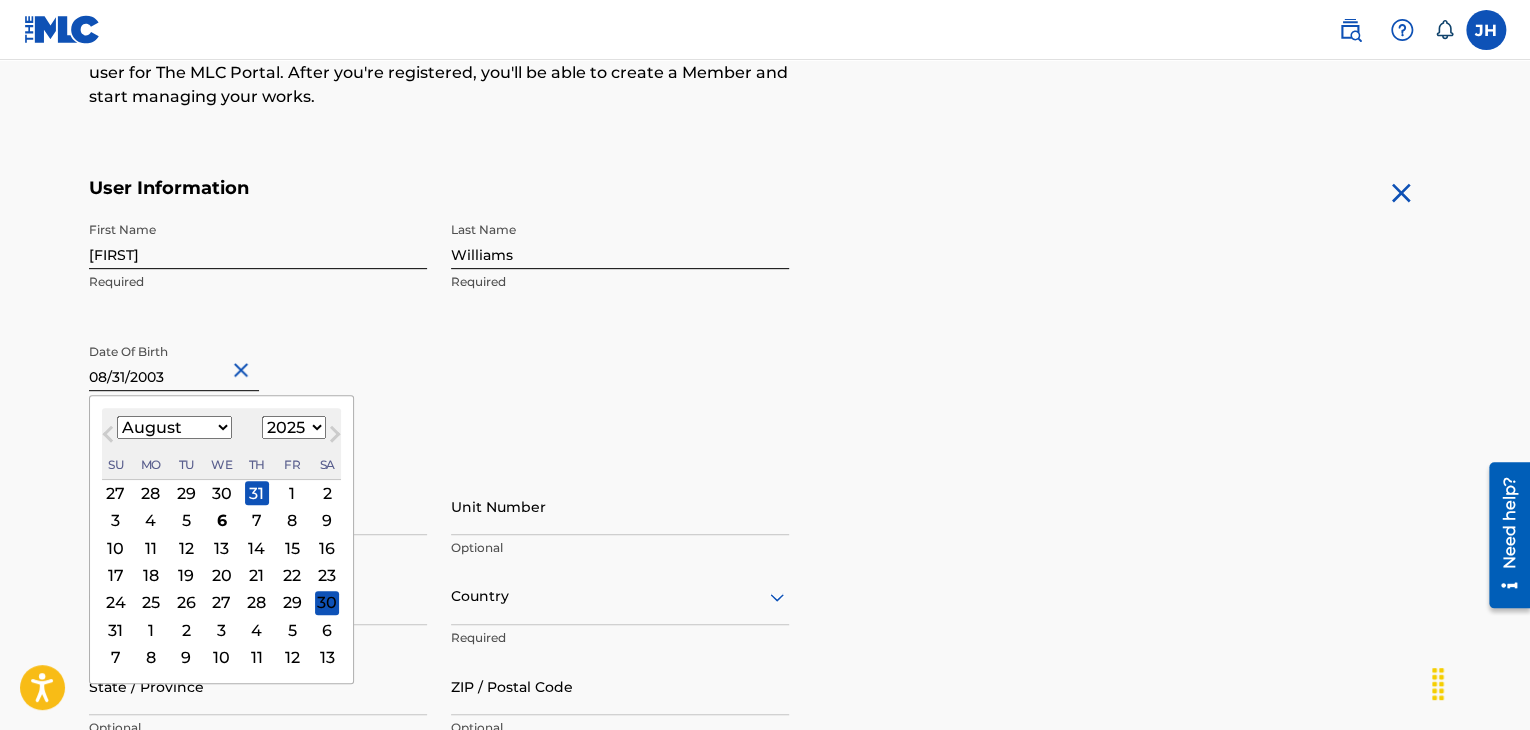 click on "1899 1900 1901 1902 1903 1904 1905 1906 1907 1908 1909 1910 1911 1912 1913 1914 1915 1916 1917 1918 1919 1920 1921 1922 1923 1924 1925 1926 1927 1928 1929 1930 1931 1932 1933 1934 1935 1936 1937 1938 1939 1940 1941 1942 1943 1944 1945 1946 1947 1948 1949 1950 1951 1952 1953 1954 1955 1956 1957 1958 1959 1960 1961 1962 1963 1964 1965 1966 1967 1968 1969 1970 1971 1972 1973 1974 1975 1976 1977 1978 1979 1980 1981 1982 1983 1984 1985 1986 1987 1988 1989 1990 1991 1992 1993 1994 1995 1996 1997 1998 1999 2000 2001 2002 2003 2004 2005 2006 2007 2008 2009 2010 2011 2012 2013 2014 2015 2016 2017 2018 2019 2020 2021 2022 2023 2024 2025 2026 2027 2028 2029 2030 2031 2032 2033 2034 2035 2036 2037 2038 2039 2040 2041 2042 2043 2044 2045 2046 2047 2048 2049 2050 2051 2052 2053 2054 2055 2056 2057 2058 2059 2060 2061 2062 2063 2064 2065 2066 2067 2068 2069 2070 2071 2072 2073 2074 2075 2076 2077 2078 2079 2080 2081 2082 2083 2084 2085 2086 2087 2088 2089 2090 2091 2092 2093 2094 2095 2096 2097 2098 2099 2100" at bounding box center [294, 427] 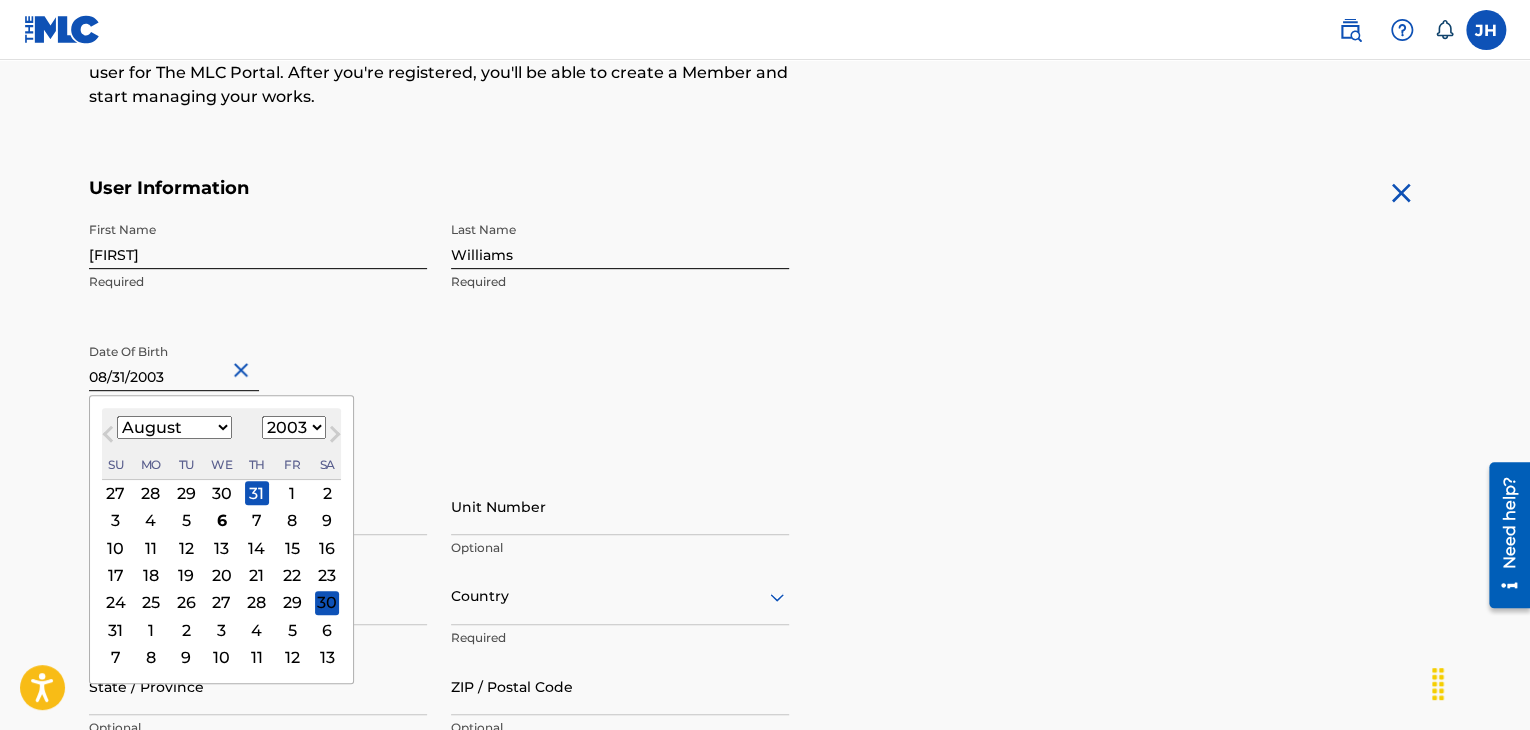 click on "1899 1900 1901 1902 1903 1904 1905 1906 1907 1908 1909 1910 1911 1912 1913 1914 1915 1916 1917 1918 1919 1920 1921 1922 1923 1924 1925 1926 1927 1928 1929 1930 1931 1932 1933 1934 1935 1936 1937 1938 1939 1940 1941 1942 1943 1944 1945 1946 1947 1948 1949 1950 1951 1952 1953 1954 1955 1956 1957 1958 1959 1960 1961 1962 1963 1964 1965 1966 1967 1968 1969 1970 1971 1972 1973 1974 1975 1976 1977 1978 1979 1980 1981 1982 1983 1984 1985 1986 1987 1988 1989 1990 1991 1992 1993 1994 1995 1996 1997 1998 1999 2000 2001 2002 2003 2004 2005 2006 2007 2008 2009 2010 2011 2012 2013 2014 2015 2016 2017 2018 2019 2020 2021 2022 2023 2024 2025 2026 2027 2028 2029 2030 2031 2032 2033 2034 2035 2036 2037 2038 2039 2040 2041 2042 2043 2044 2045 2046 2047 2048 2049 2050 2051 2052 2053 2054 2055 2056 2057 2058 2059 2060 2061 2062 2063 2064 2065 2066 2067 2068 2069 2070 2071 2072 2073 2074 2075 2076 2077 2078 2079 2080 2081 2082 2083 2084 2085 2086 2087 2088 2089 2090 2091 2092 2093 2094 2095 2096 2097 2098 2099 2100" at bounding box center [294, 427] 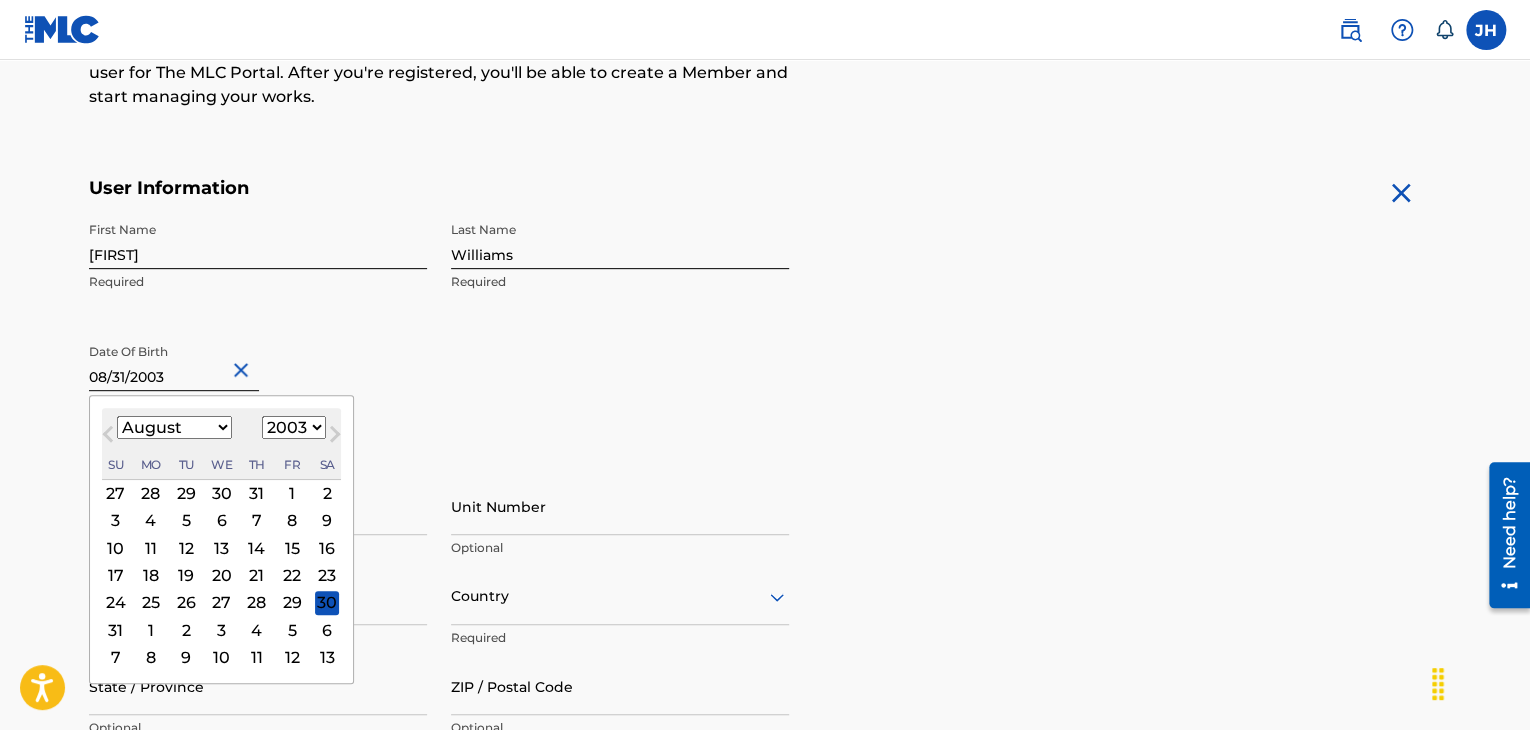 click on "31" at bounding box center [257, 493] 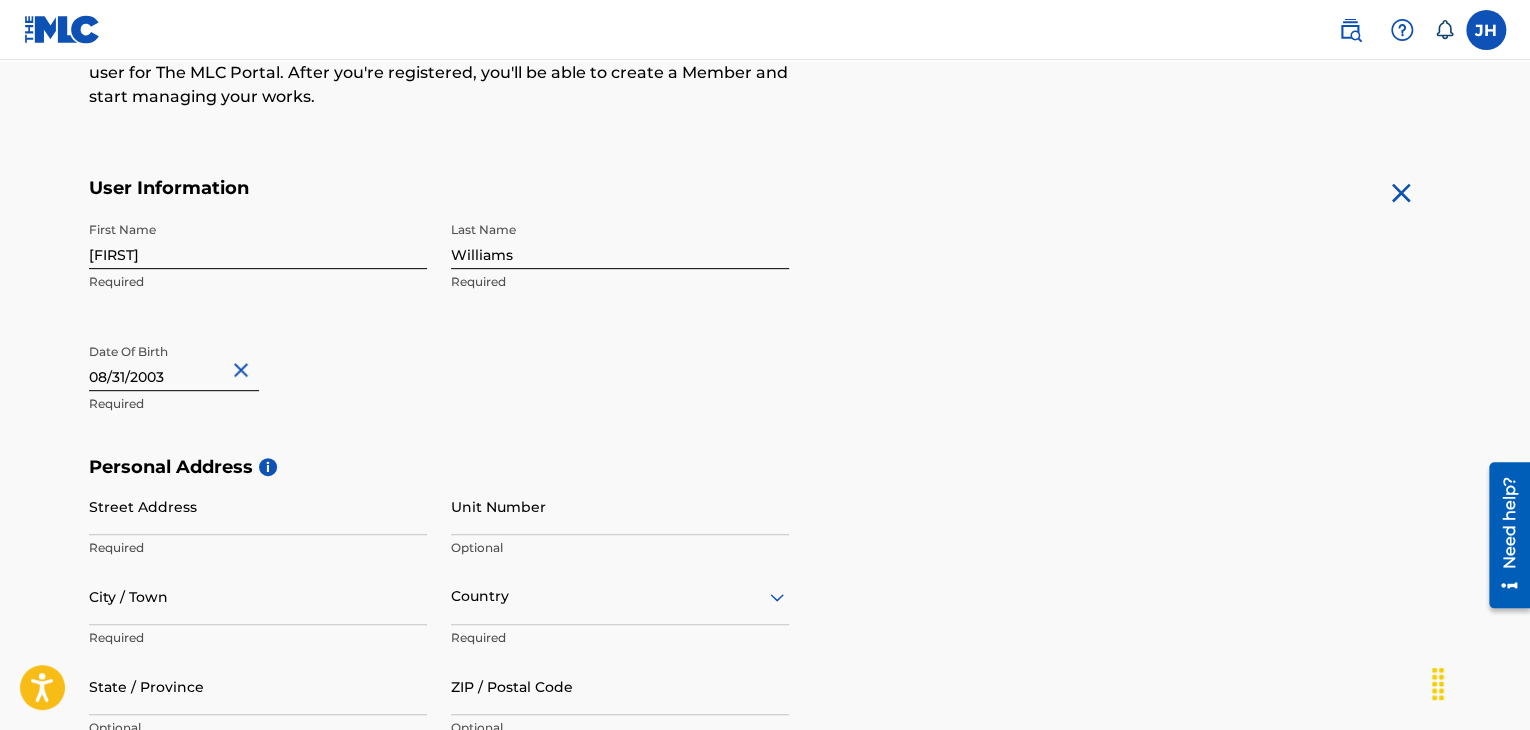 click on "08/31/2003" at bounding box center [174, 362] 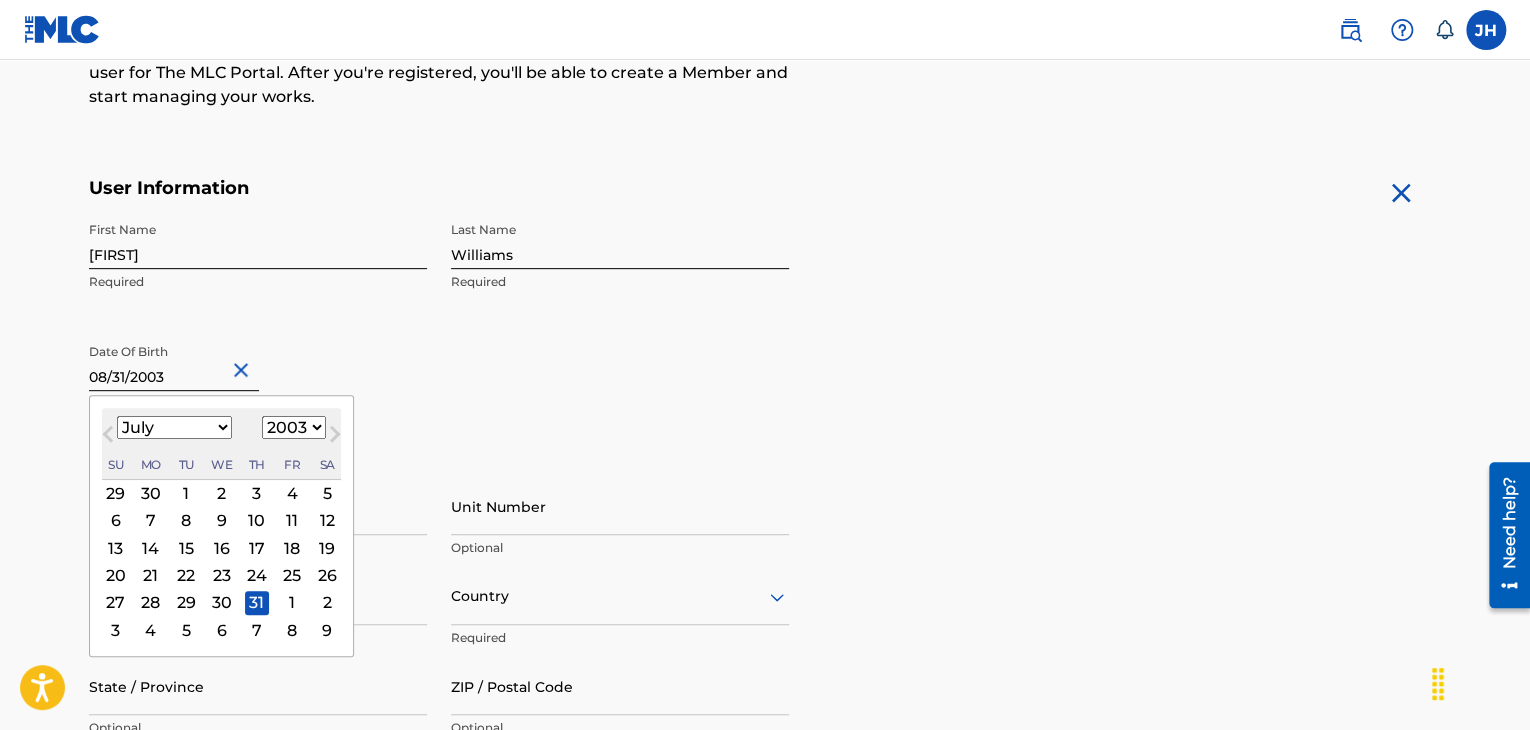 click on "January February March April May June July August September October November December" at bounding box center [174, 427] 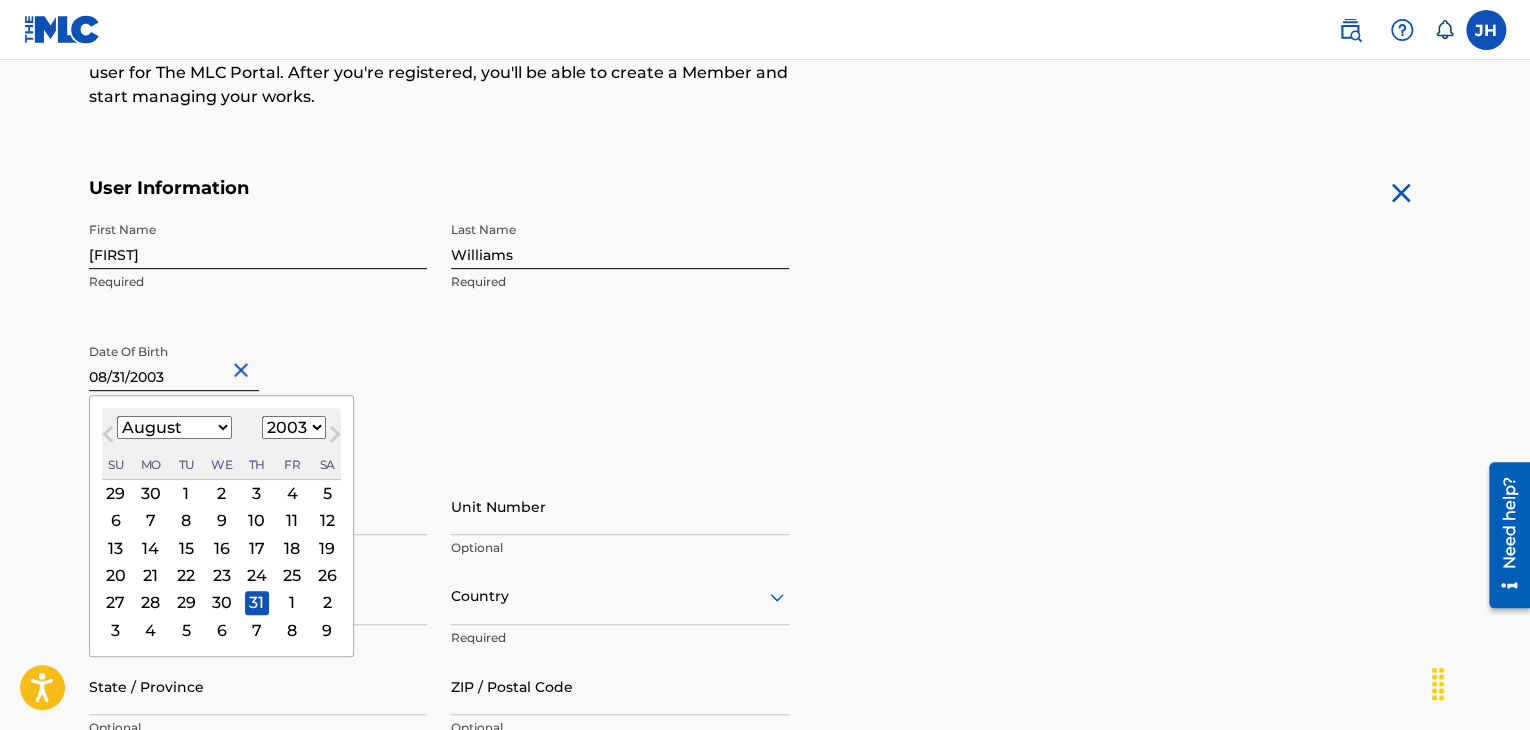 click on "January February March April May June July August September October November December" at bounding box center (174, 427) 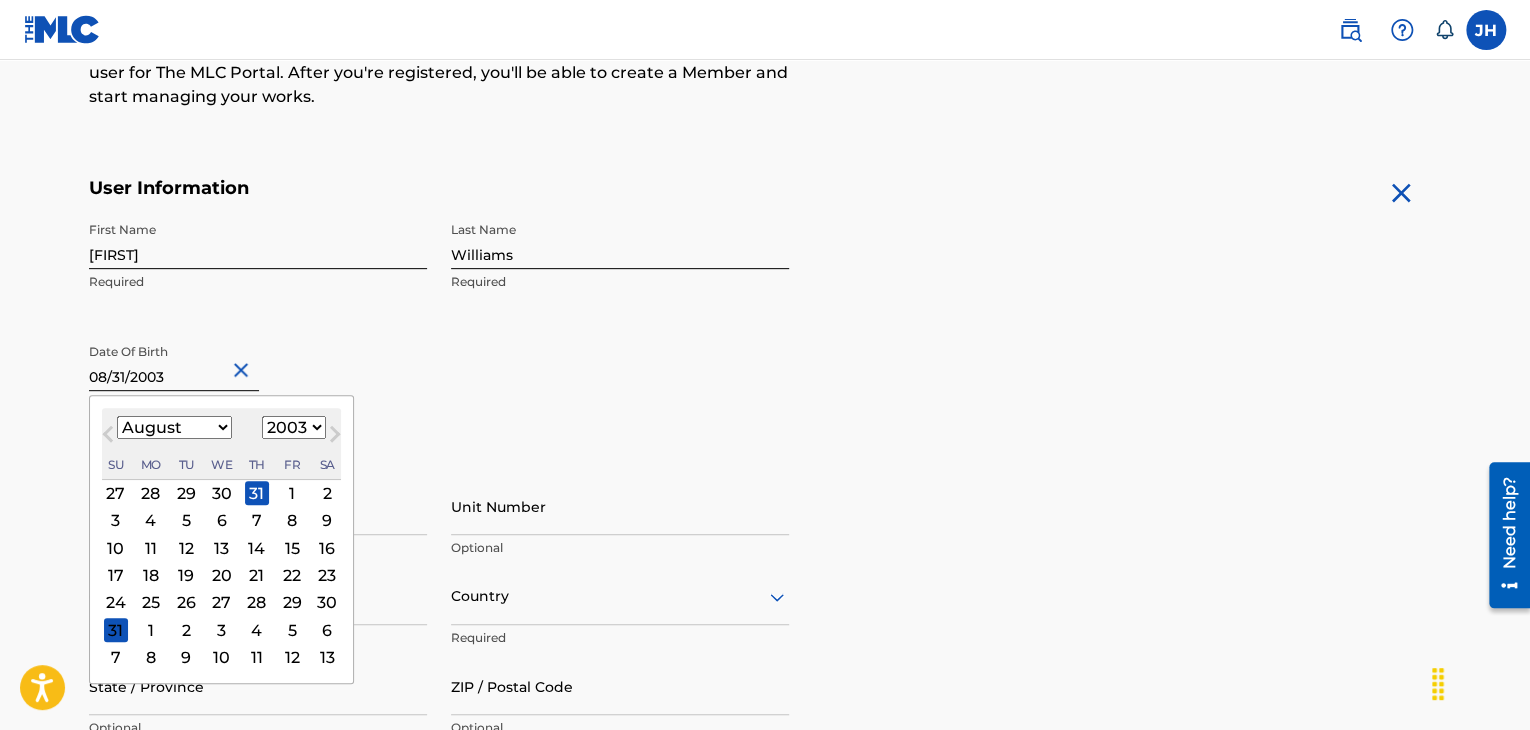 click on "31" at bounding box center [257, 493] 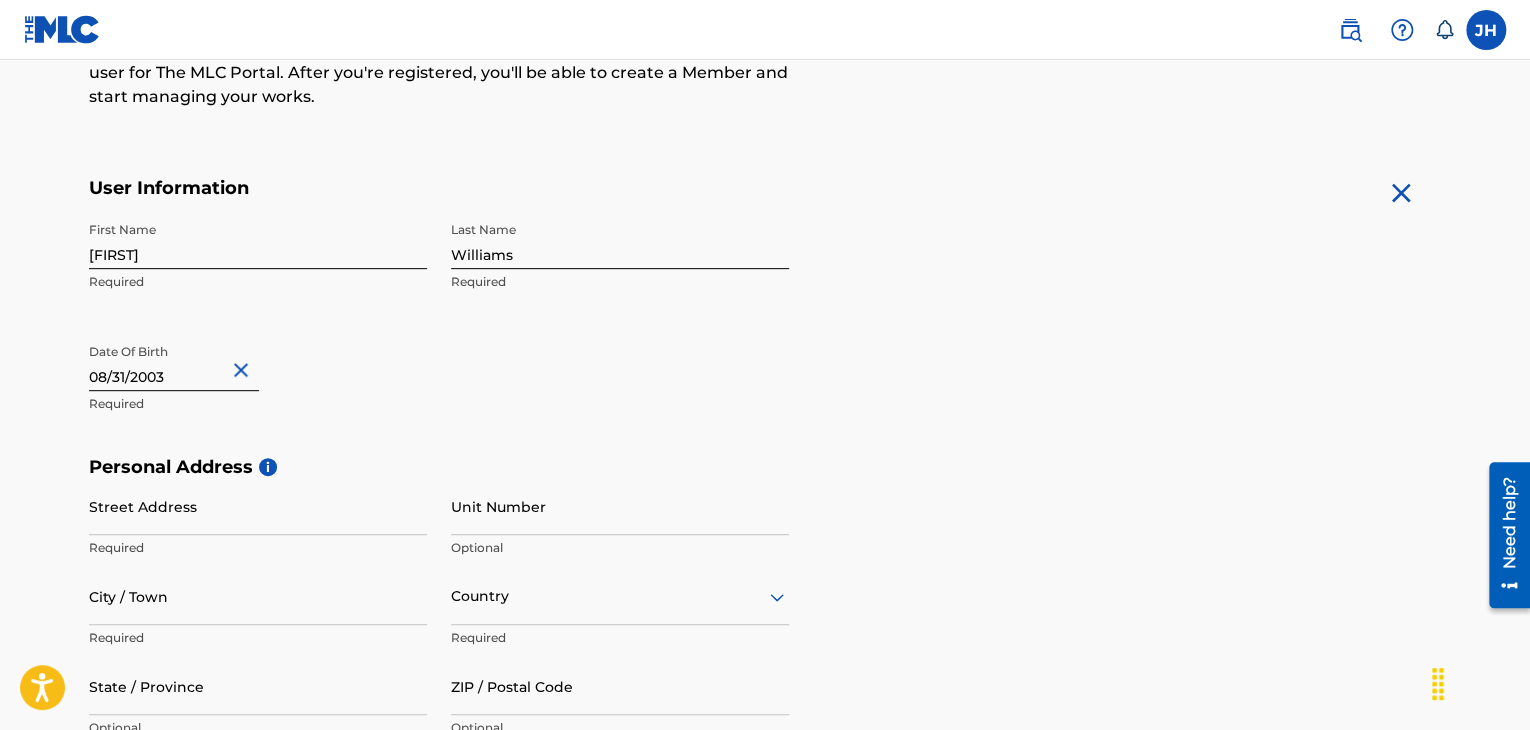 drag, startPoint x: 118, startPoint y: 382, endPoint x: 60, endPoint y: 380, distance: 58.034473 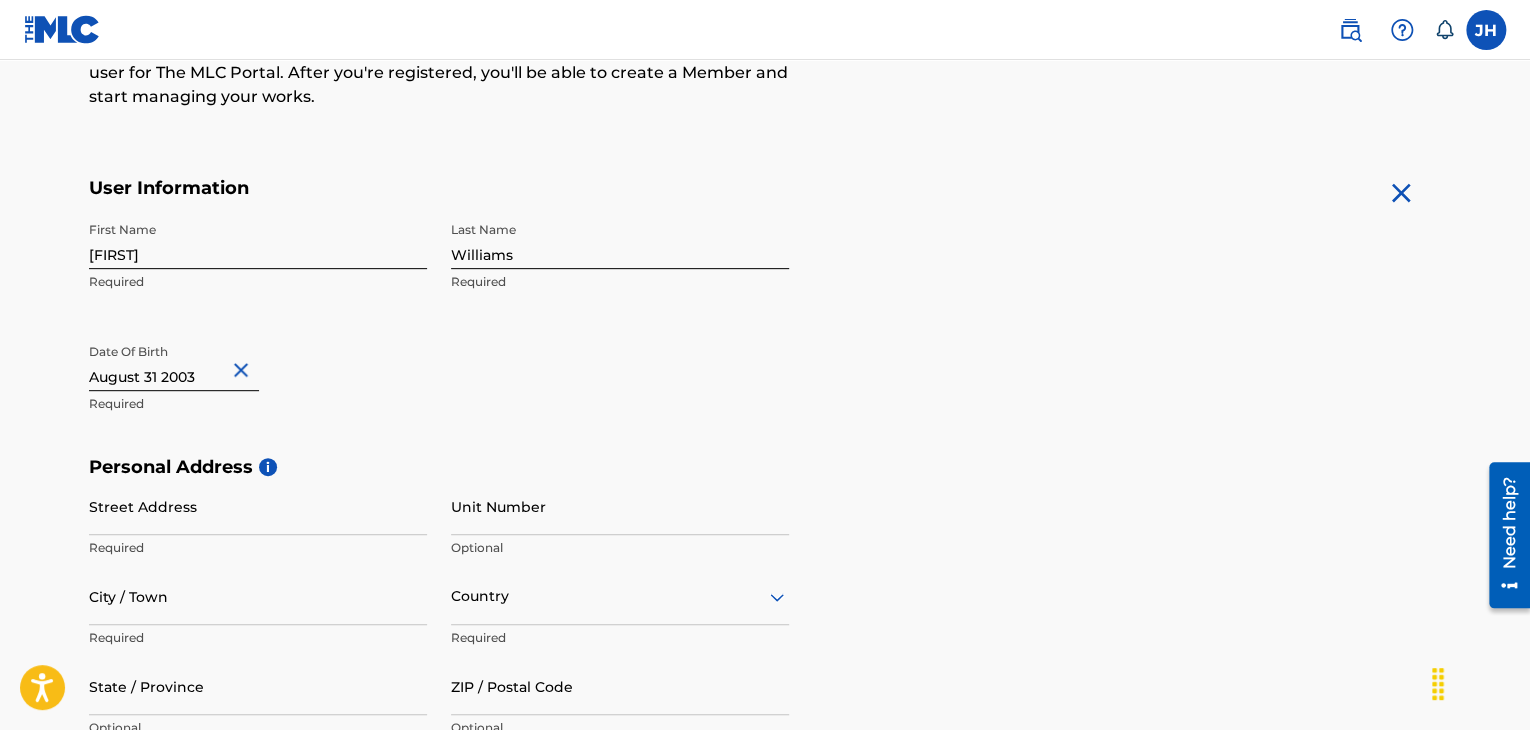 type on "August 31 2003" 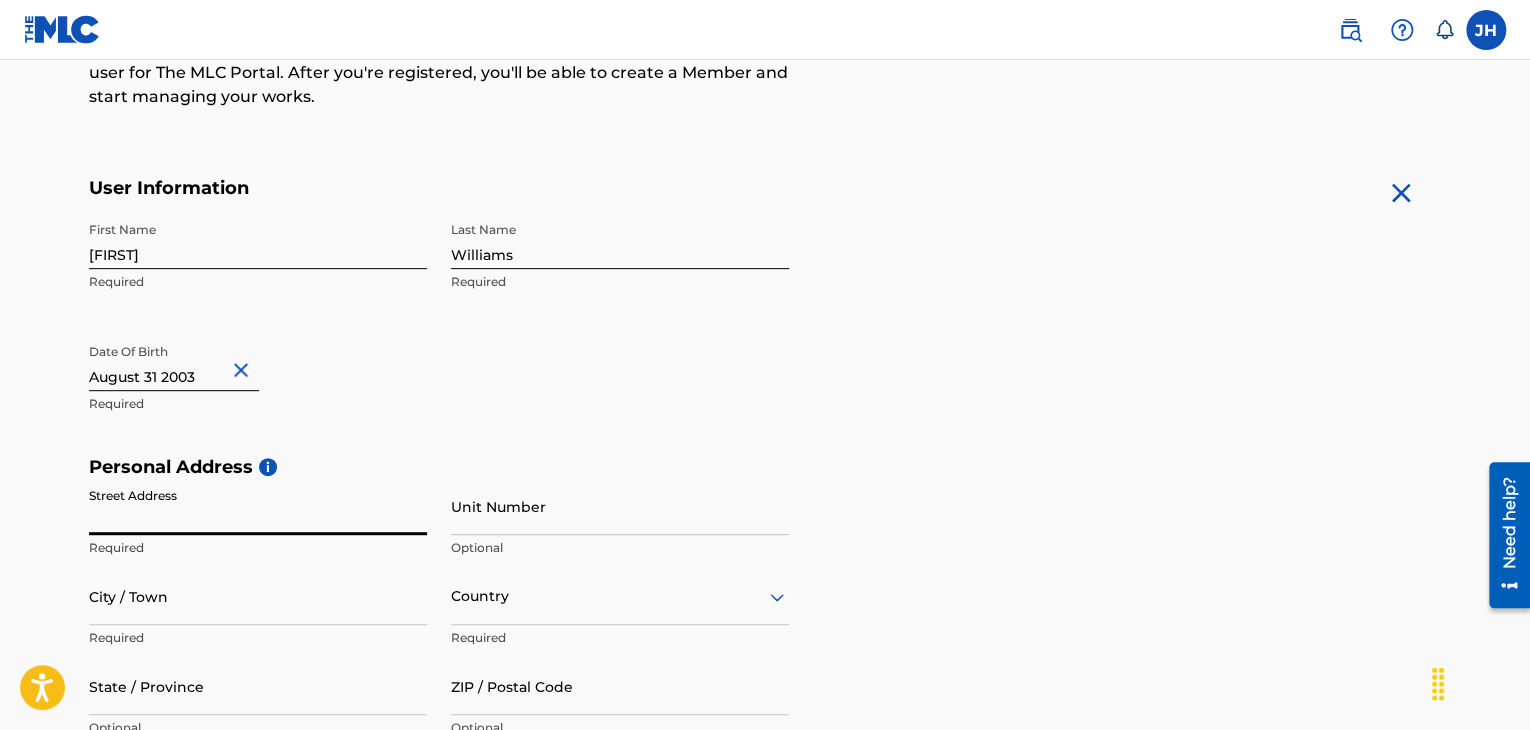 type on "198 Church Rd." 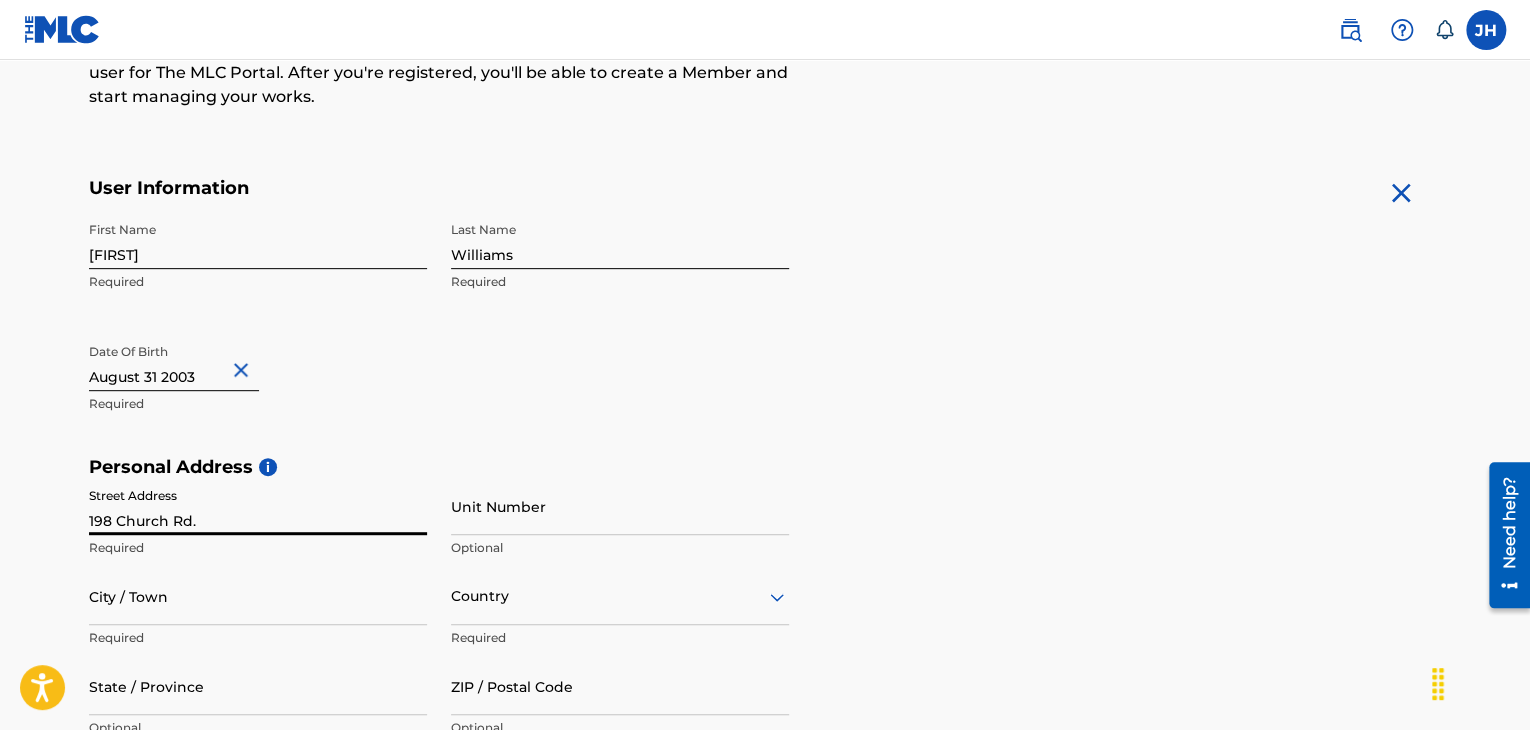 type on "Atlanta" 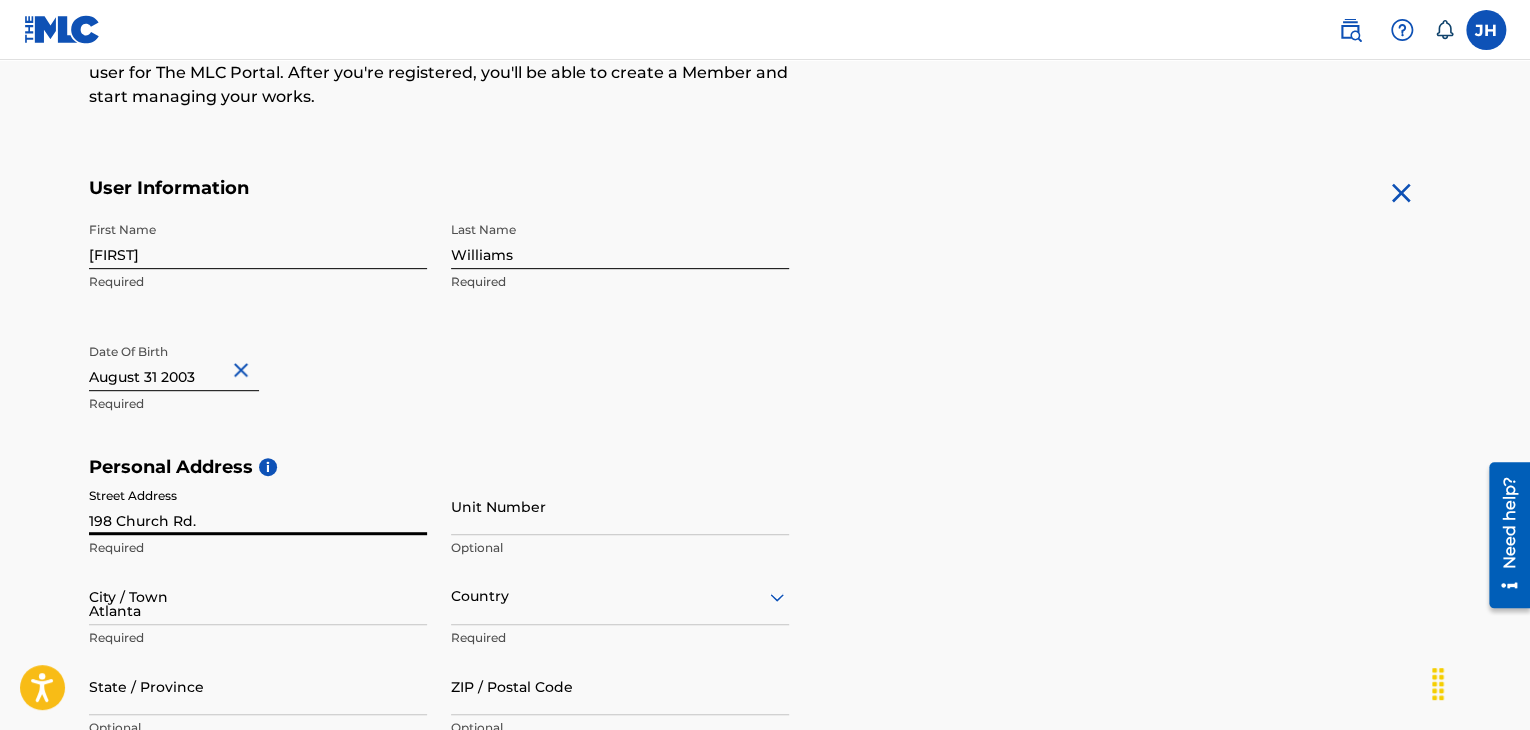 type on "United States" 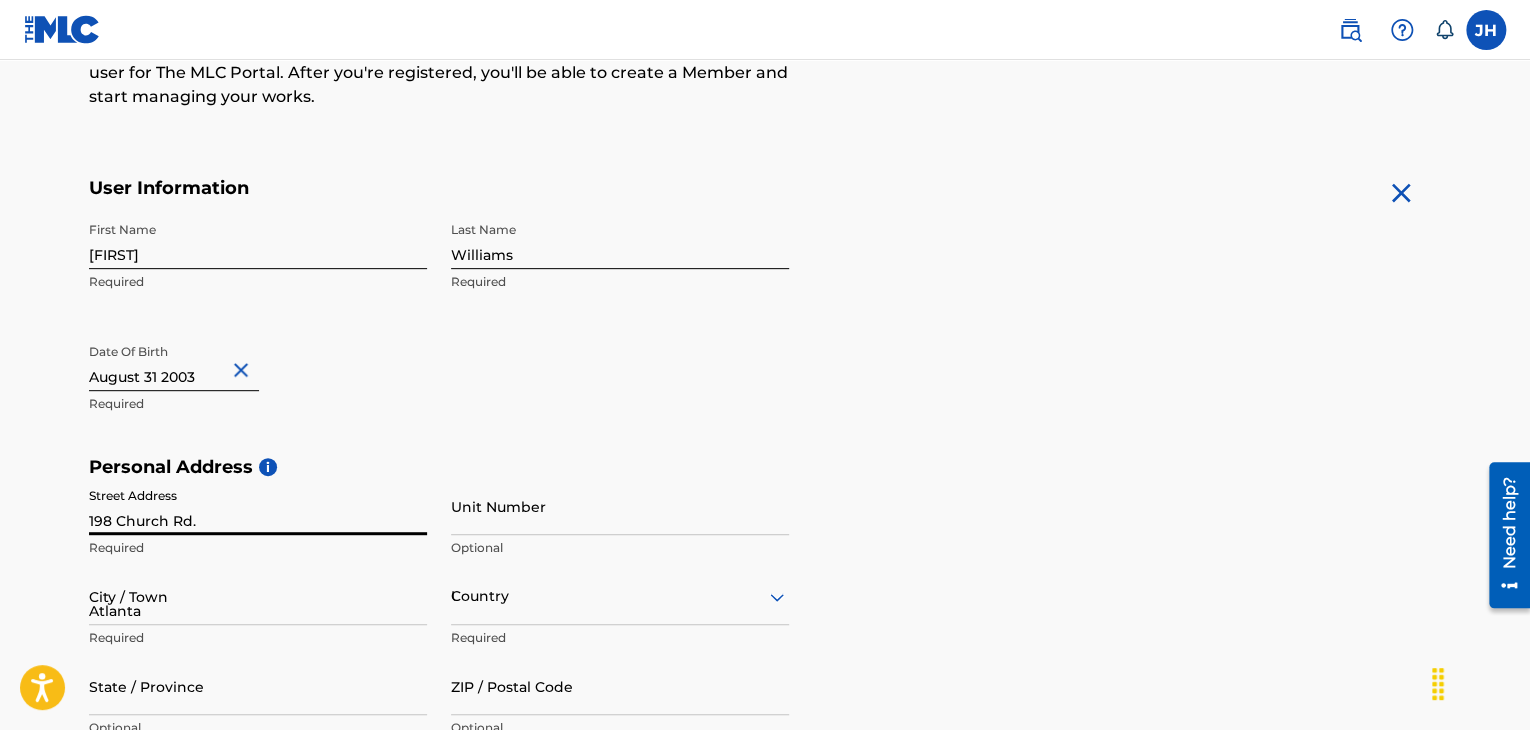 type on "GA" 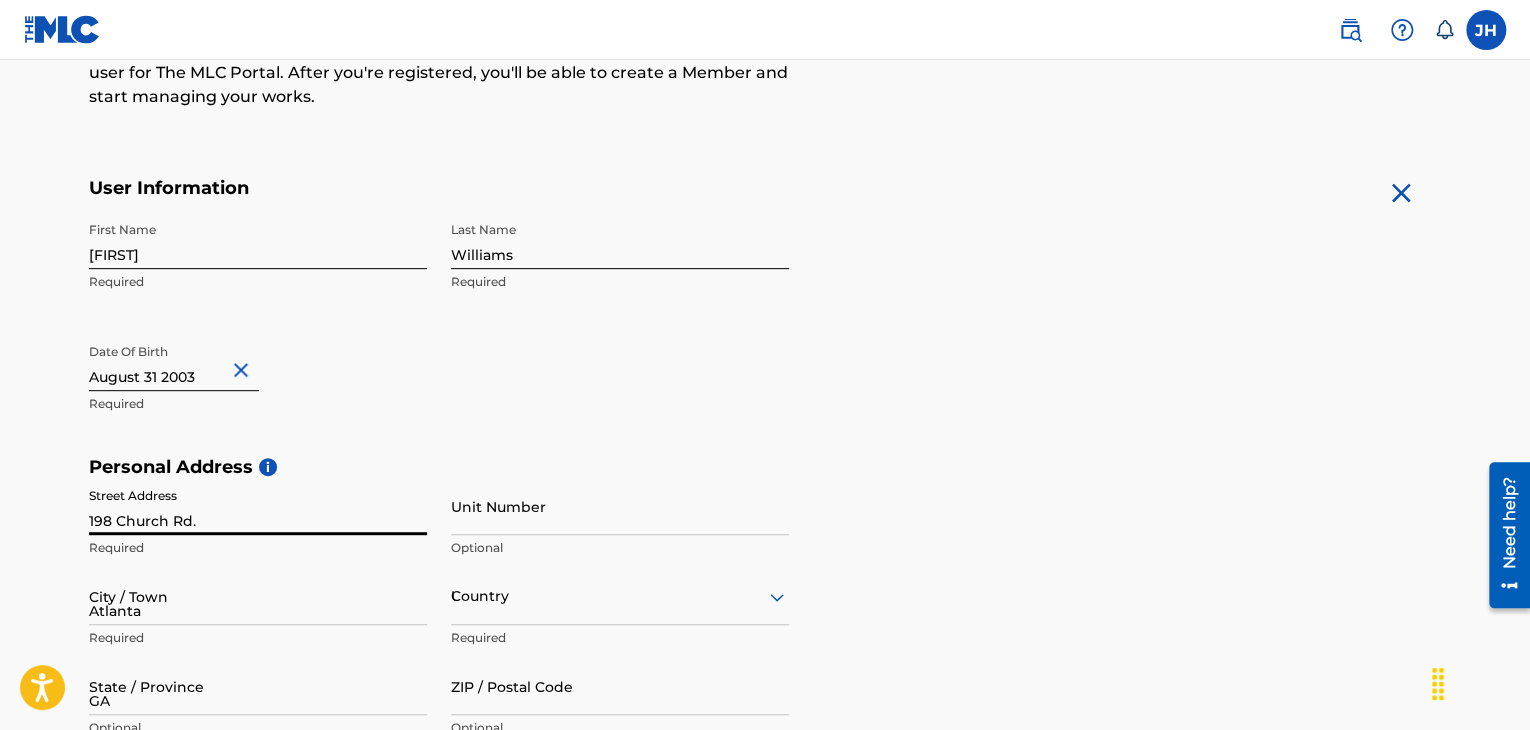 type on "30281" 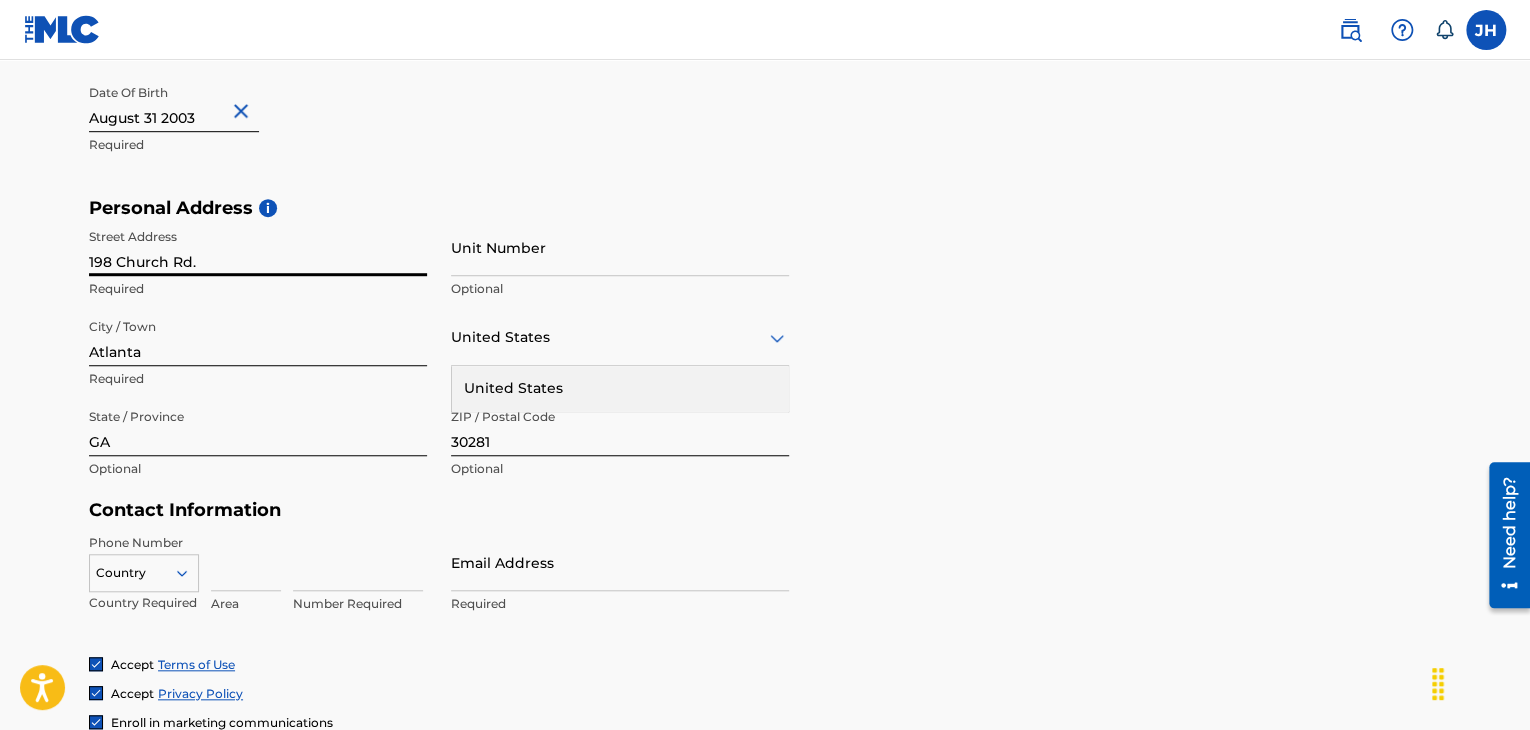 scroll, scrollTop: 554, scrollLeft: 0, axis: vertical 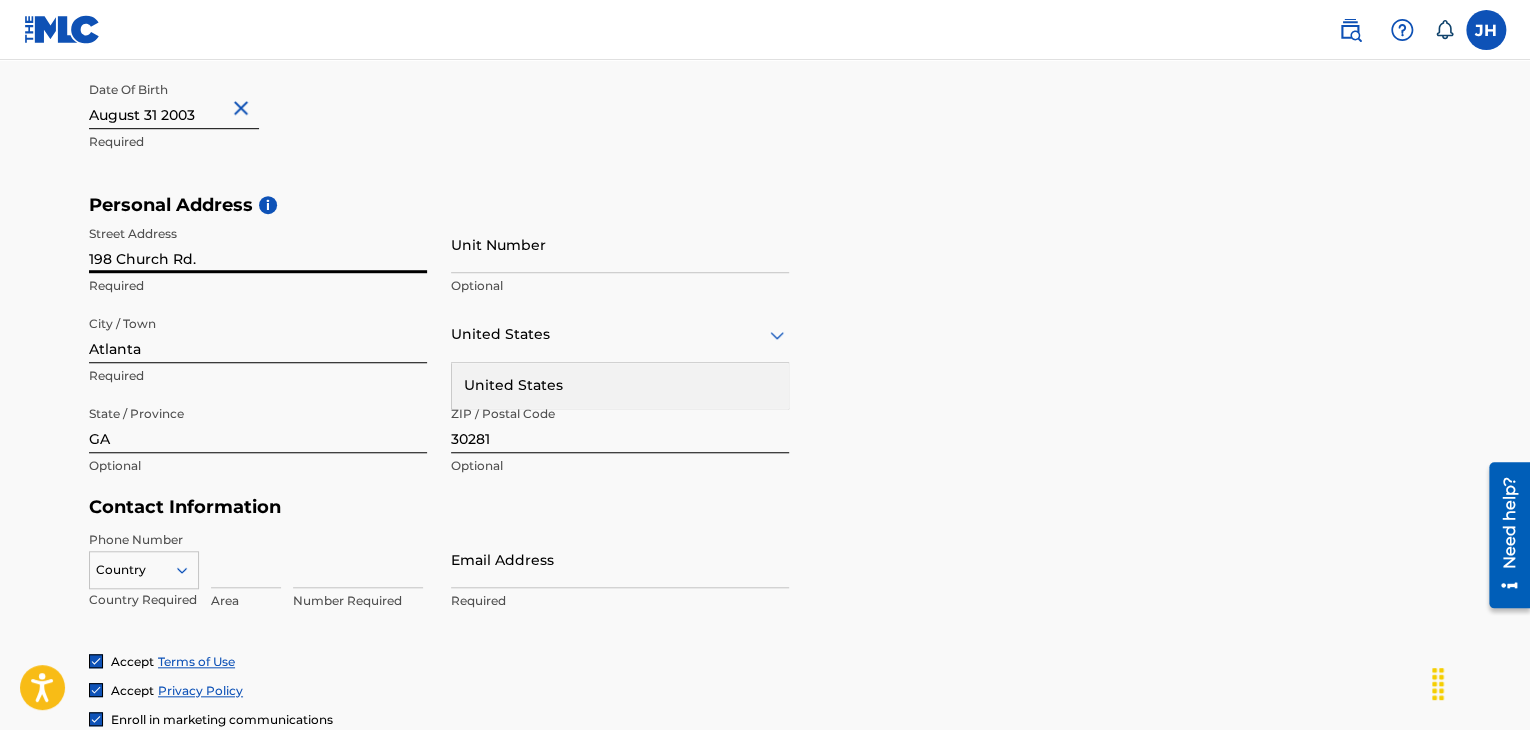 click on "United States" at bounding box center (620, 385) 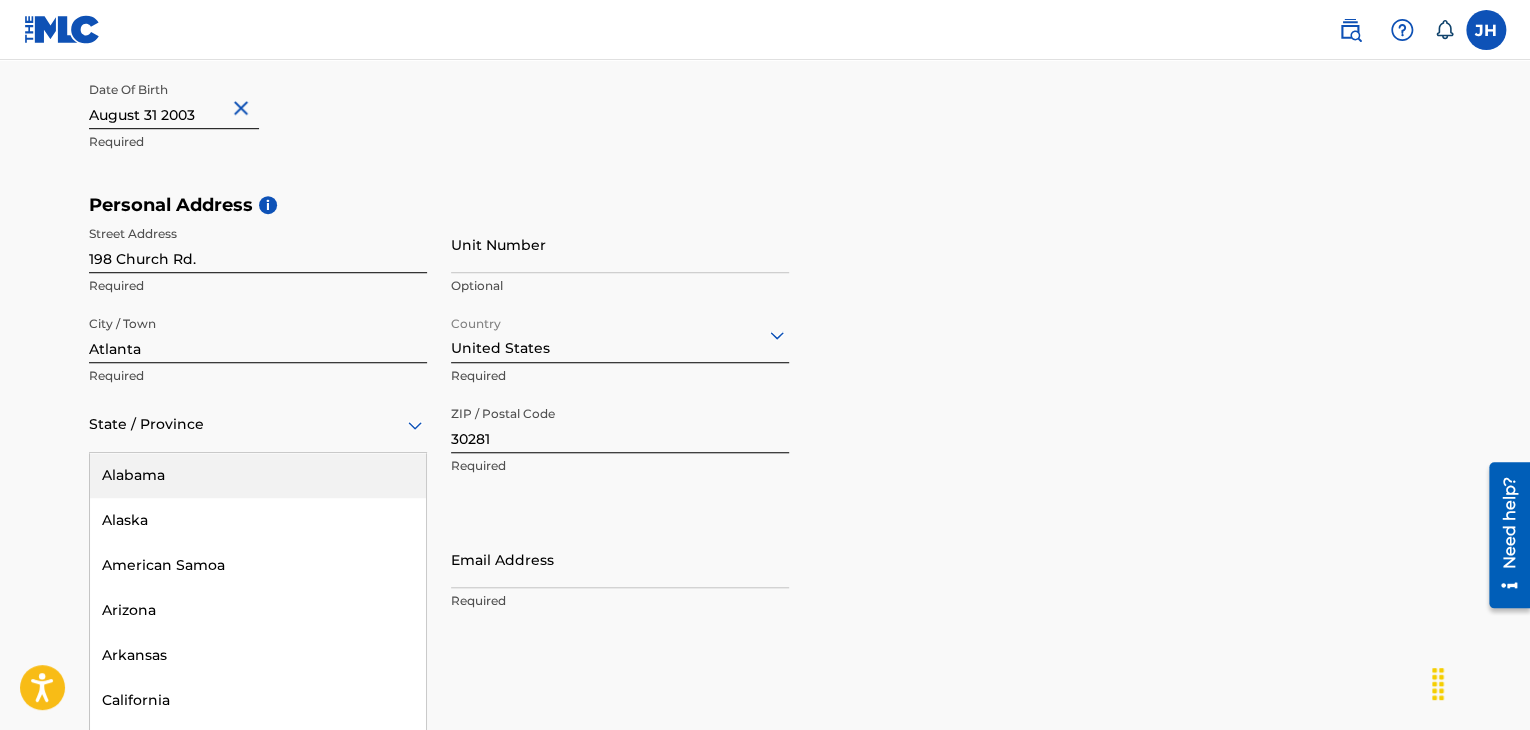 scroll, scrollTop: 577, scrollLeft: 0, axis: vertical 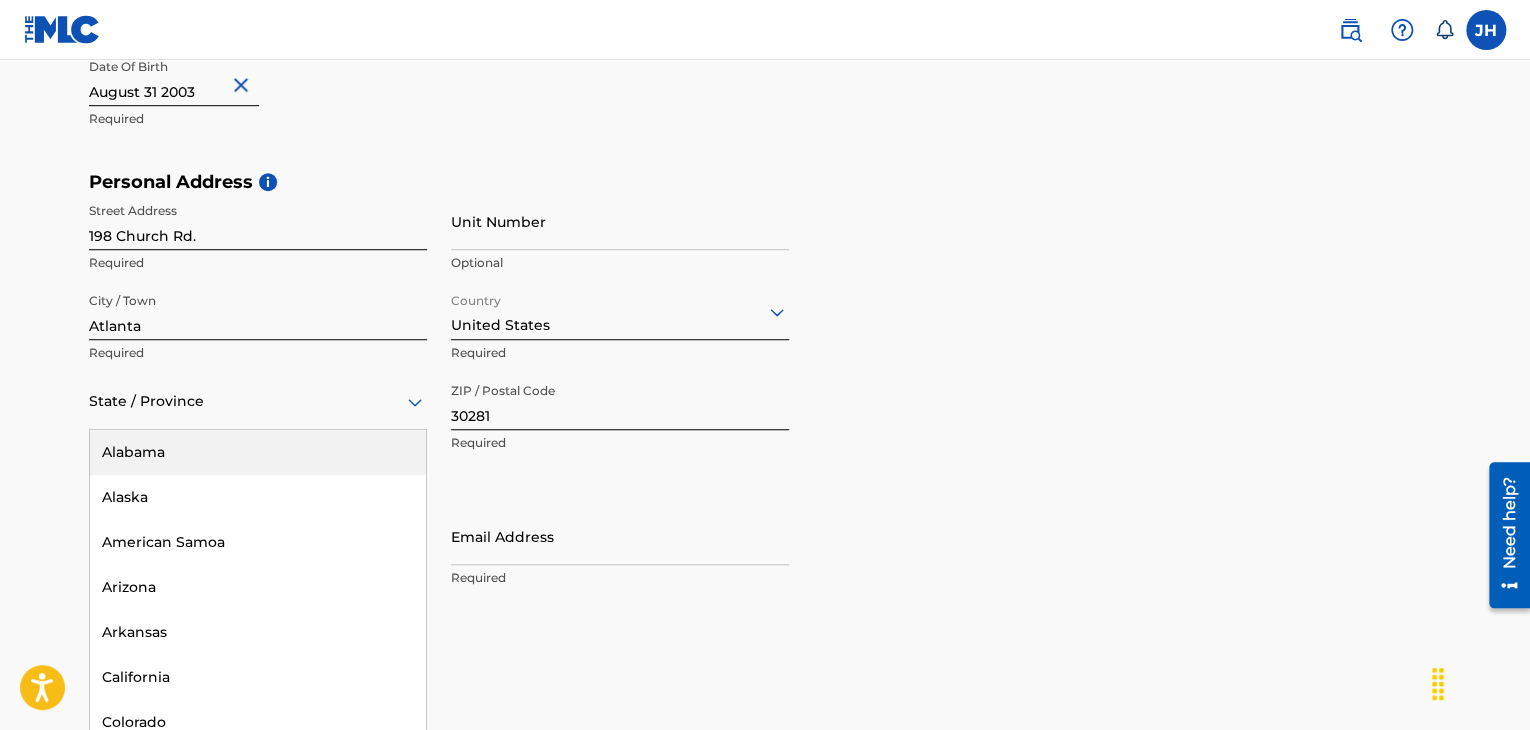 click on "State / Province" at bounding box center (258, 401) 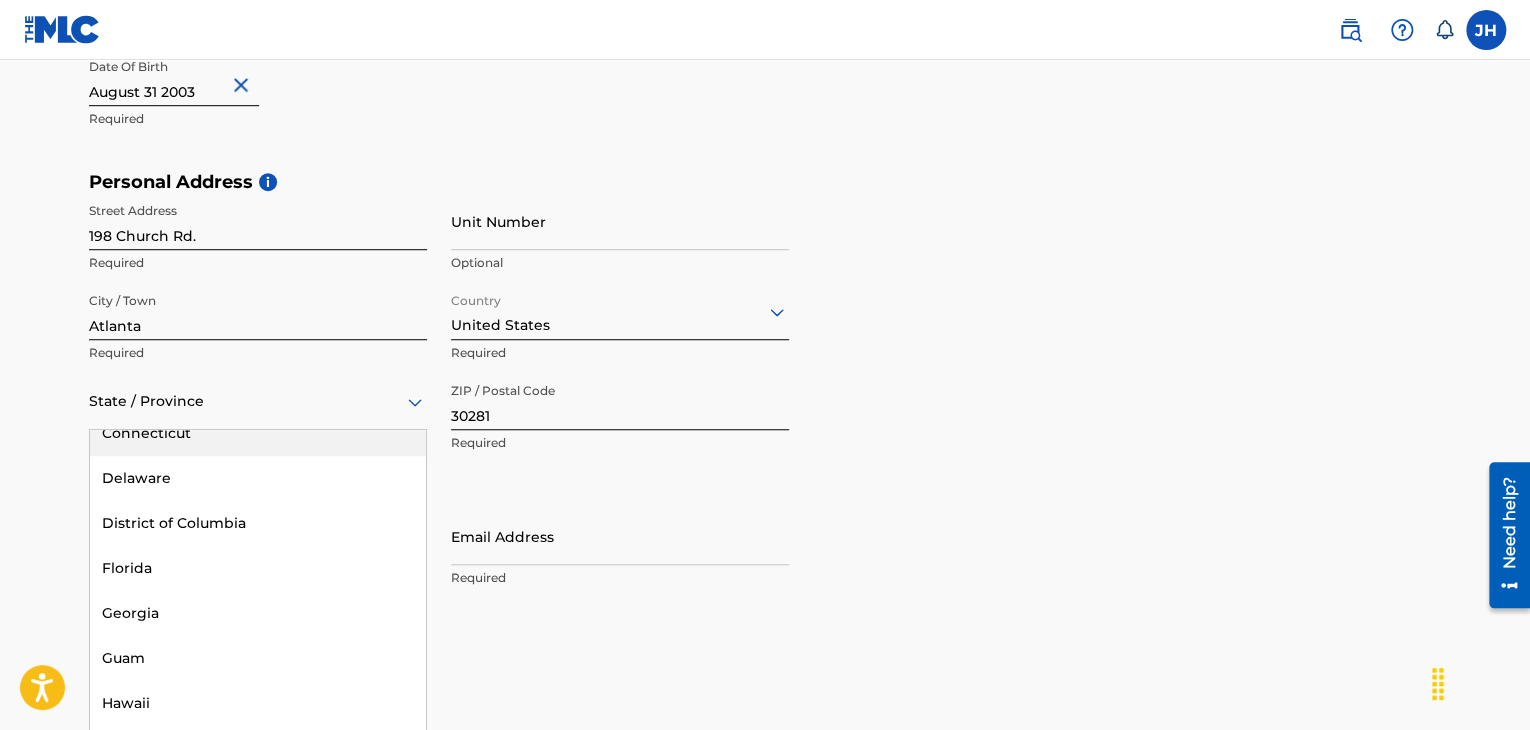 scroll, scrollTop: 336, scrollLeft: 0, axis: vertical 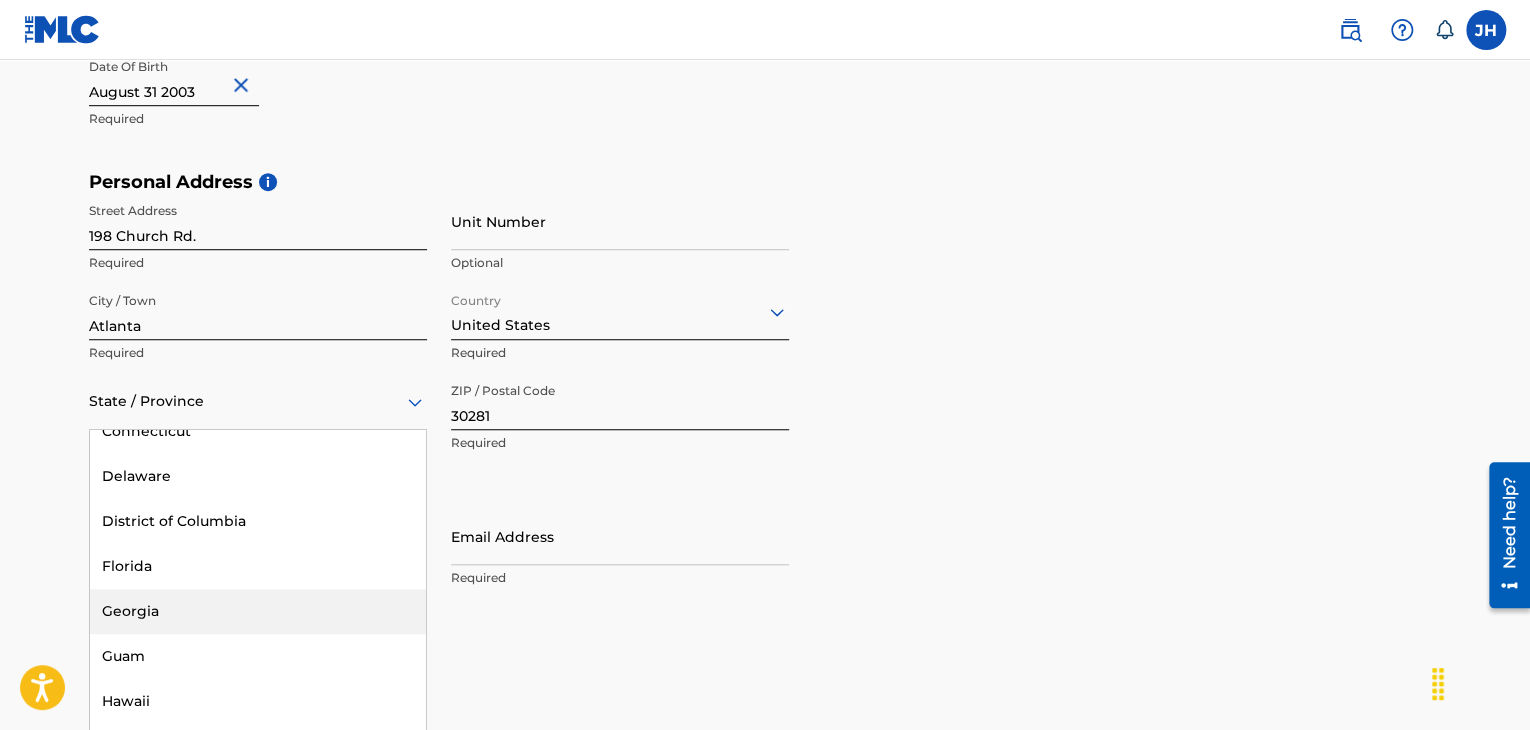click on "Georgia" at bounding box center (258, 611) 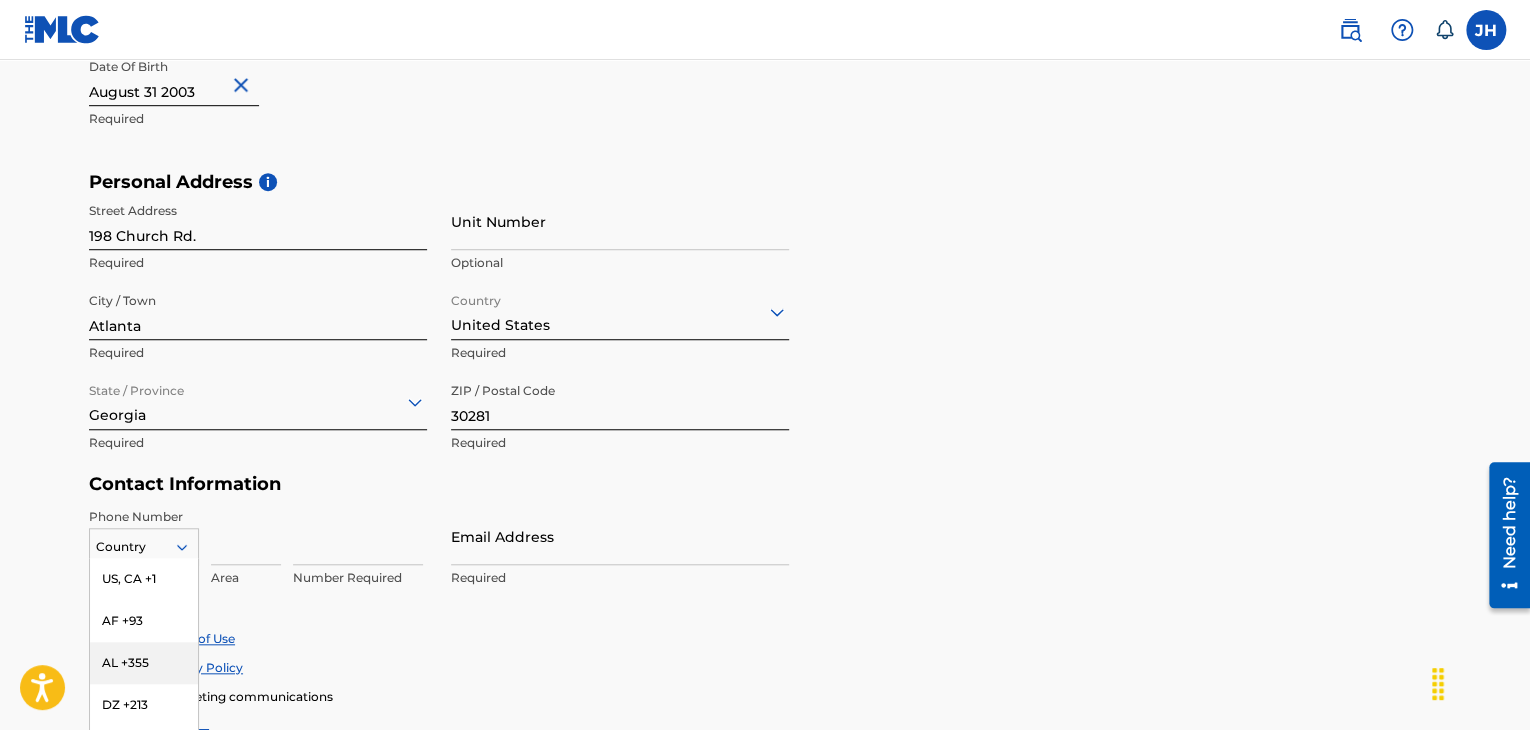 scroll, scrollTop: 705, scrollLeft: 0, axis: vertical 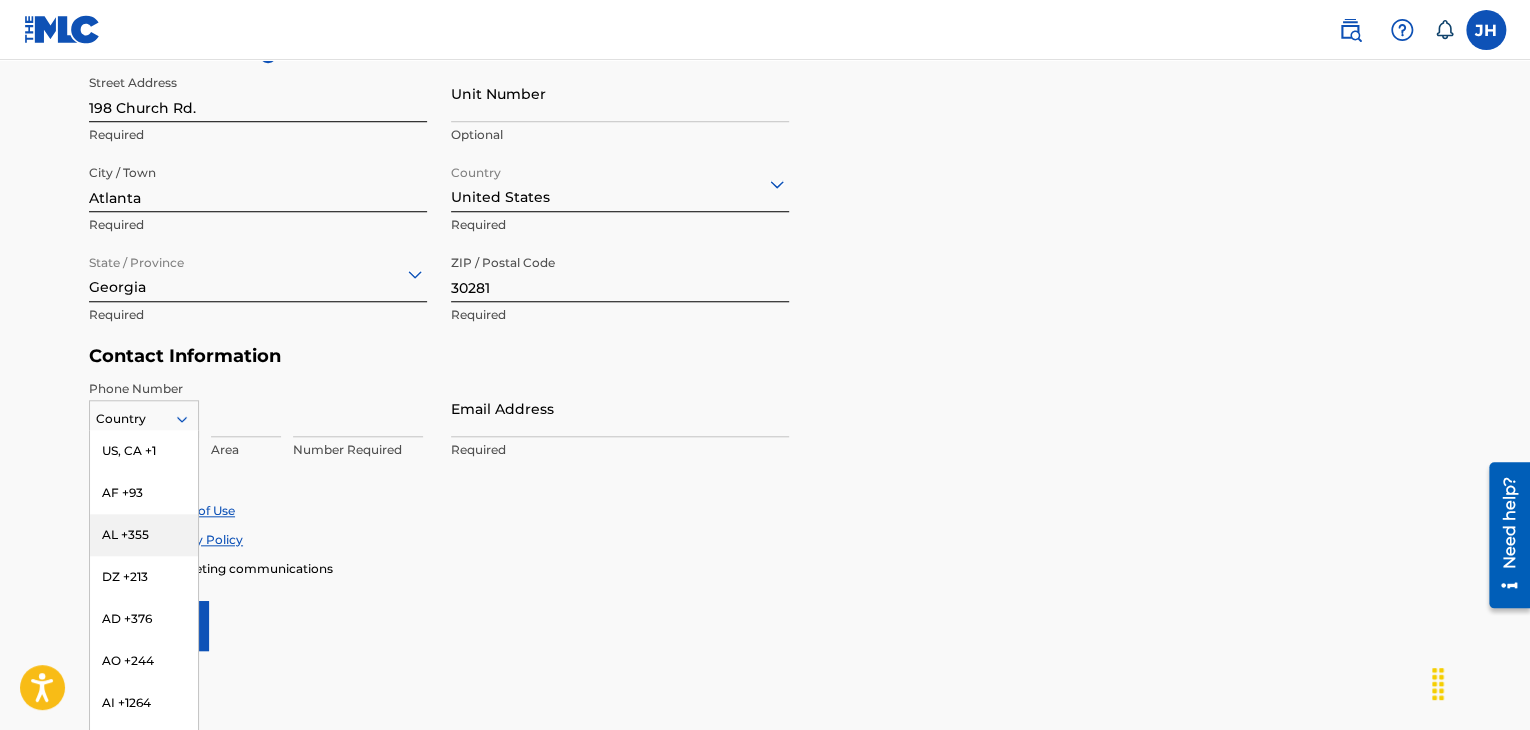 click on "216 results available. Use Up and Down to choose options, press Enter to select the currently focused option, press Escape to exit the menu, press Tab to select the option and exit the menu. Country US, CA +1 AF +93 AL +355 DZ +213 AD +376 AO +244 AI +1264 AG +1268 AR +54 AM +374 AW +297 AU +61 AT +43 AZ +994 BS +1242 BH +973 BD +880 BB +1246 BY +375 BE +32 BZ +501 BJ +229 BM +1441 BT +975 BO +591 BA +387 BW +267 BR +55 BN +673 BG +359 BF +226 BI +257 KH +855 CM +237 CV +238 KY +1345 CF +236 TD +235 CL +56 CN +86 CO +57 KM +269 CG, CD +242 CK +682 CR +506 CI +225 HR +385 CU +53 CY +357 CZ +420 DK +45 DJ +253 DM +1767 DO +1809 EC +593 EG +20 SV +503 GQ +240 ER +291 EE +372 ET +251 FK +500 FO +298 FJ +679 FI +358 FR +33 GF +594 PF +689 GA +241 GM +220 GE +995 DE +49 GH +233 GI +350 GR +30 GL +299 GD +1473 GP +590 GT +502 GN +224 GW +245 GY +592 HT +509 VA, IT +39 HN +504 HK +852 HU +36 IS +354 IN +91 ID +62 IR +98 IQ +964 IE +353 IL +972 JM +1876 JP +81 JO +962 KZ +7 KE +254 KI +686 KP +850 KR +82 KW +965" at bounding box center (144, 415) 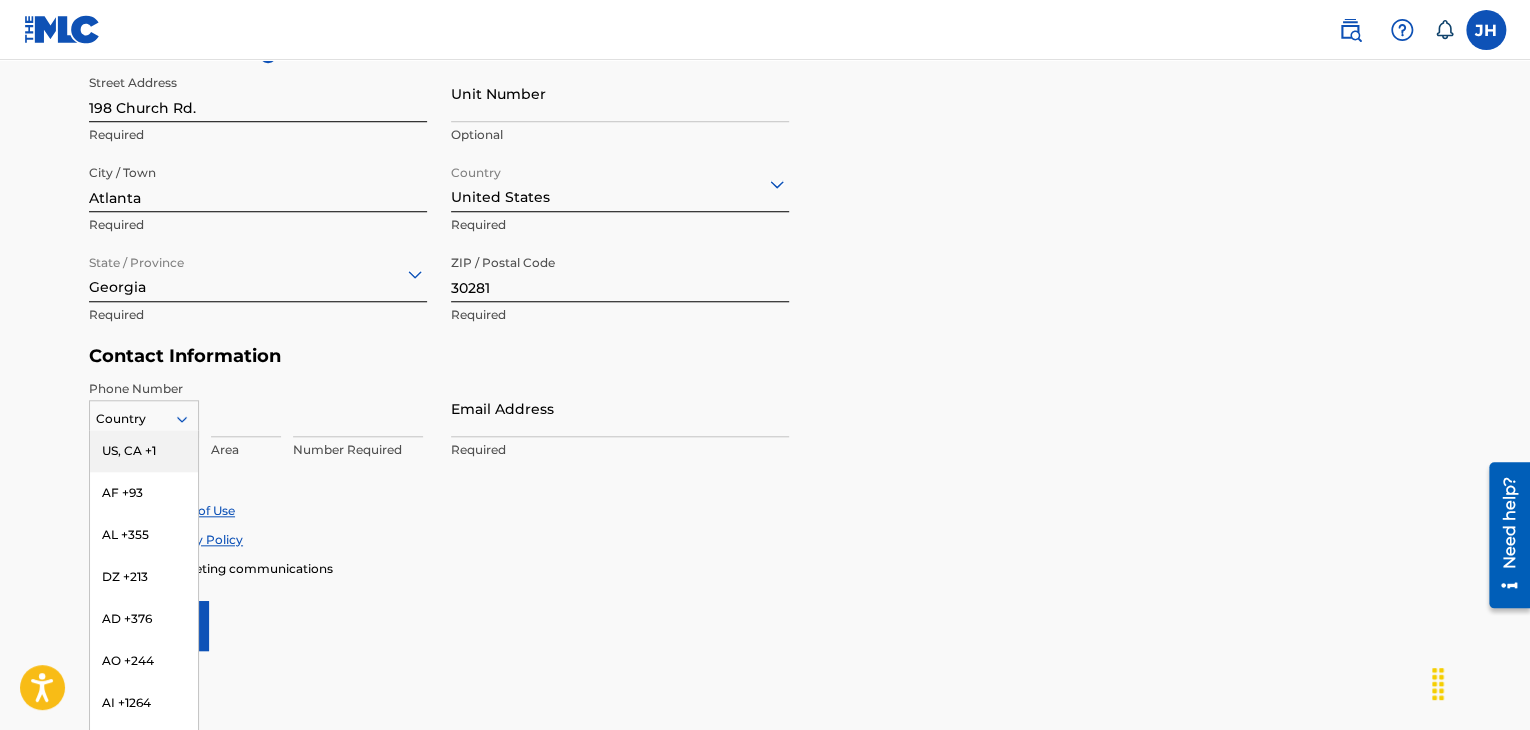 click on "US, CA +1" at bounding box center (144, 451) 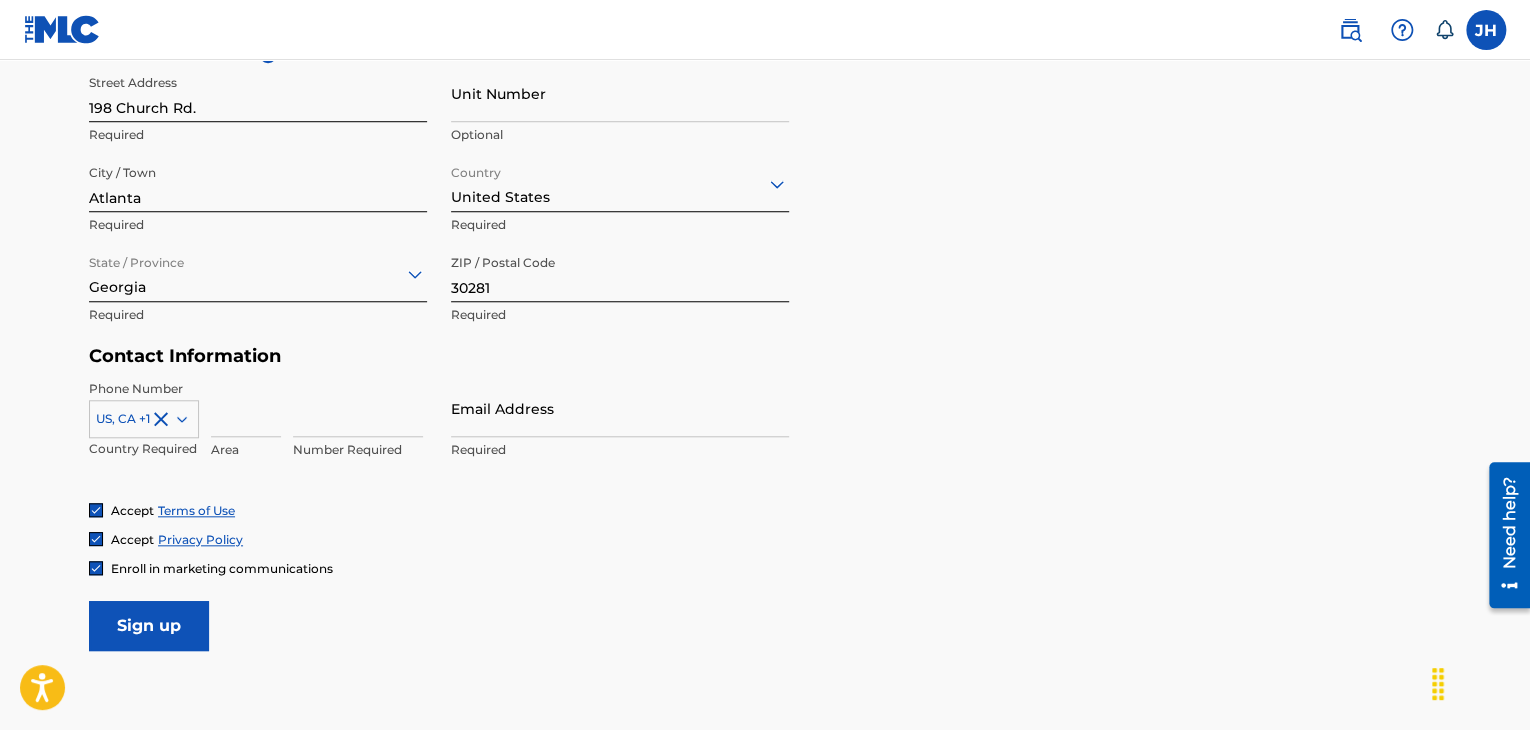 click at bounding box center (246, 408) 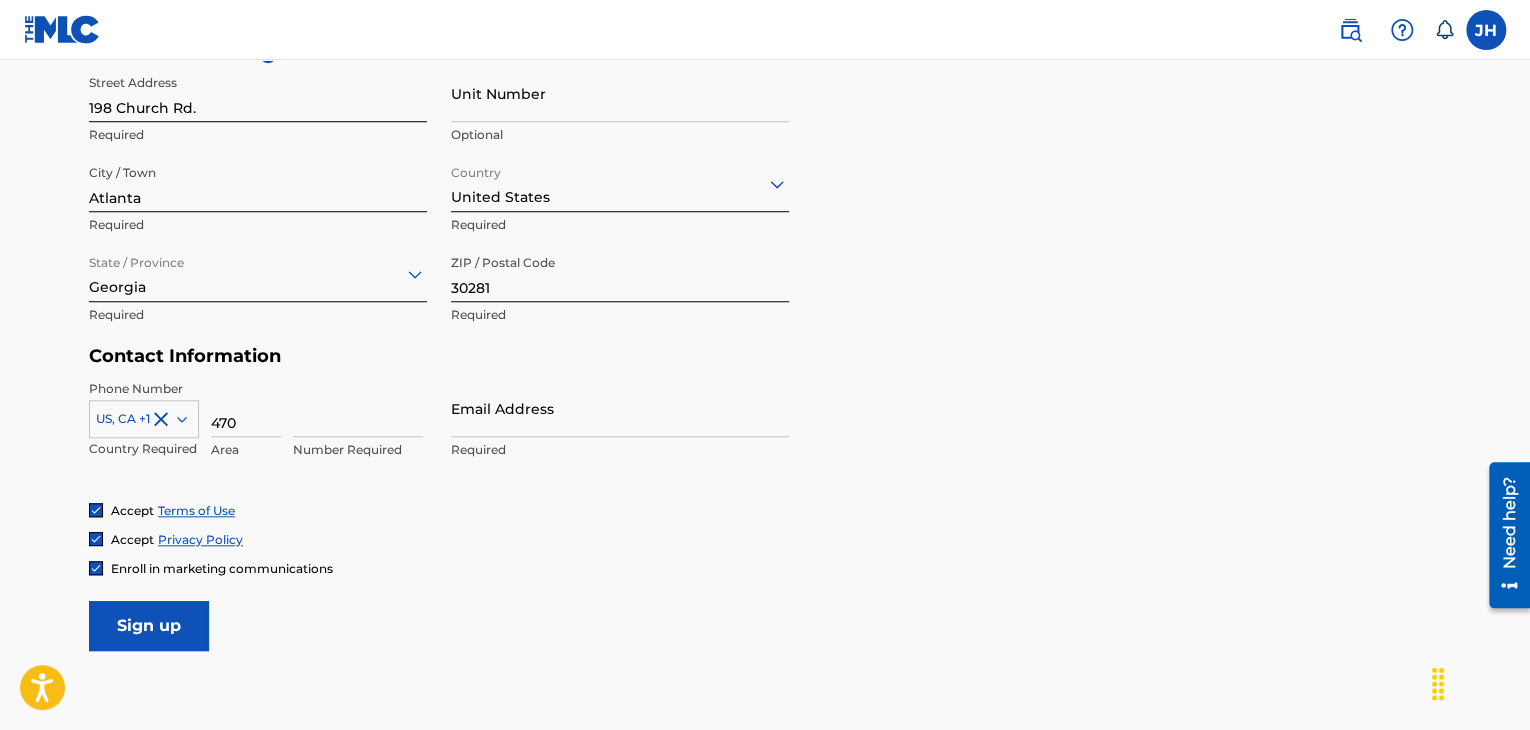 type on "United States" 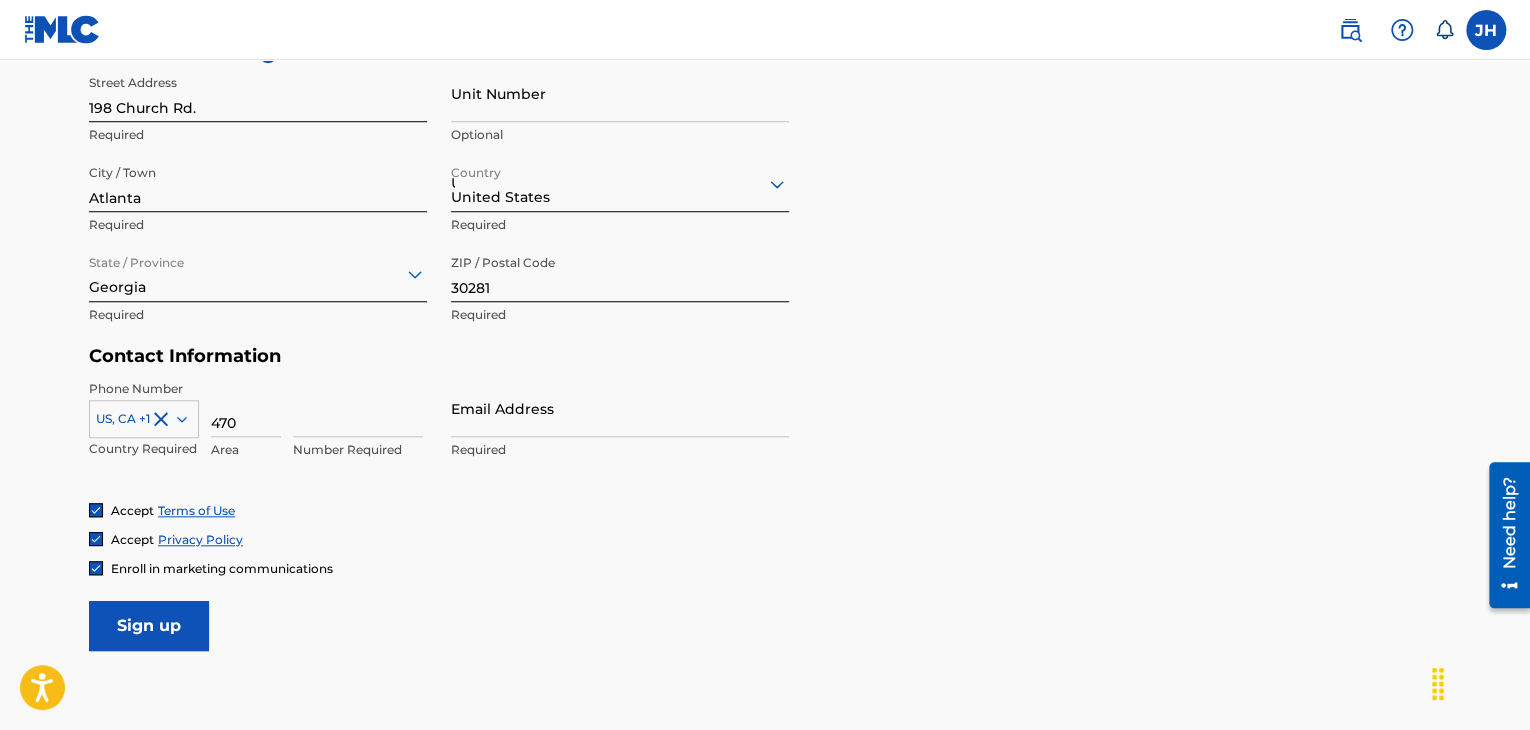 type on "Texas" 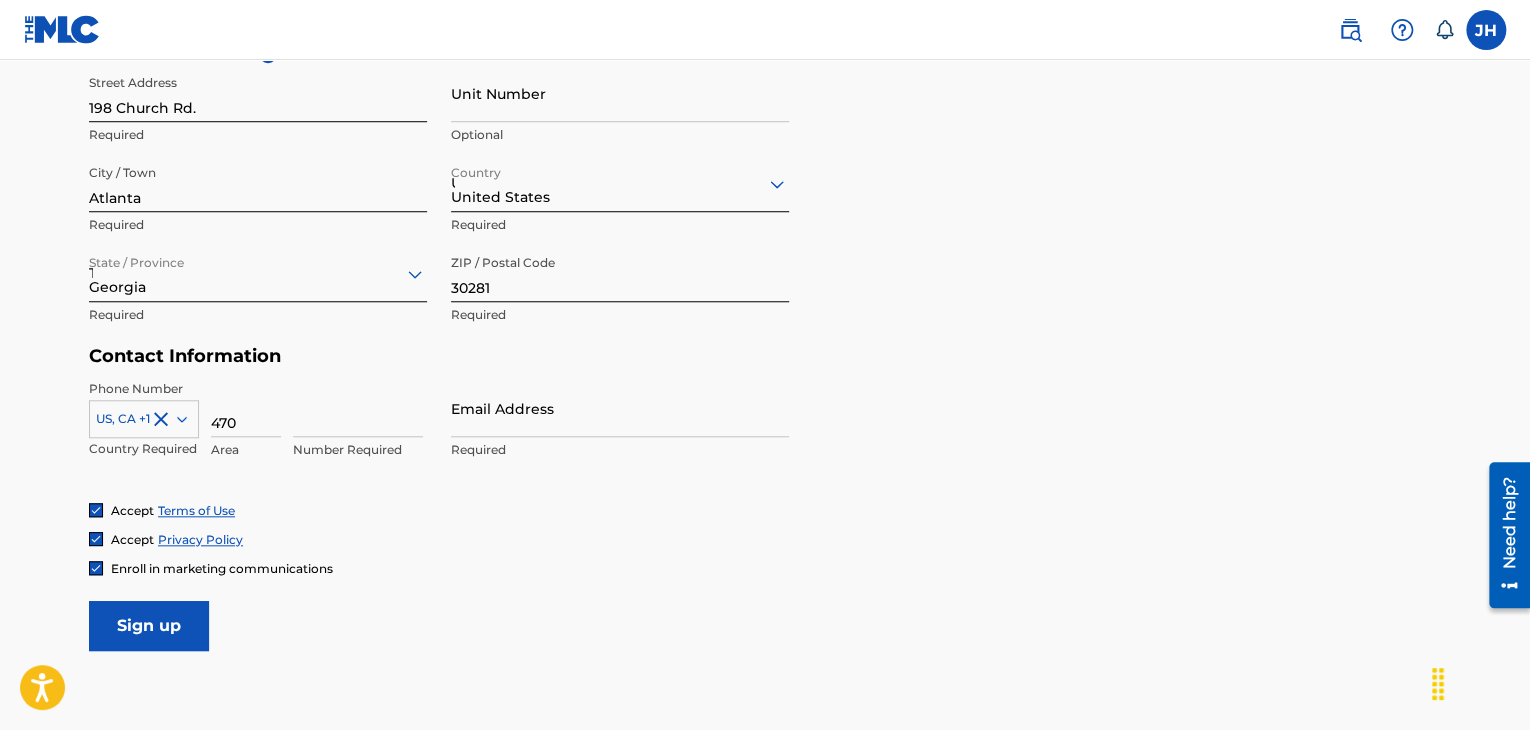 type on "1" 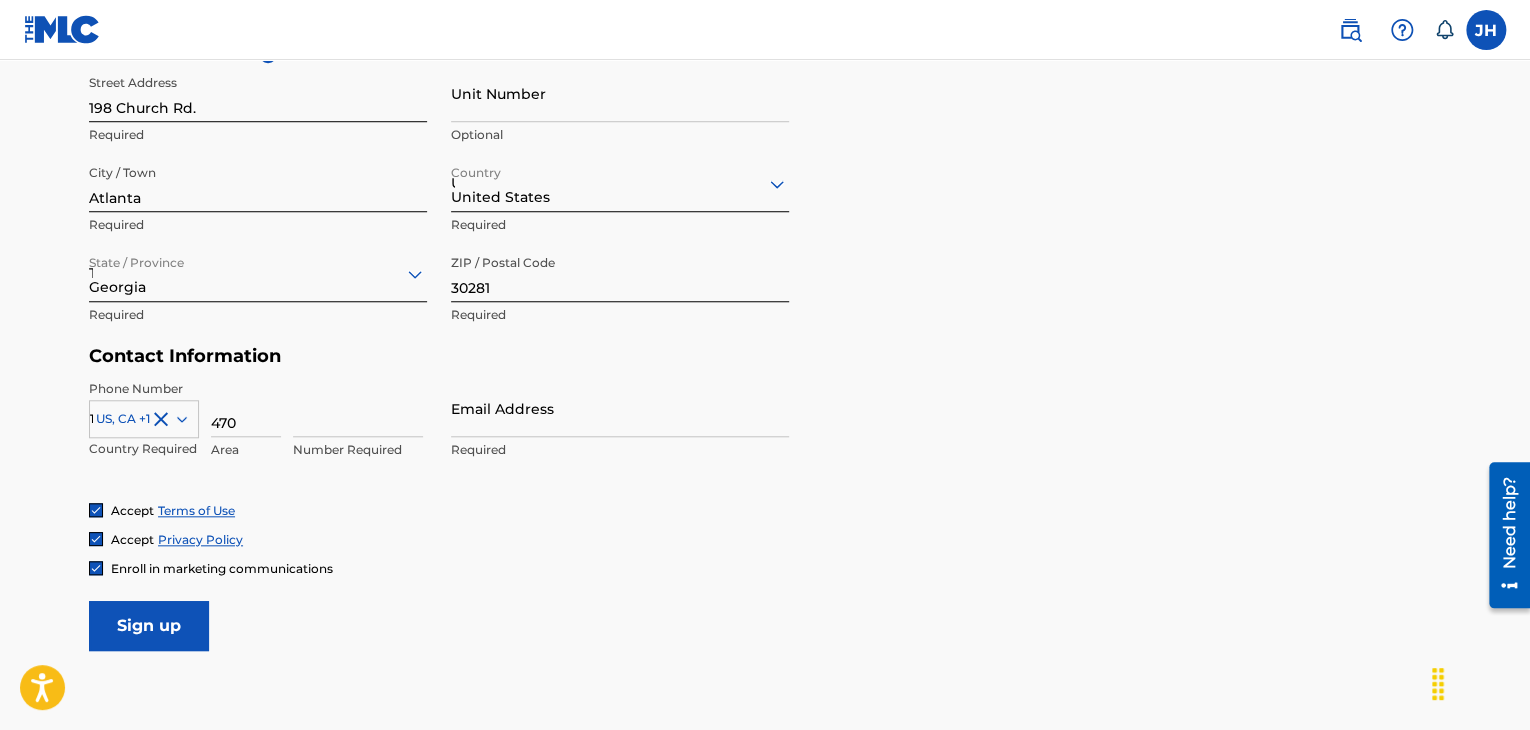 type on "6068532" 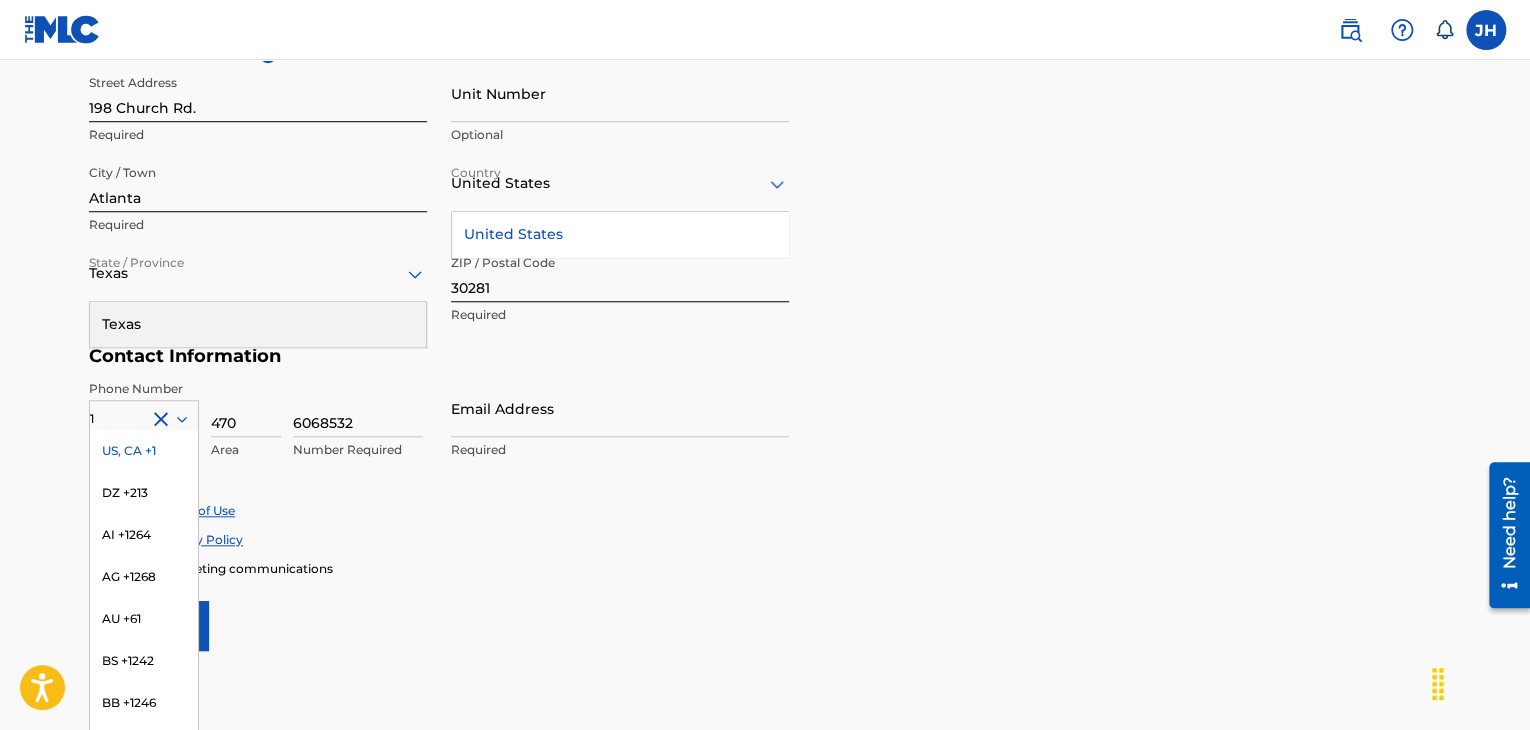 click on "Email Address" at bounding box center (620, 408) 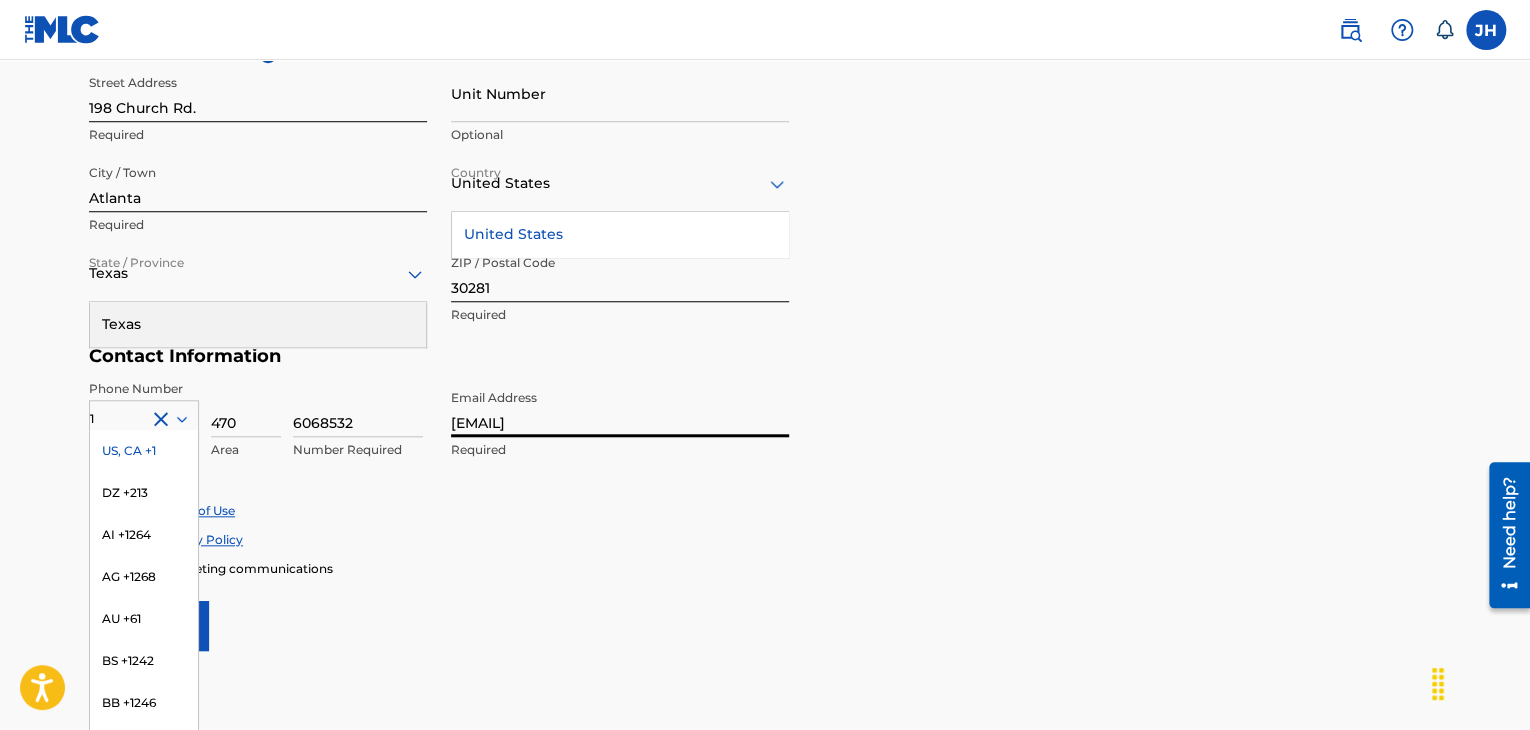 click on "User Information First Name [FIRST] Required Last Name [LAST] Required Date Of Birth [DATE] Required Personal Address i Street Address 198 Church Rd. Required Unit Number Optional City / Town Atlanta Required Country United States United States Required State / Province Texas Texas Required ZIP / Postal Code 30281 Required Contact Information Phone Number 1 US, CA +1DZ +213 AI +1264 AG +1268 AU +61 BS +1242 BB +1246 BZ +501 BM +1441 BO +591 KY +1345 DM +1767 DO +1809 ER +291 ET +251 GA +241 GD +1473 IN +91 JM +1876 JP +81 LV +371 LB +961 LR +231 LY +218 MG +261 FM +691 ME, RS +381 MS +1664 MA, EH +212 NL +31 PE +51 PT +351 KN +1869 LC +1758 VC +1784 SN +221 SK +421 CH +41 TT +1868 TN +216 TC +1649 AE +971 VG +1284 WF +681 Country Required 470 Area 6068532 Number Required Email Address [EMAIL] Required Accept Terms of Use Accept Privacy Policy Enroll in marketing communications Sign up" at bounding box center [765, 207] 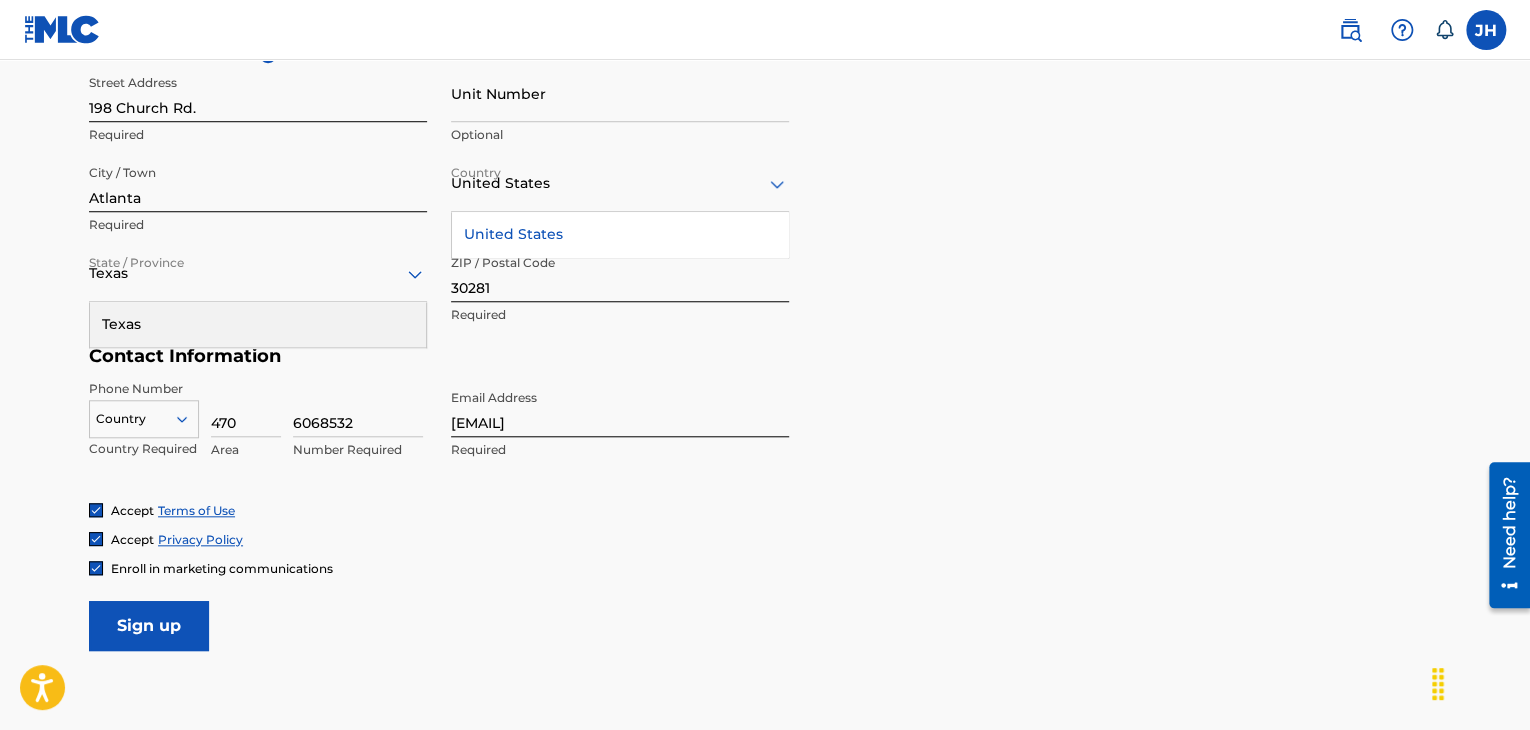 click at bounding box center [144, 419] 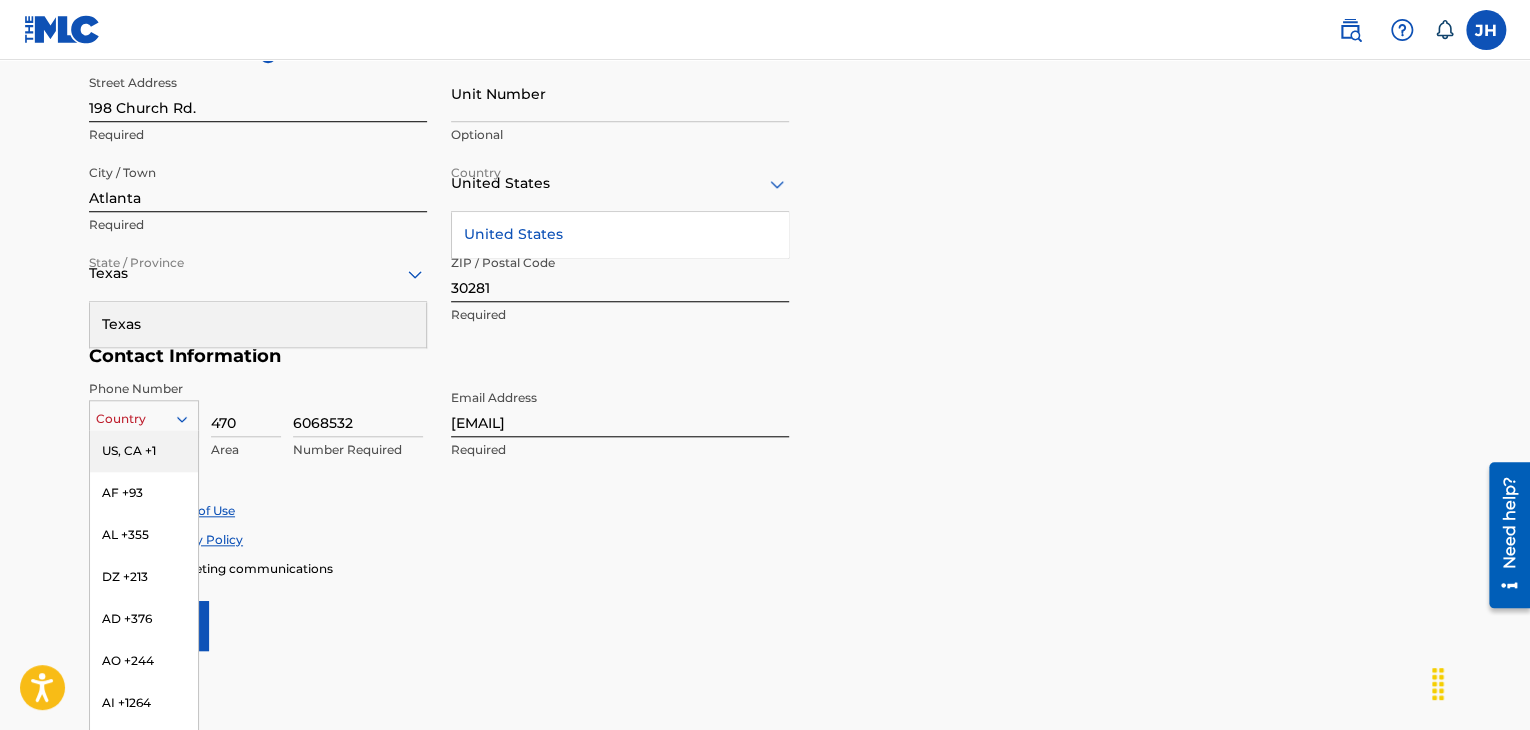 click on "US, CA +1" at bounding box center (144, 451) 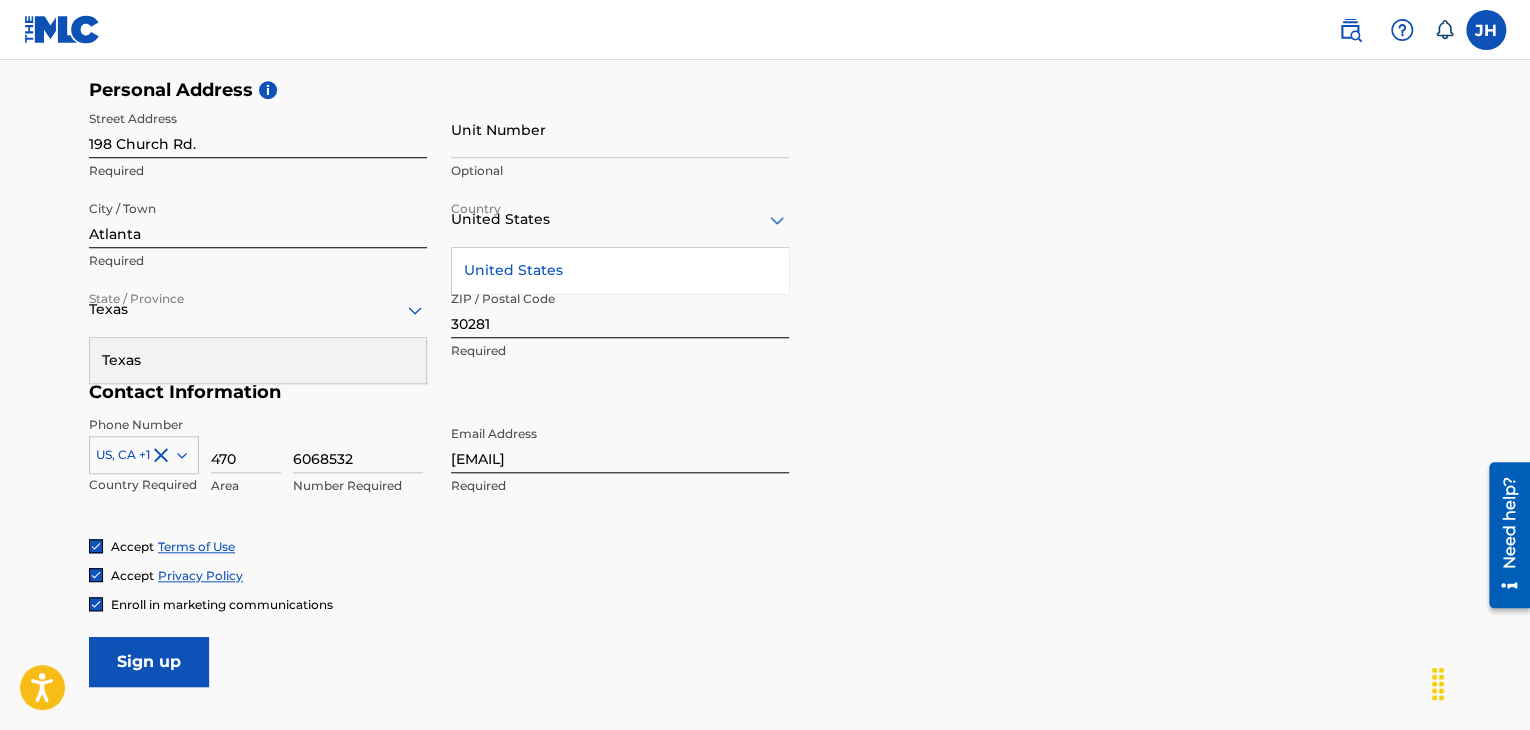 scroll, scrollTop: 833, scrollLeft: 0, axis: vertical 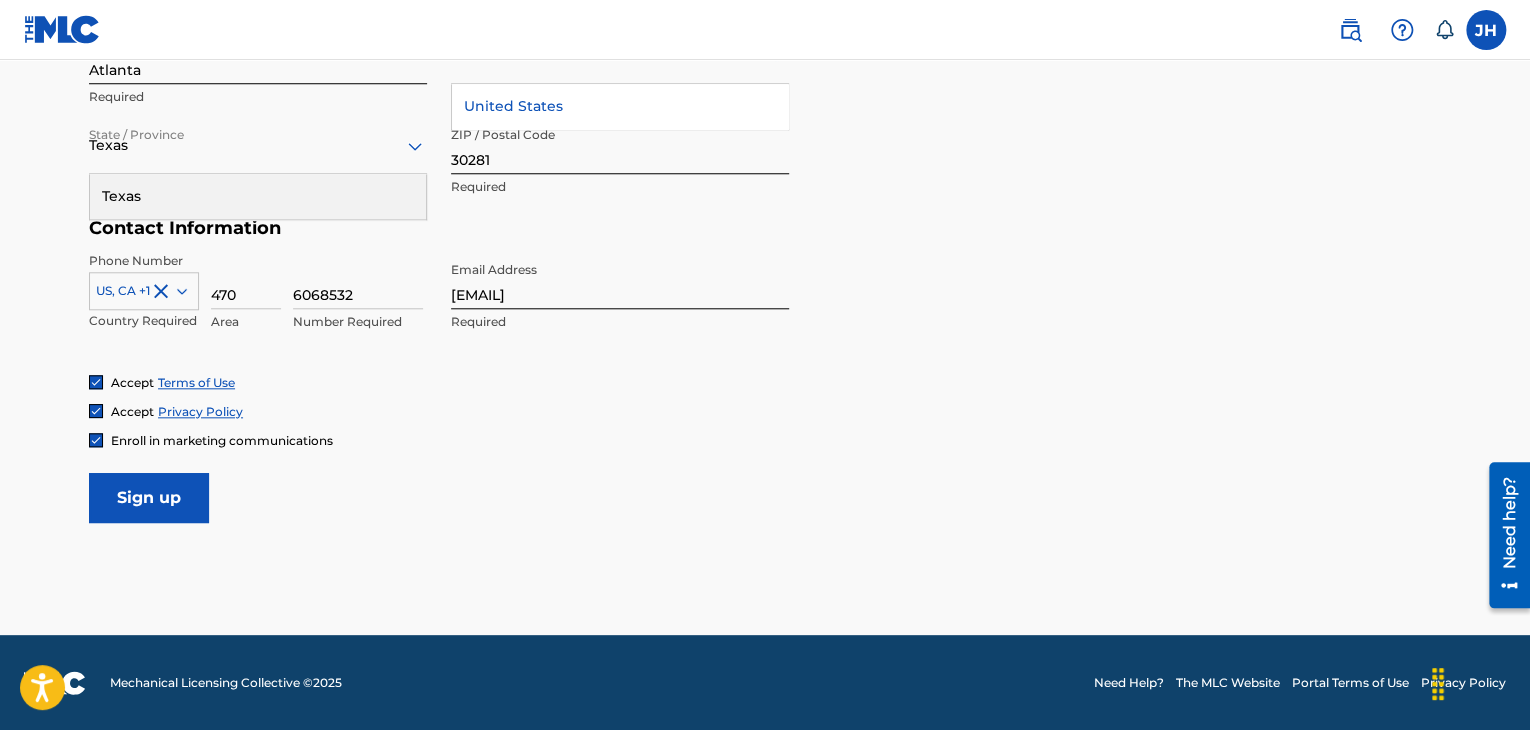 click on "Sign up" at bounding box center (149, 498) 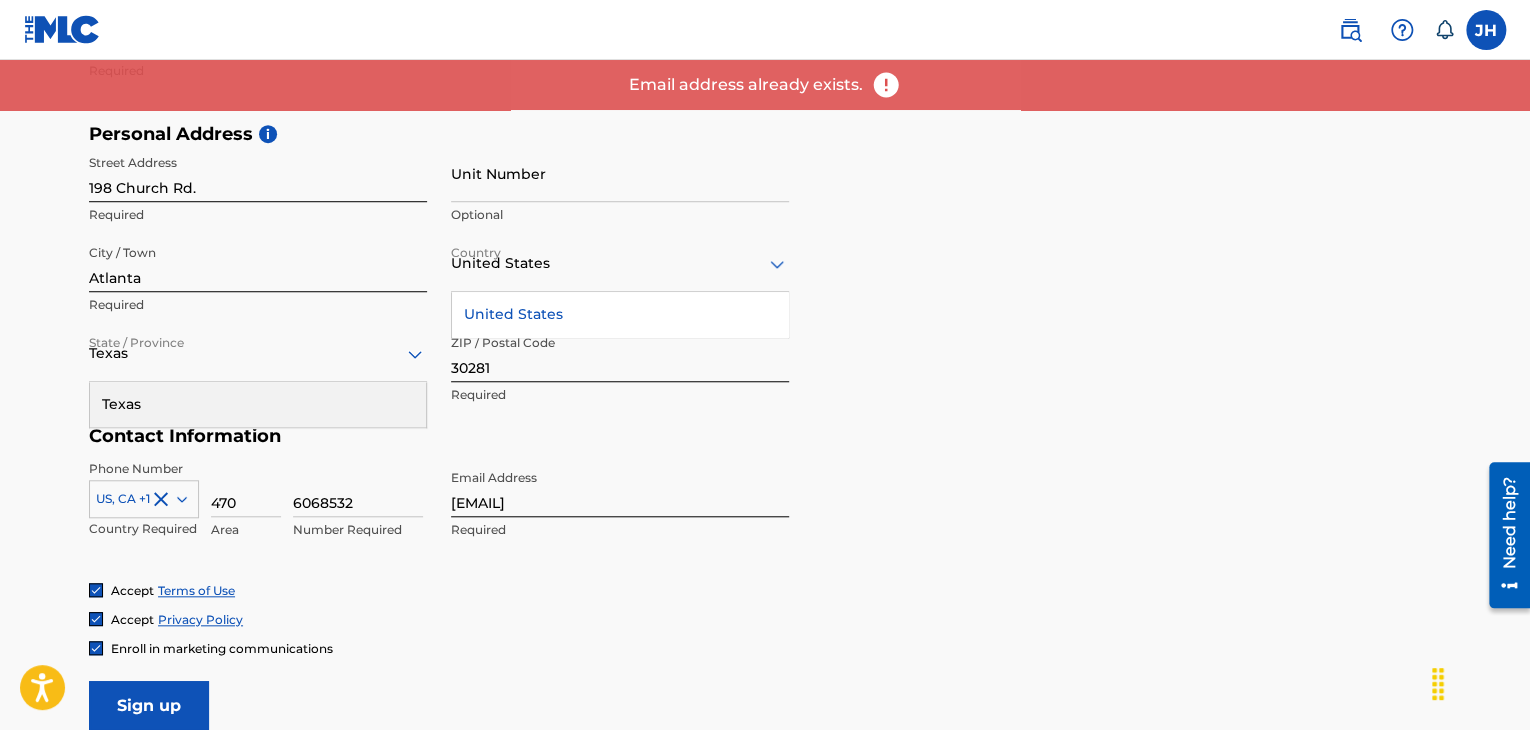 scroll, scrollTop: 626, scrollLeft: 0, axis: vertical 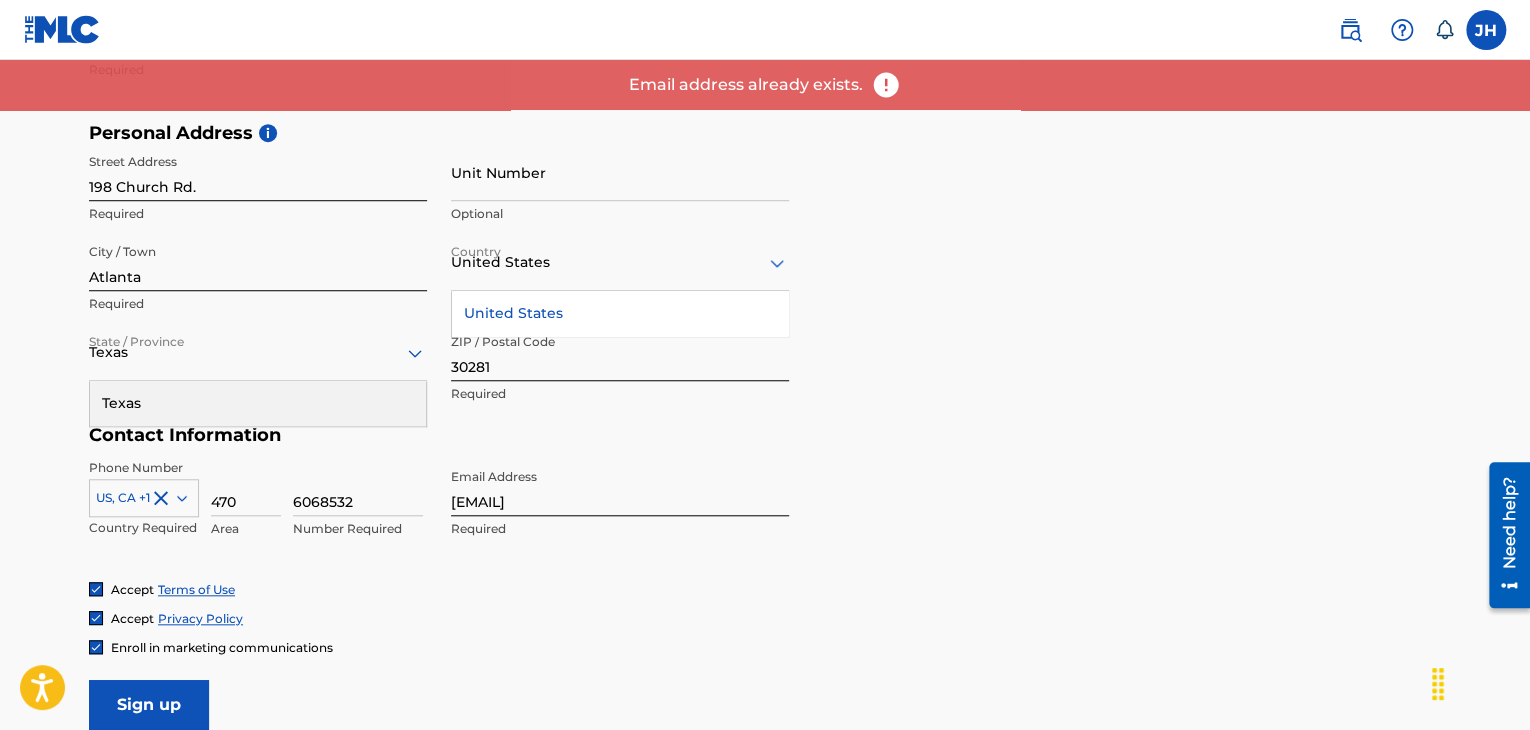 click on "Texas" at bounding box center (258, 403) 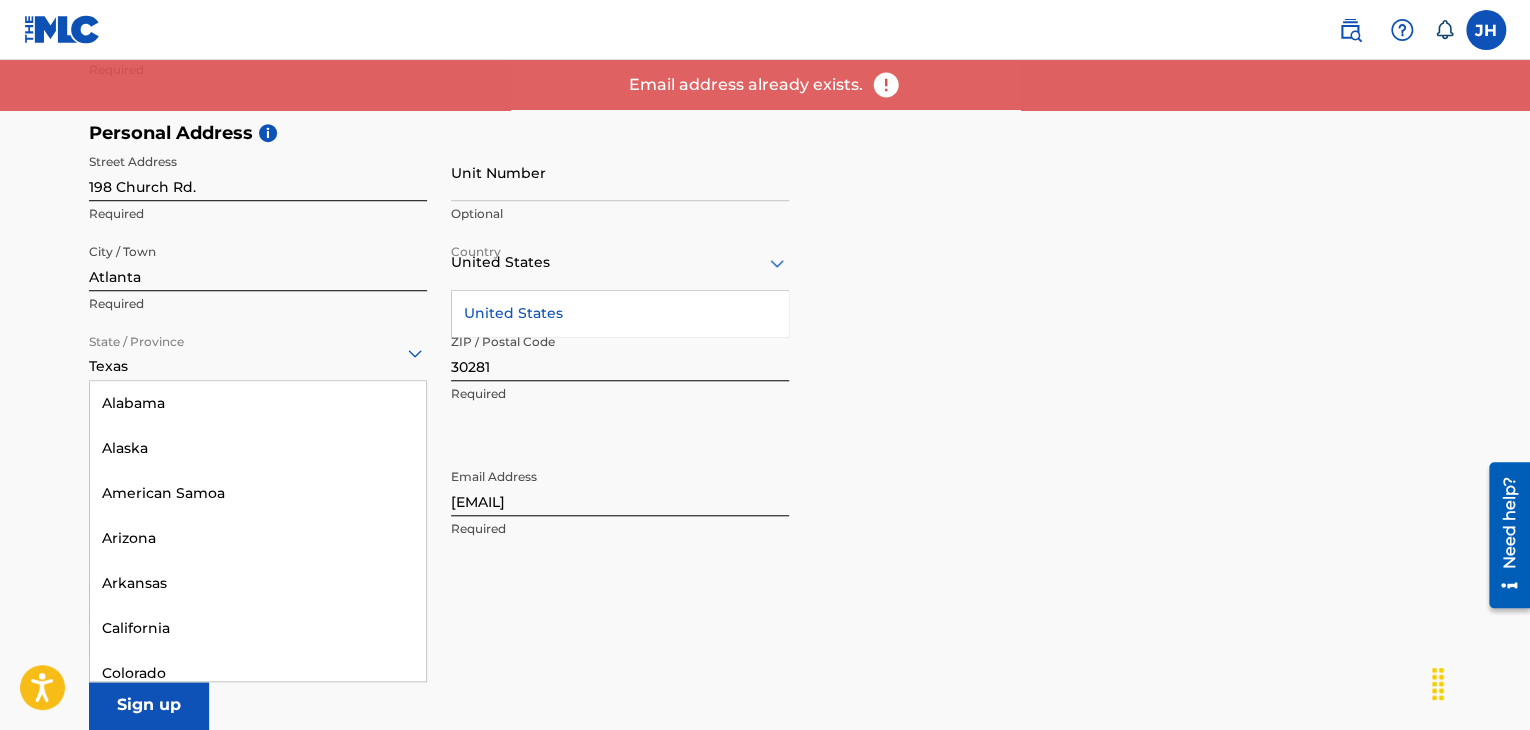 scroll, scrollTop: 1920, scrollLeft: 0, axis: vertical 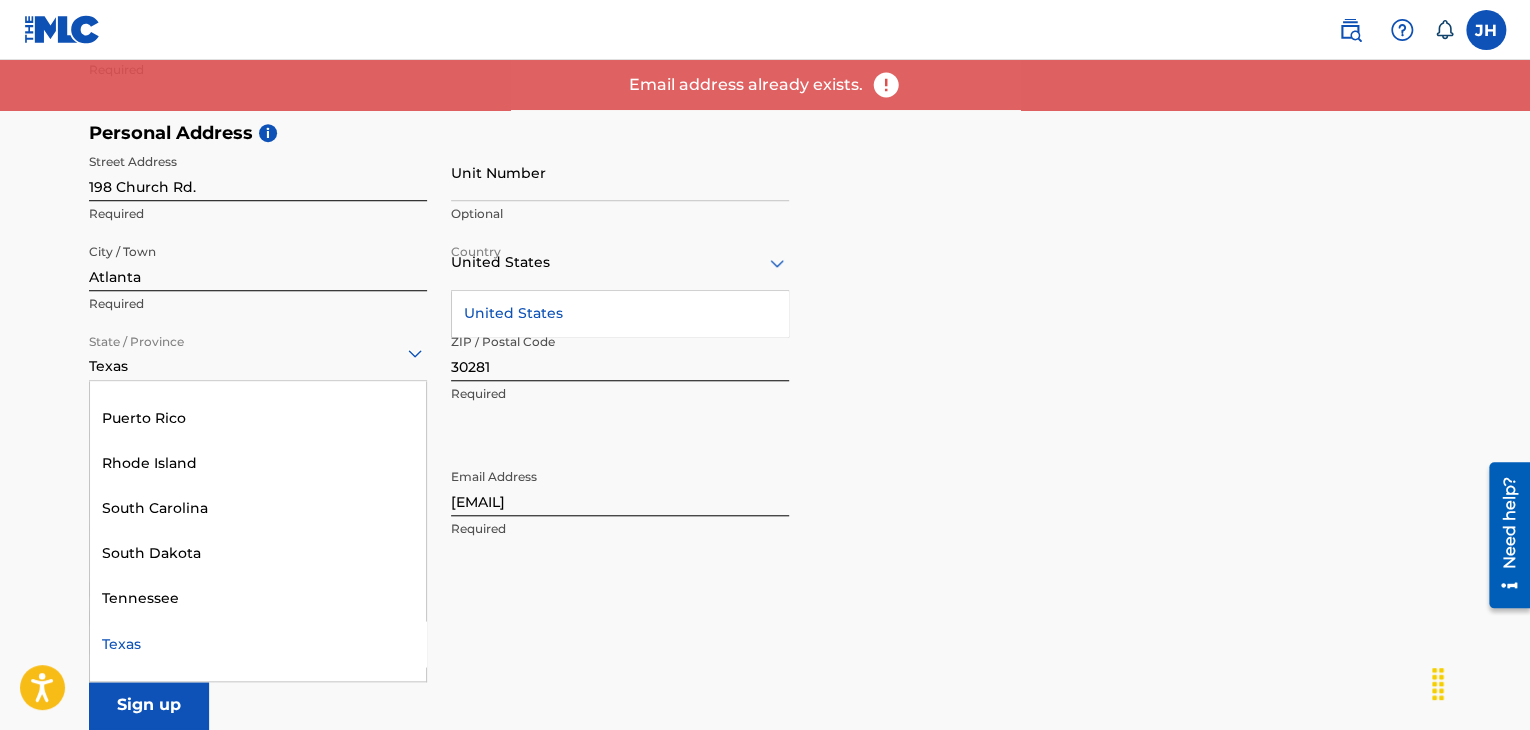 click at bounding box center (258, 352) 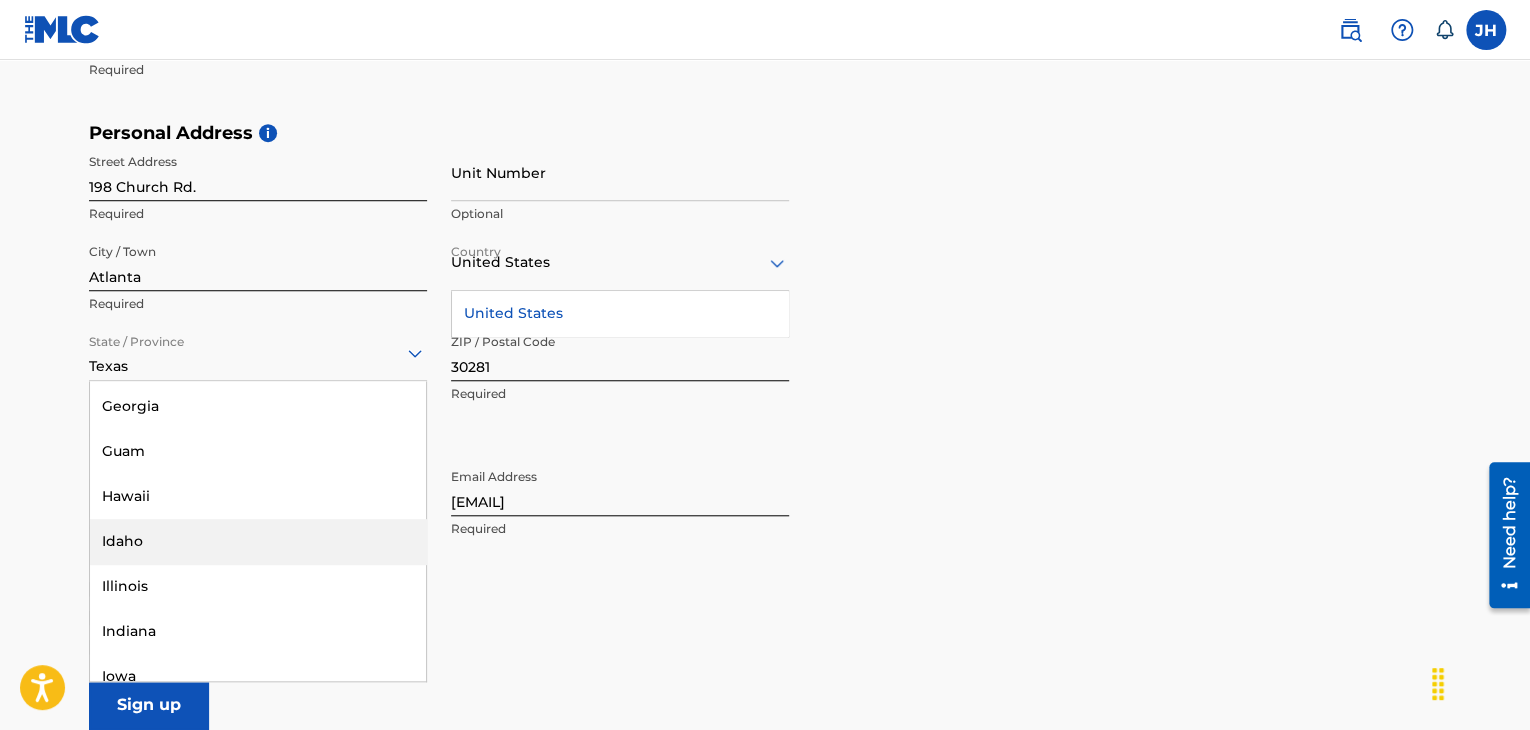 scroll, scrollTop: 482, scrollLeft: 0, axis: vertical 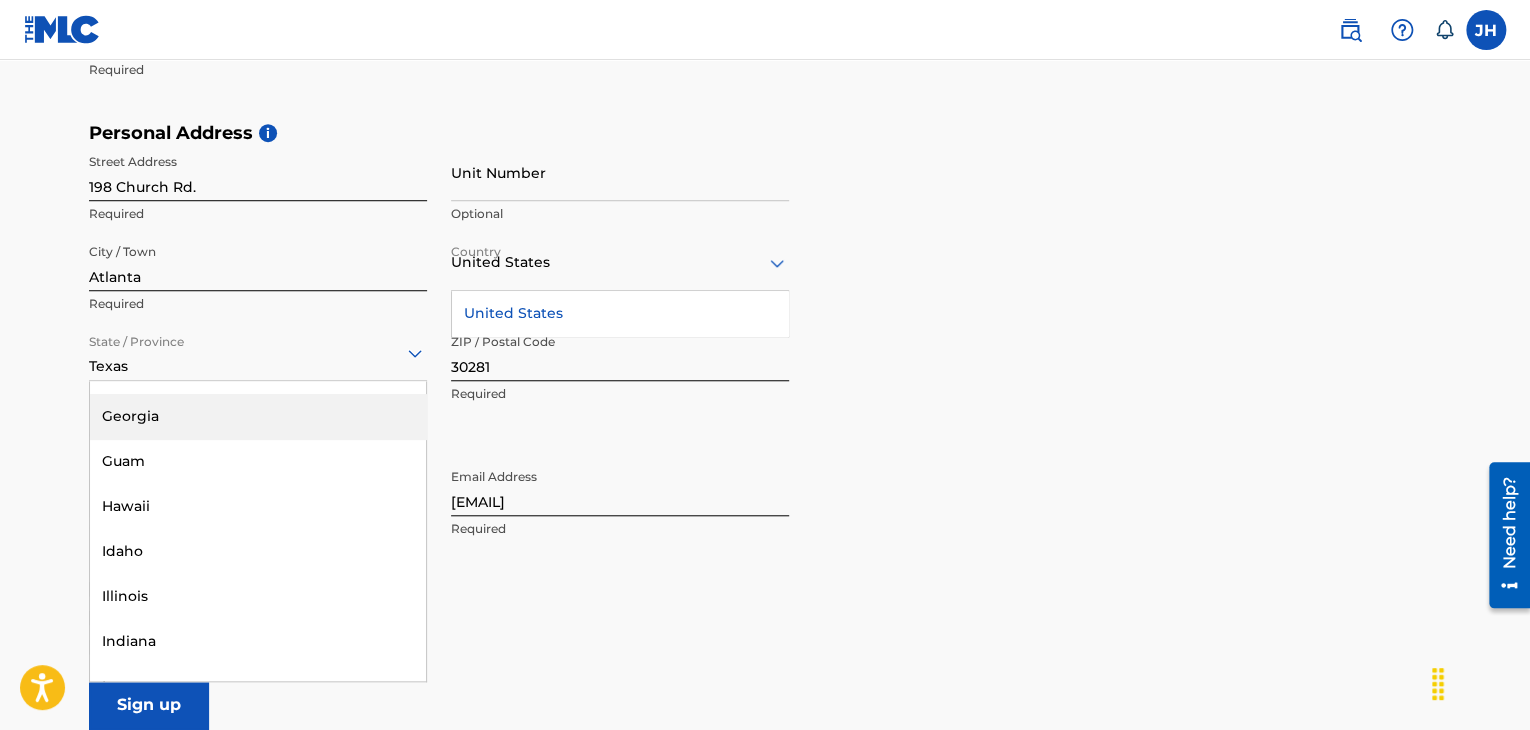 click on "Georgia" at bounding box center (258, 416) 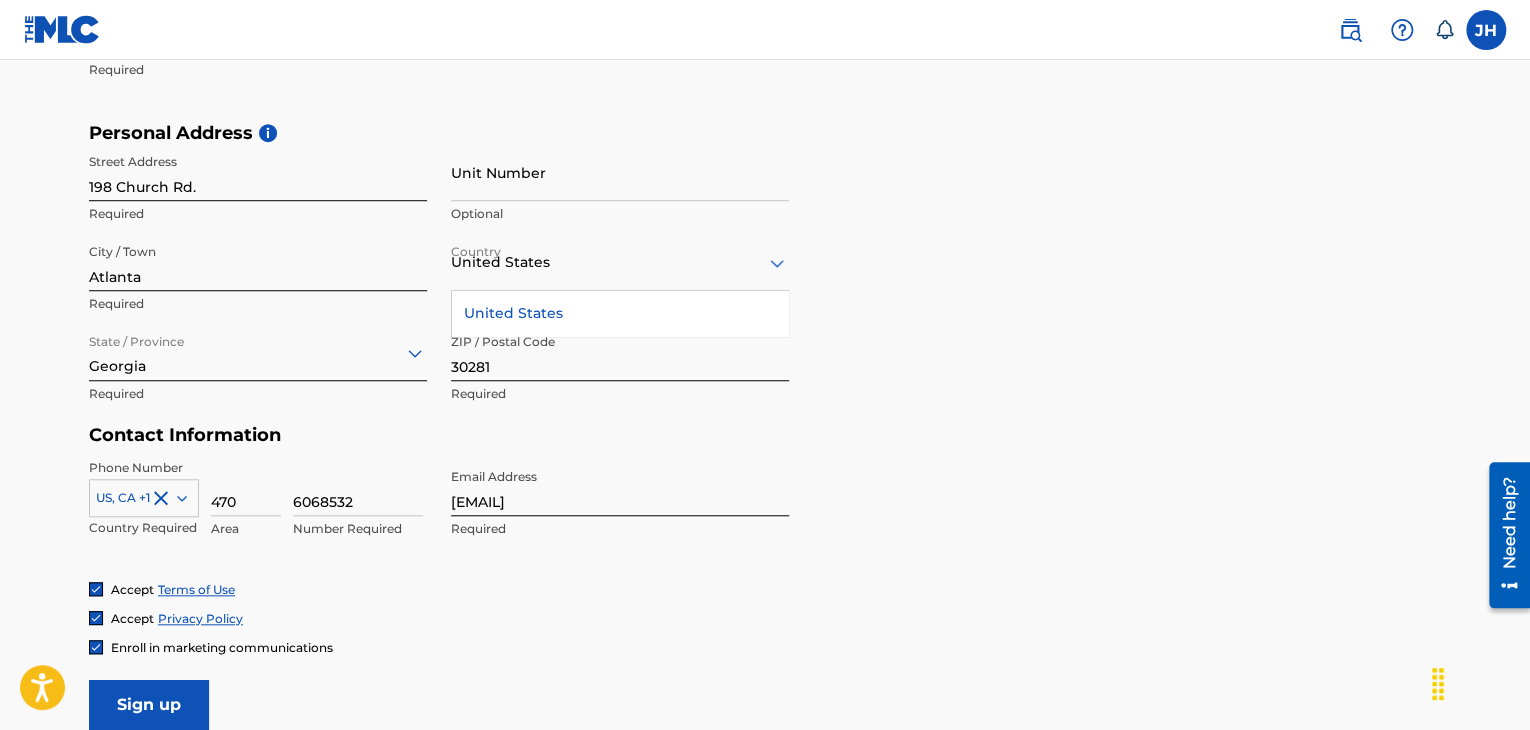 click on "User Information First Name [FIRST] Required Last Name [LAST] Required Date Of Birth [DATE] Required Personal Address i Street Address 198 Church Rd. Required Unit Number Optional City / Town [CITY] Required Country United States United States Required State / Province Georgia Required ZIP / Postal Code 30281 Required Contact Information Phone Number US, CA +1 Country Required 470 Area 6068532 Number Required Email Address [EMAIL] Required Accept Terms of Use Accept Privacy Policy Enroll in marketing communications Sign up" at bounding box center (765, 286) 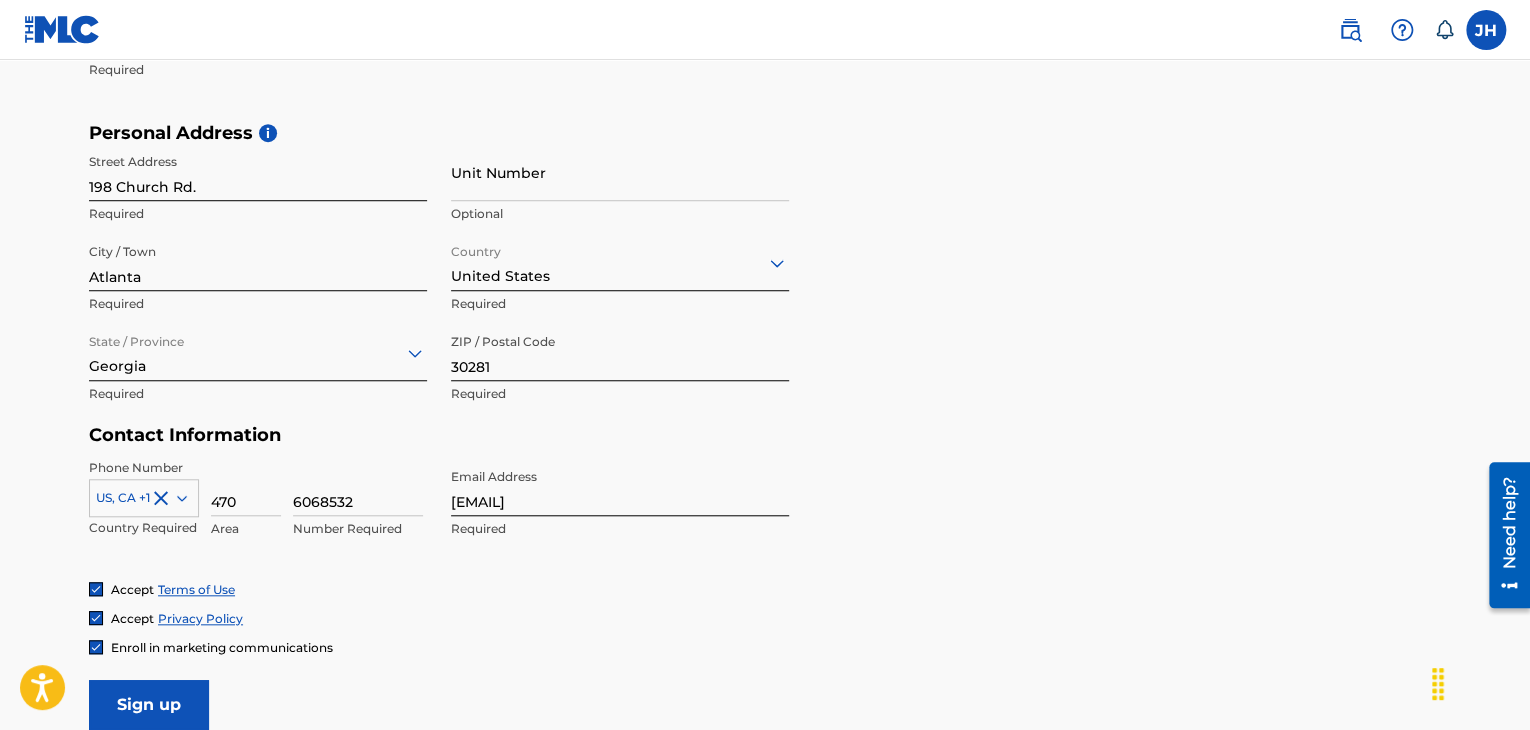 click 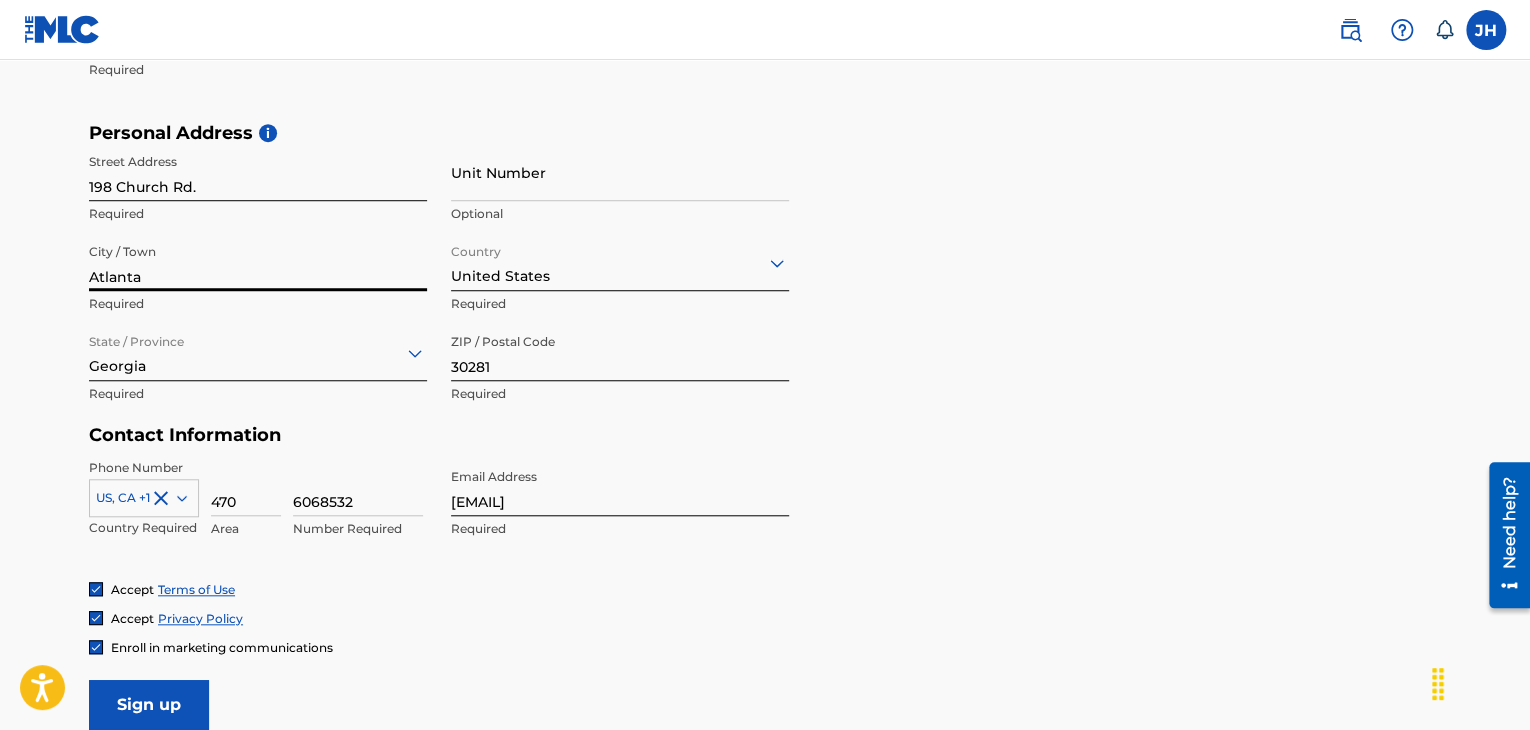 click on "Atlanta" at bounding box center (258, 262) 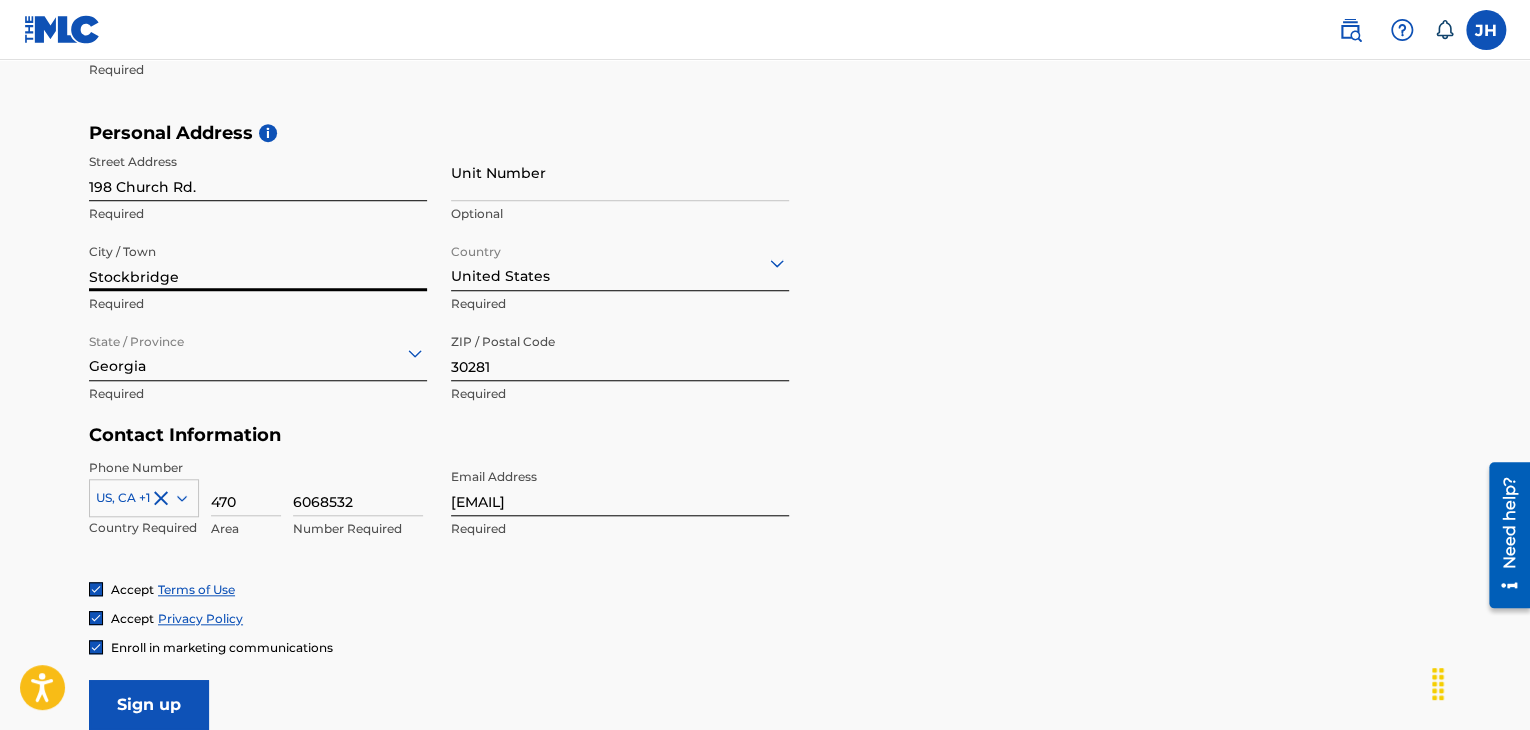 type on "Stockbridge" 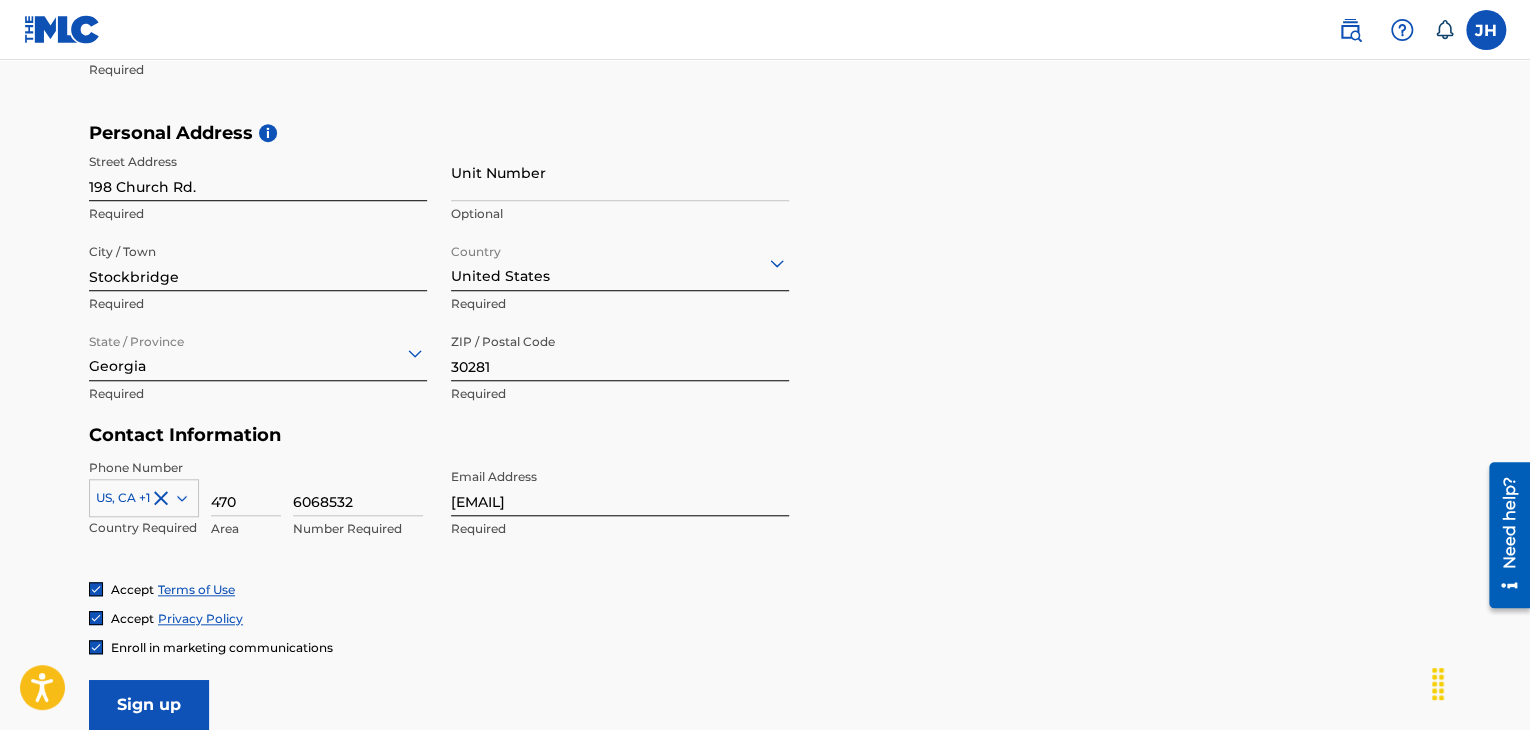 click on "Personal Address i Street Address 198 Church Rd. Required Unit Number Optional City / Town Stockbridge Required Country United States Required State / Province Georgia Required ZIP / Postal Code 30281 Required" at bounding box center [765, 273] 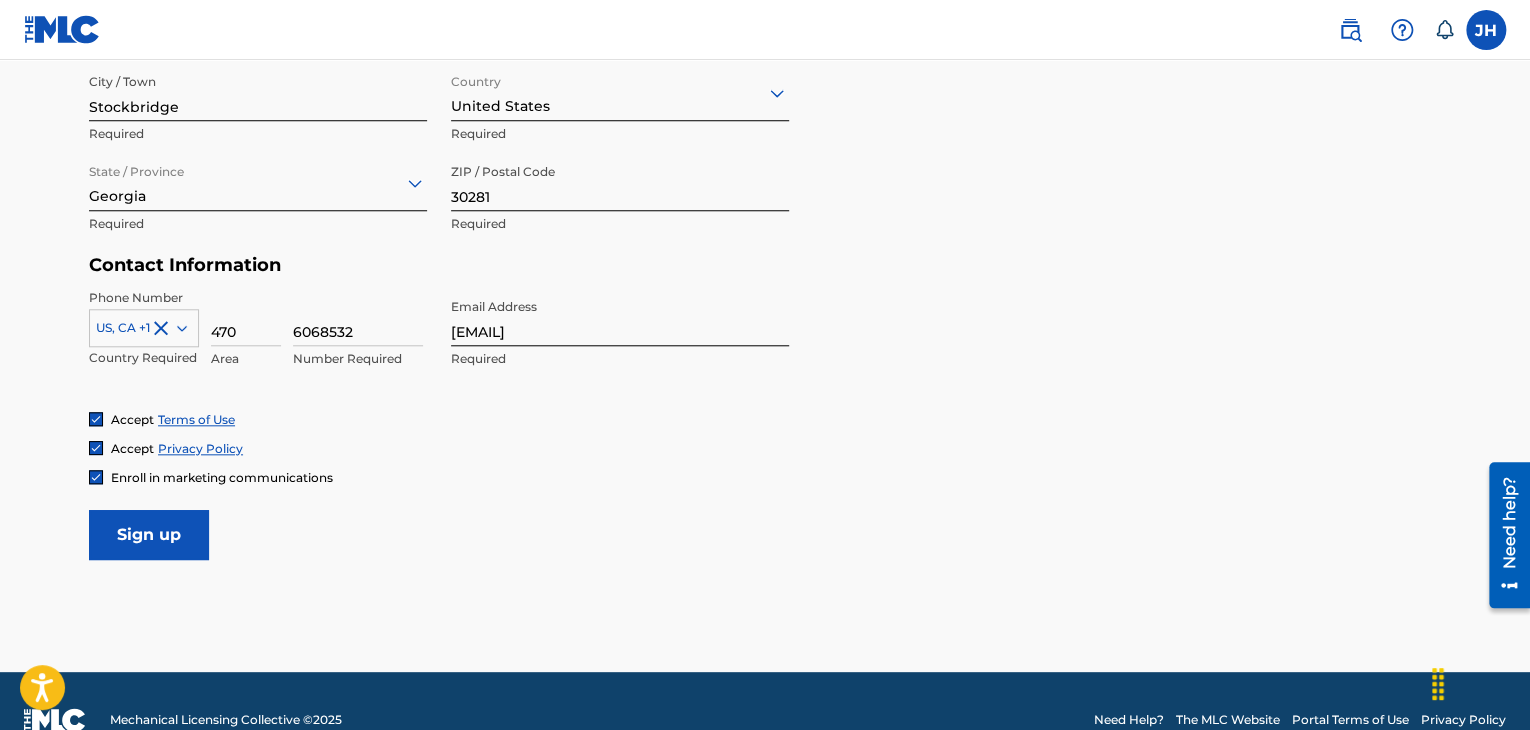 scroll, scrollTop: 833, scrollLeft: 0, axis: vertical 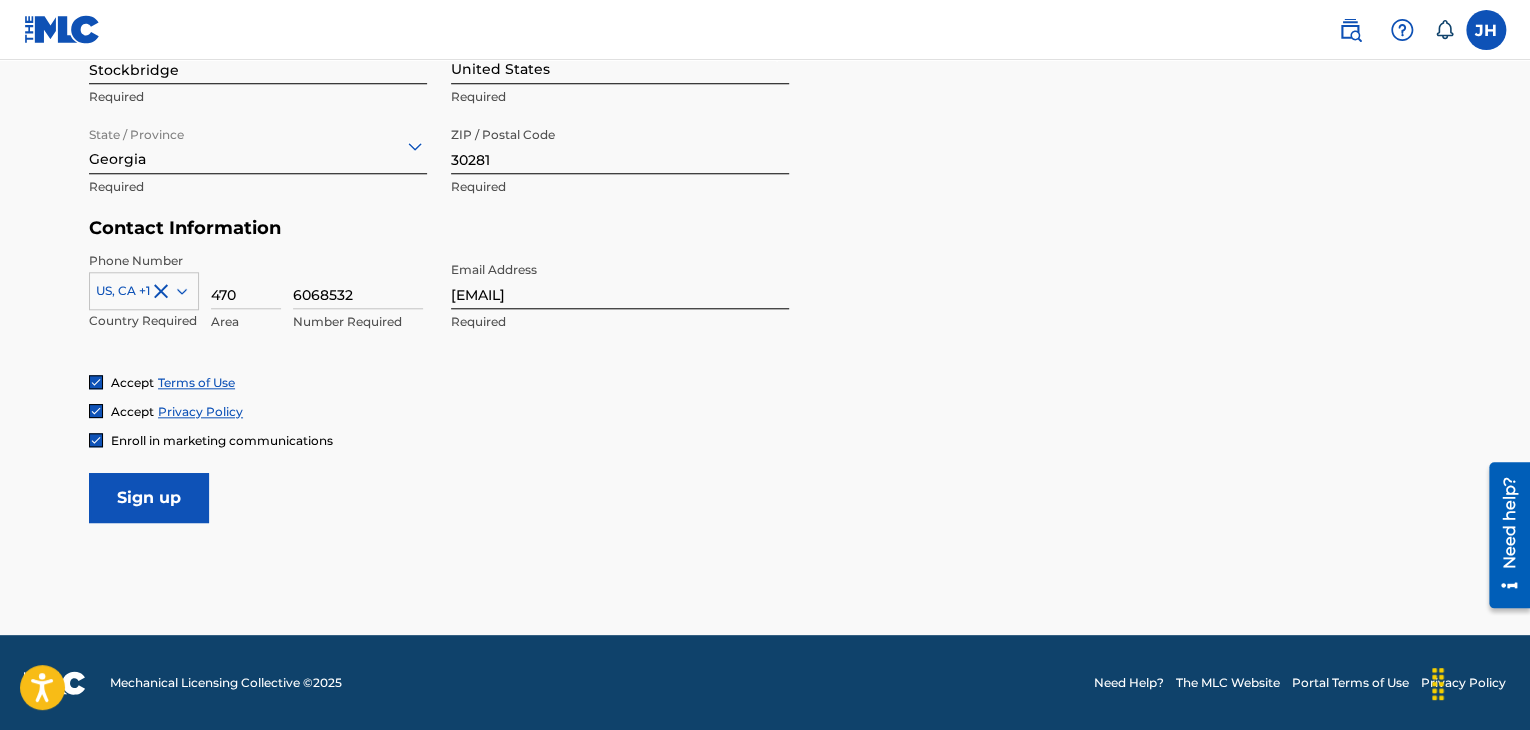 click on "Sign up" at bounding box center [149, 498] 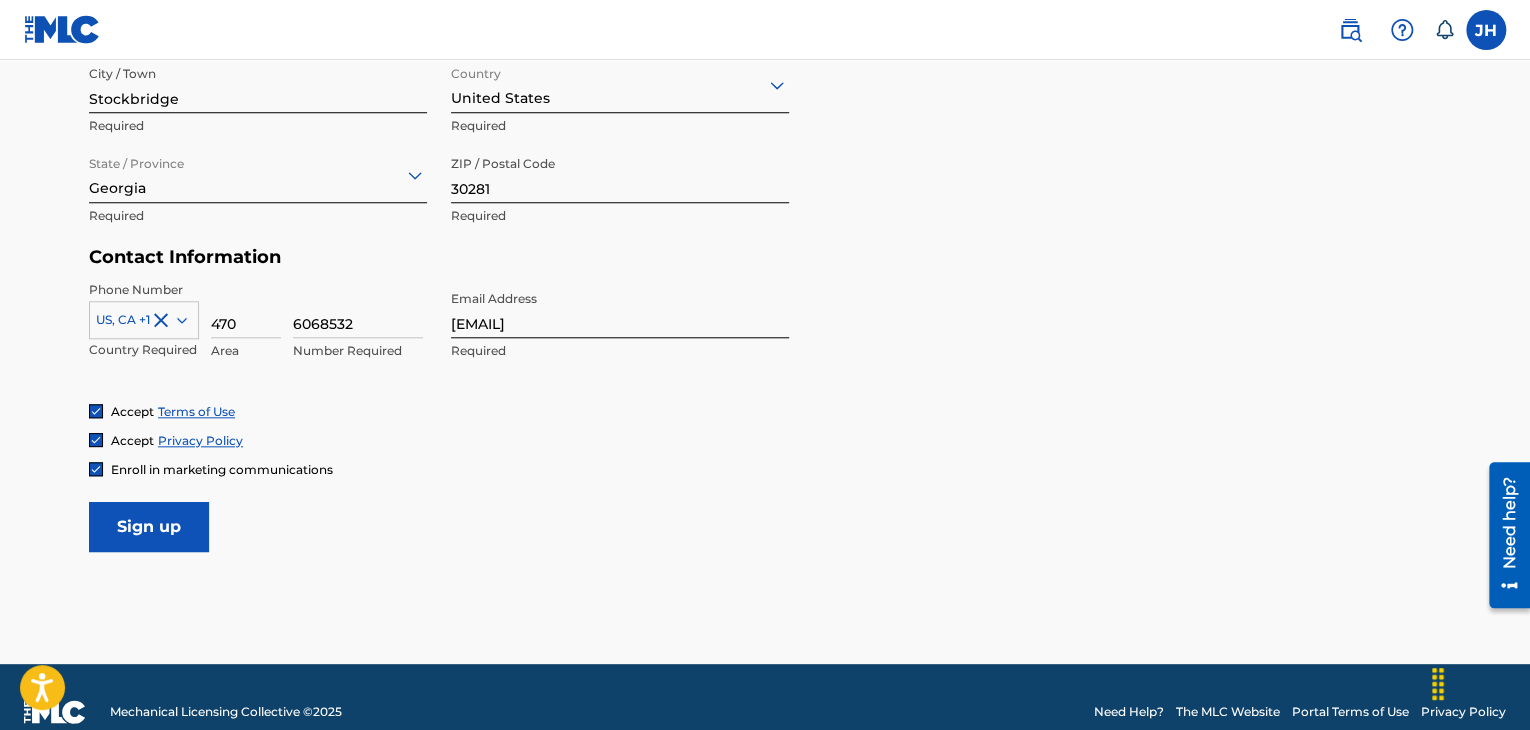 scroll, scrollTop: 833, scrollLeft: 0, axis: vertical 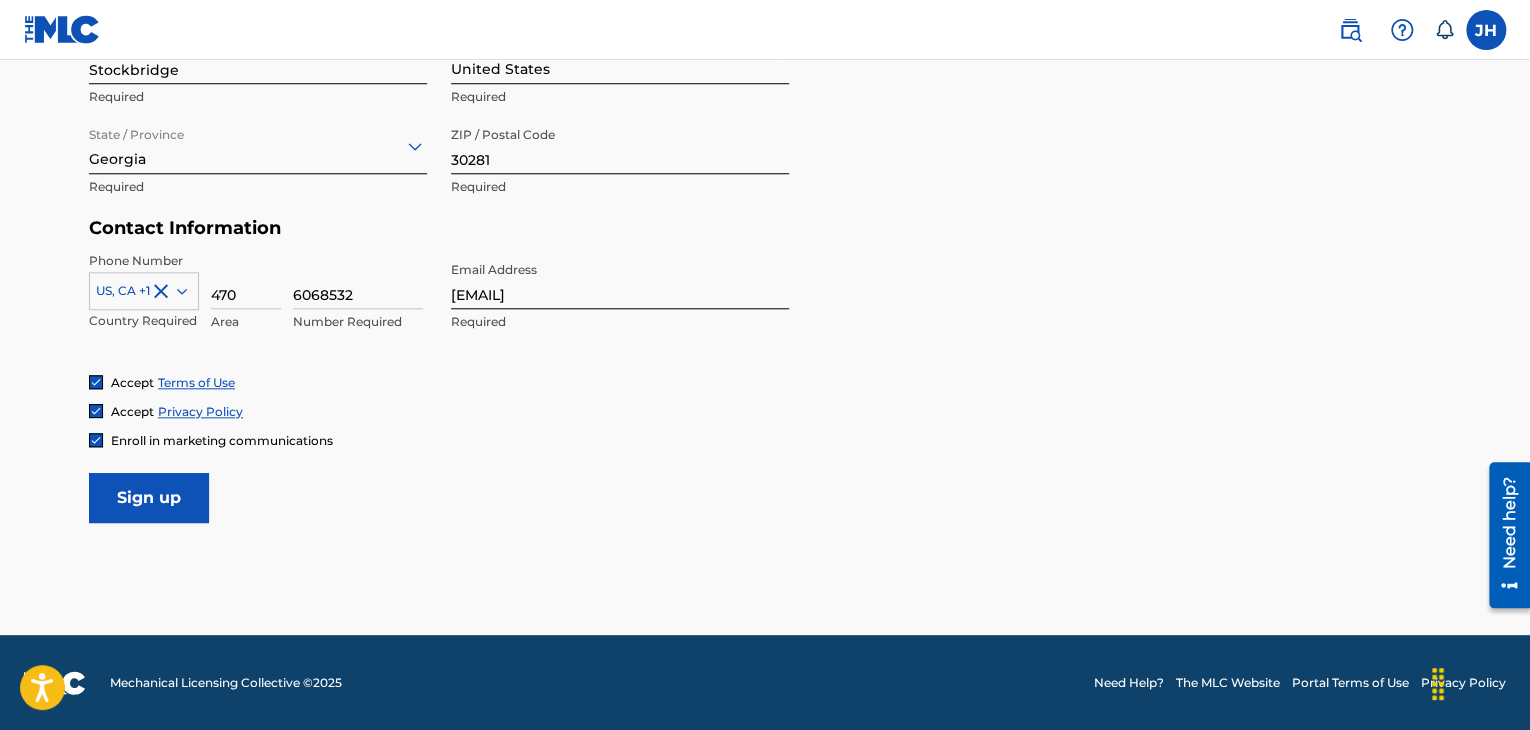 click on "Sign up" at bounding box center (149, 498) 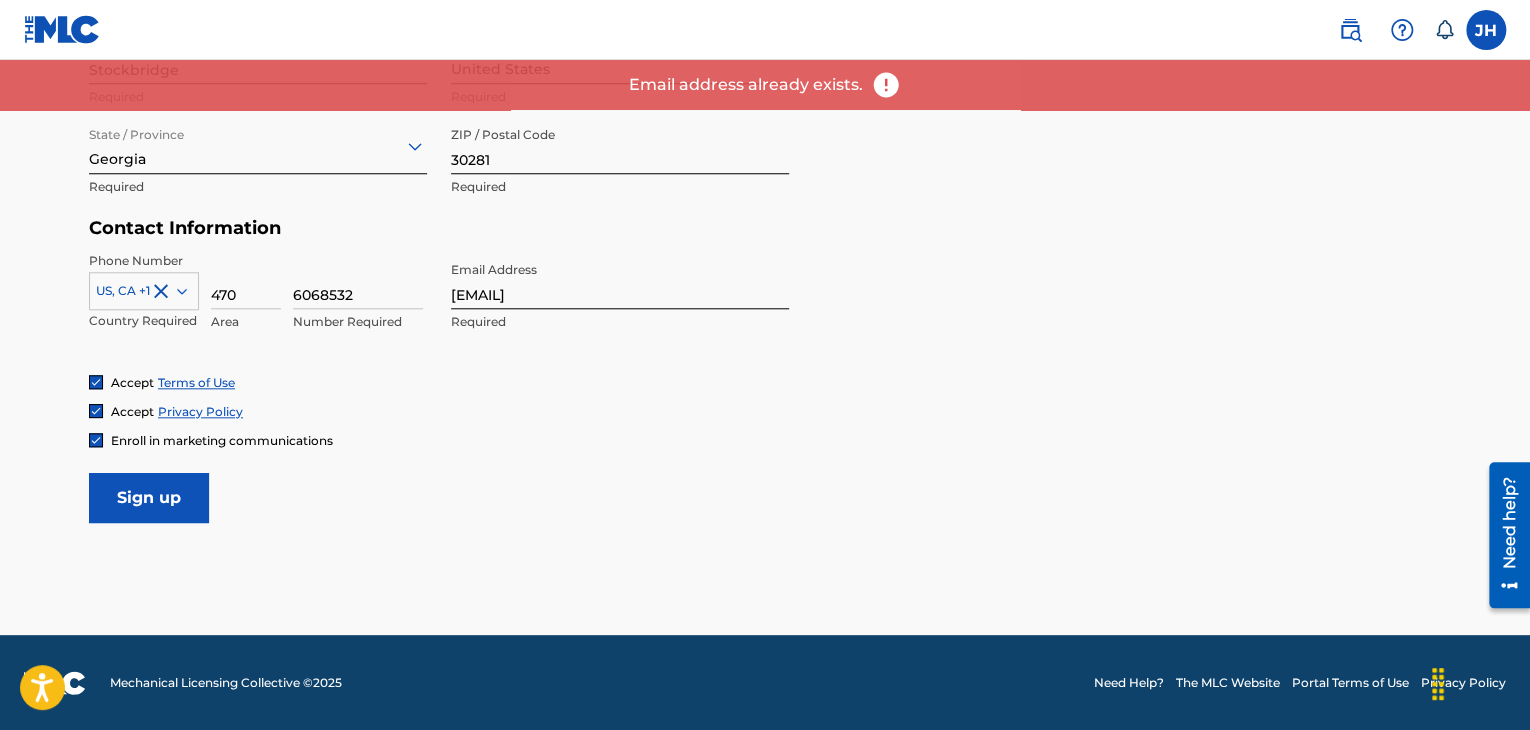 click on "Sign up" at bounding box center (149, 498) 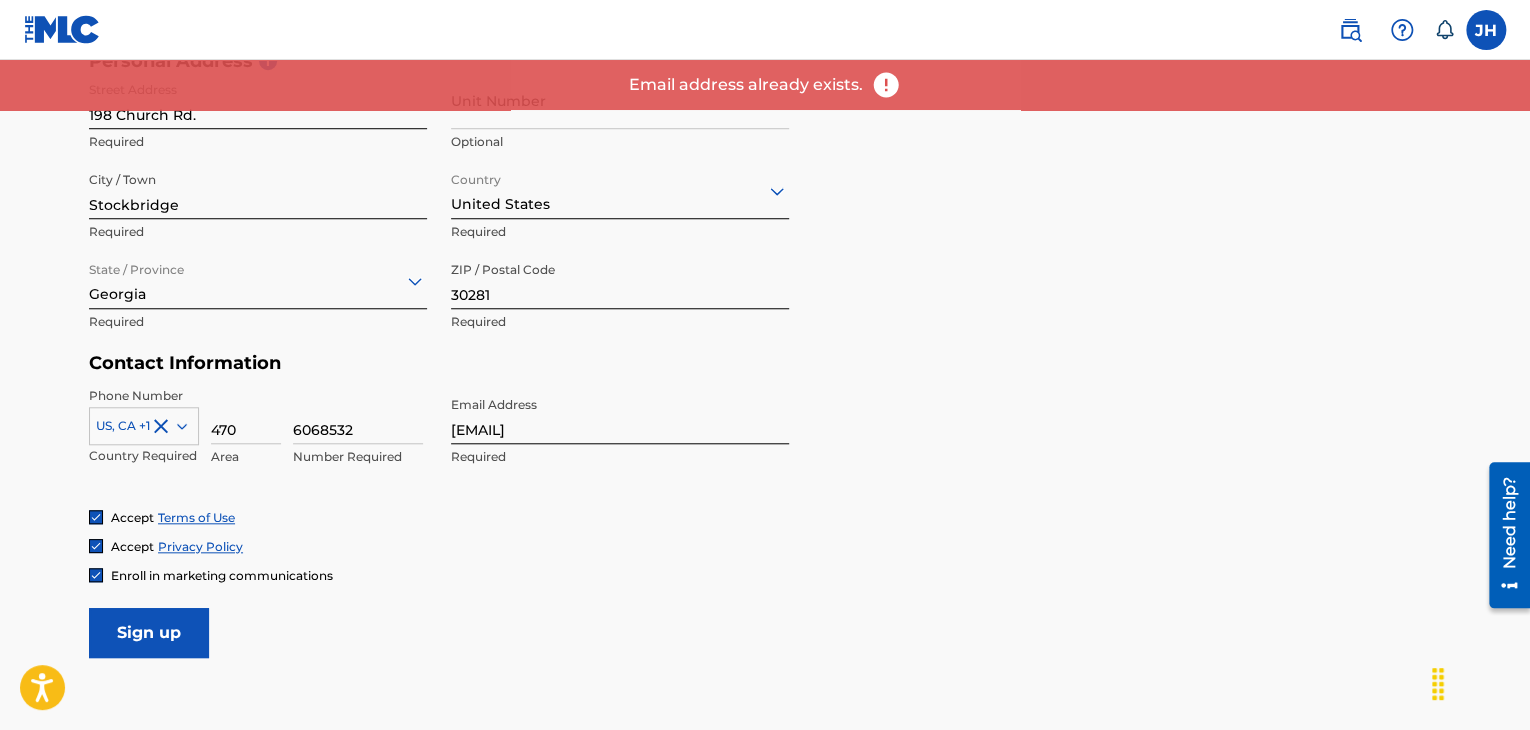 scroll, scrollTop: 693, scrollLeft: 0, axis: vertical 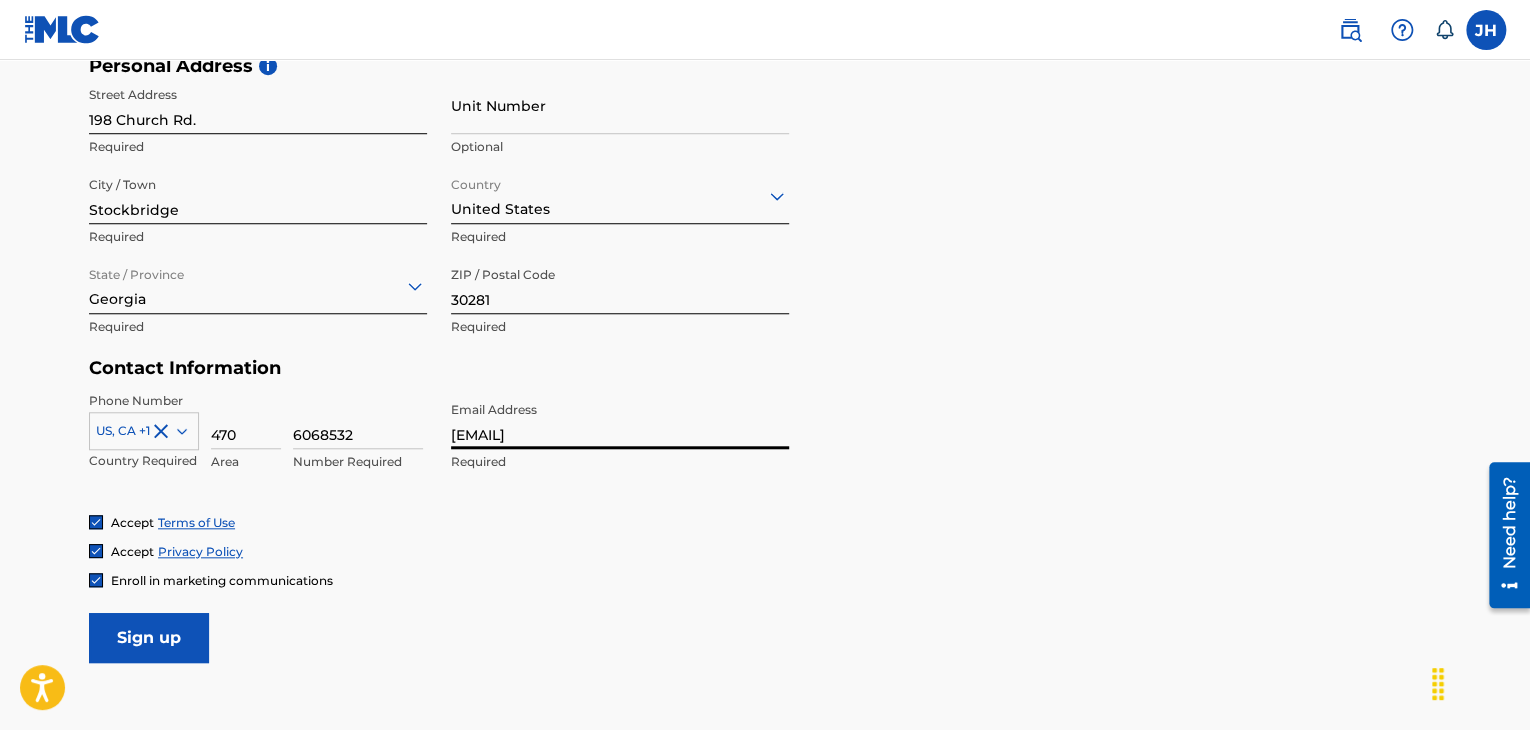 drag, startPoint x: 547, startPoint y: 440, endPoint x: 440, endPoint y: 429, distance: 107.563934 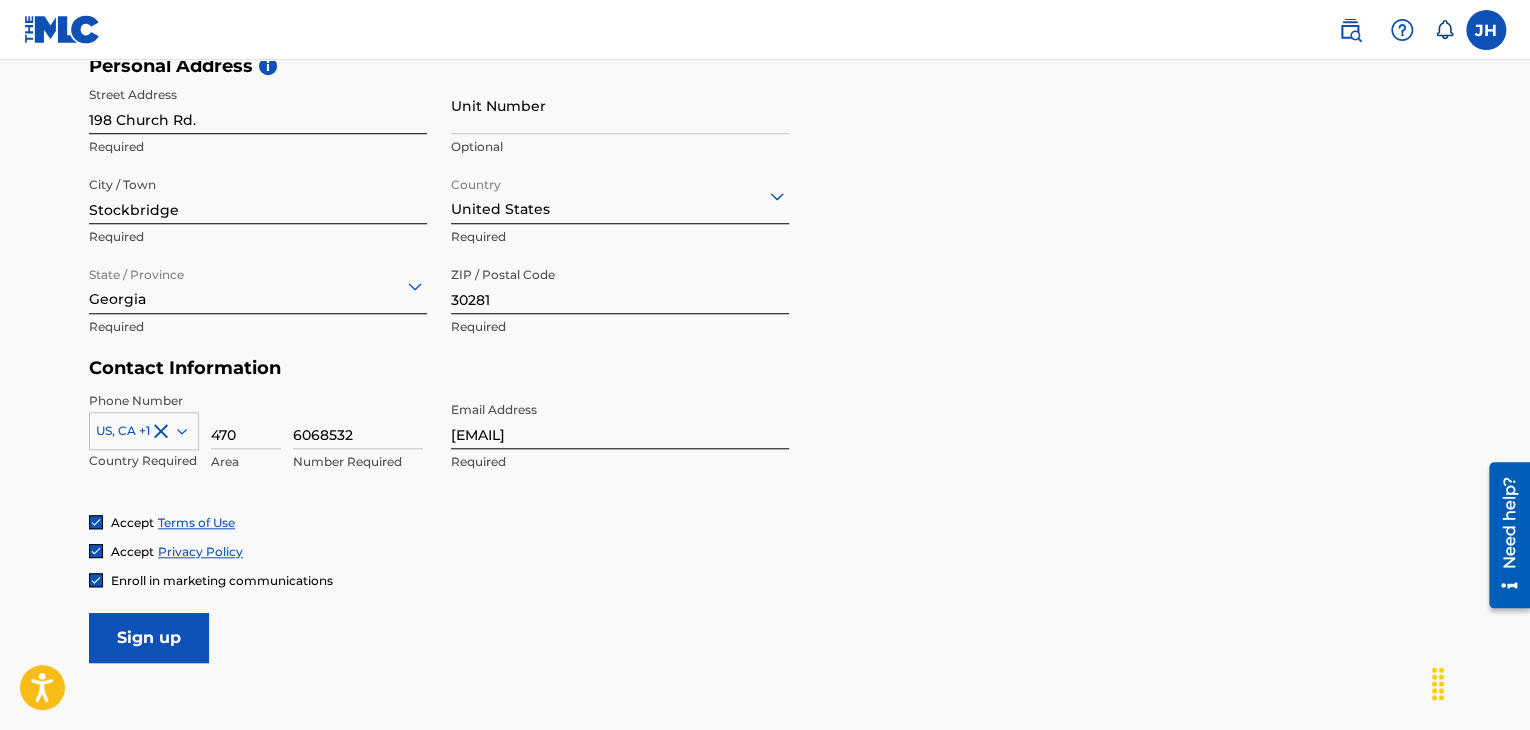 click on "Sign up" at bounding box center (149, 638) 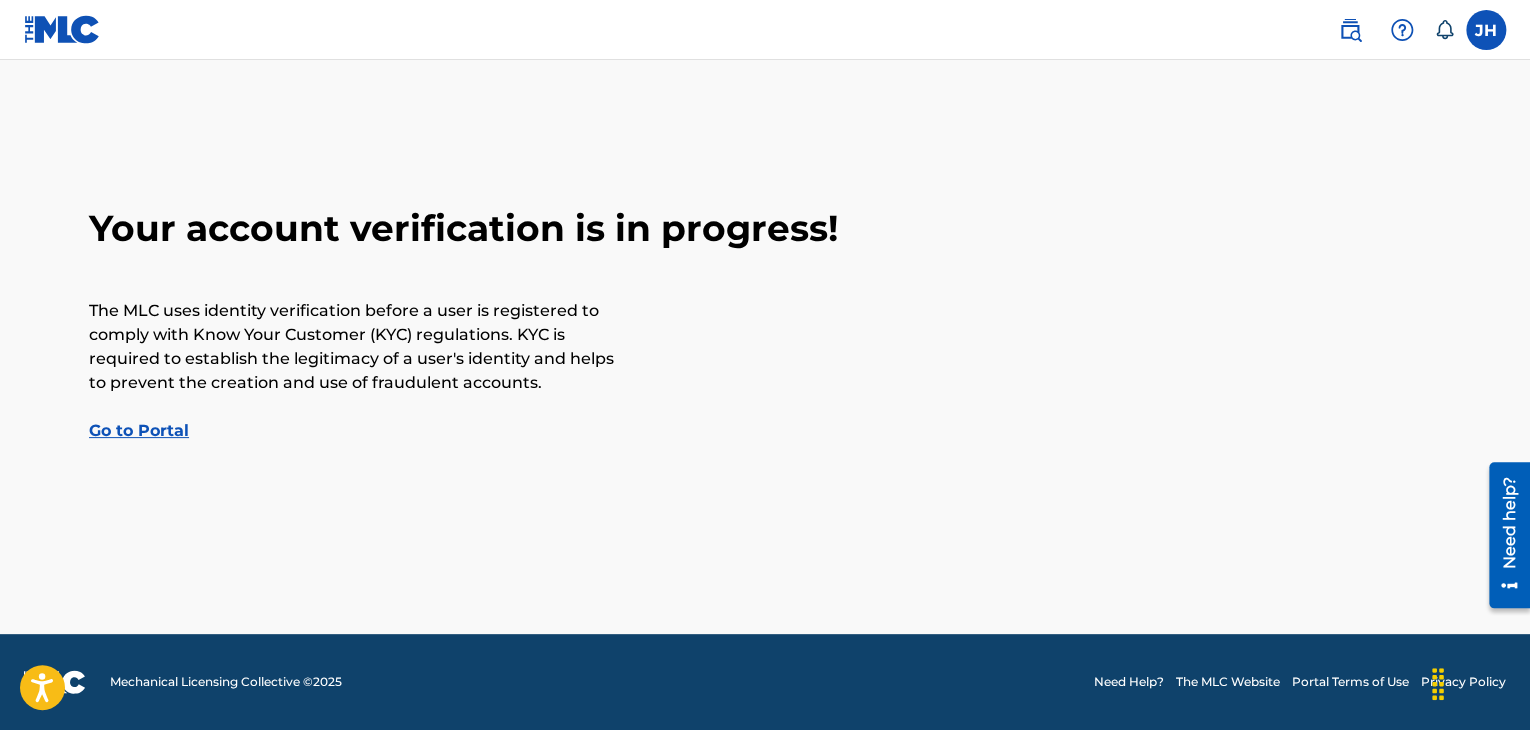 scroll, scrollTop: 0, scrollLeft: 0, axis: both 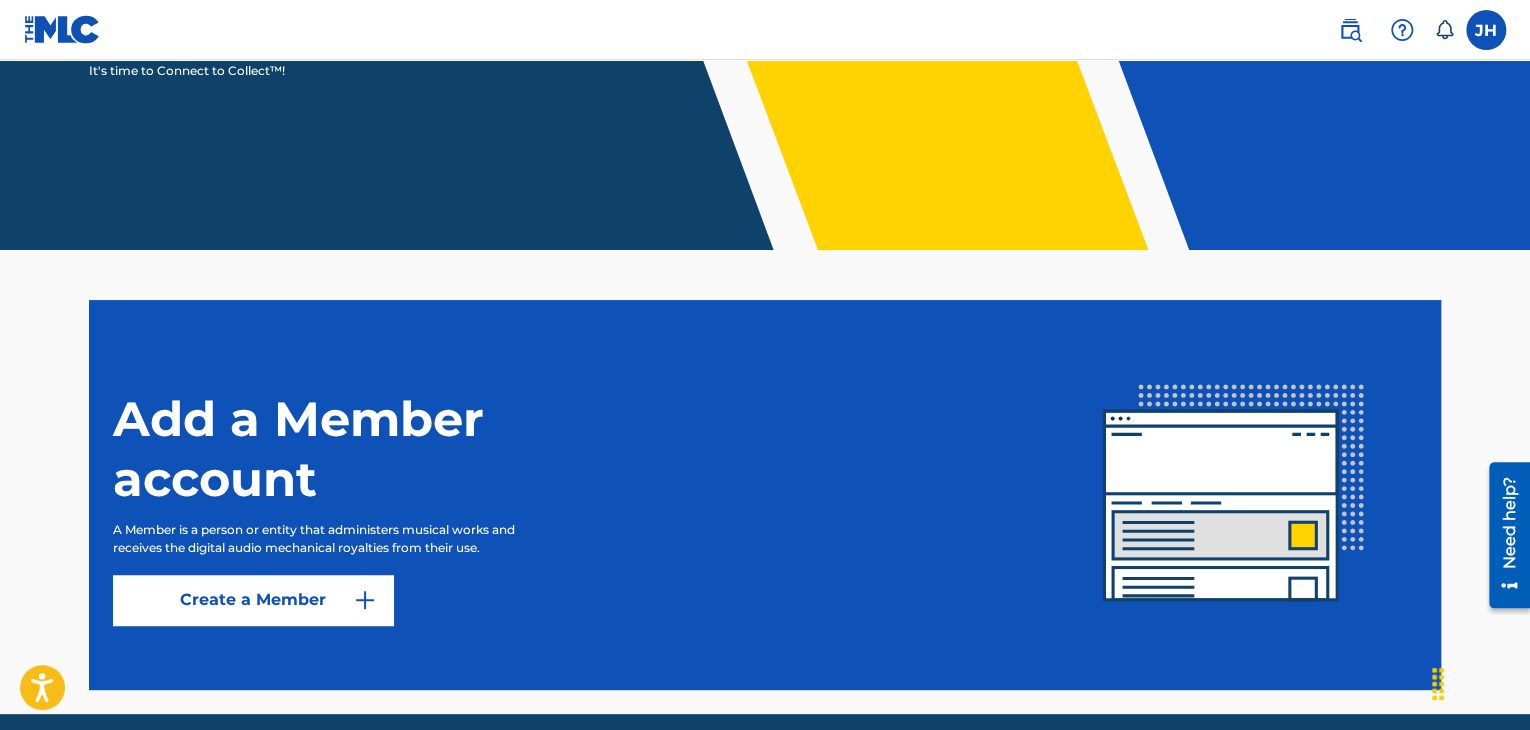 click at bounding box center (1486, 30) 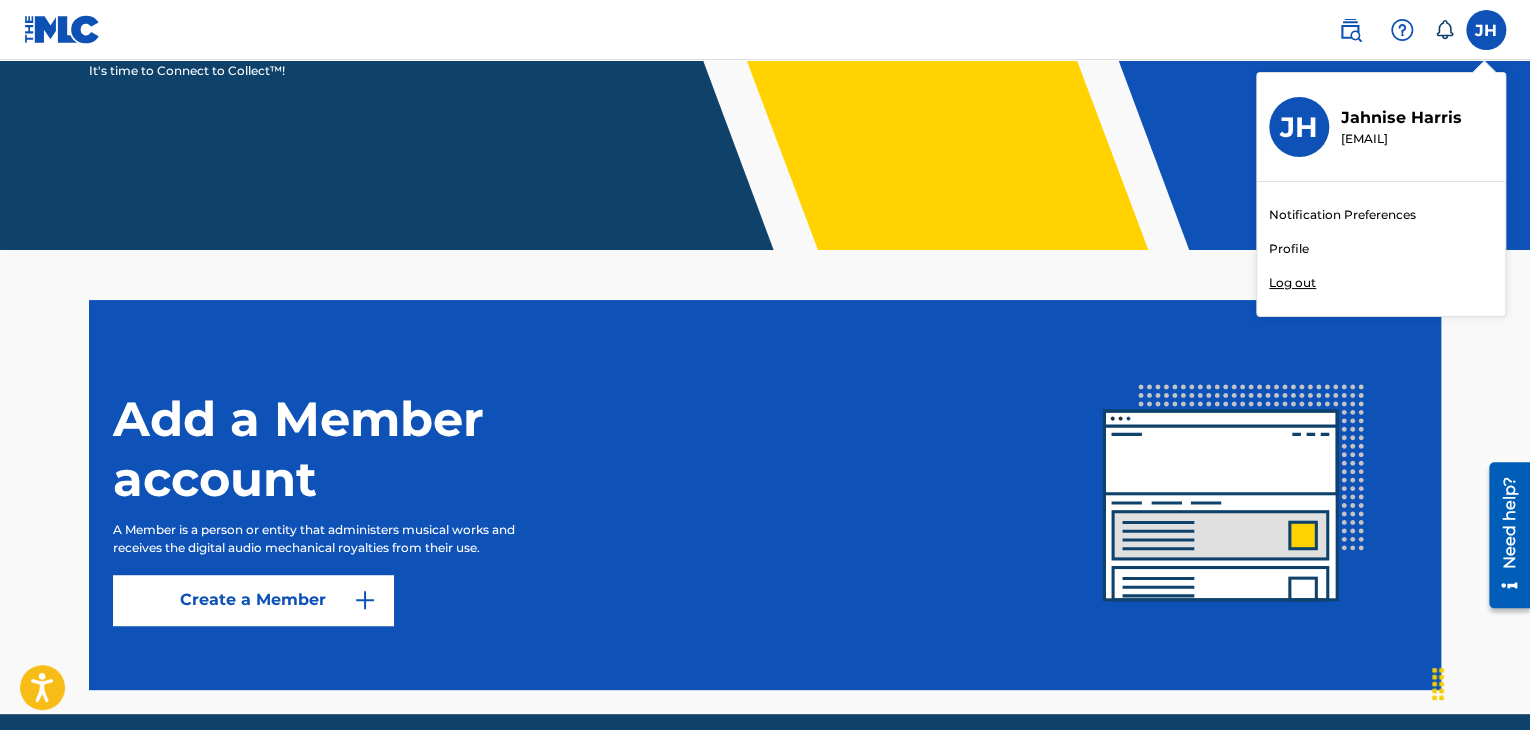 click on "Log out" at bounding box center (1292, 283) 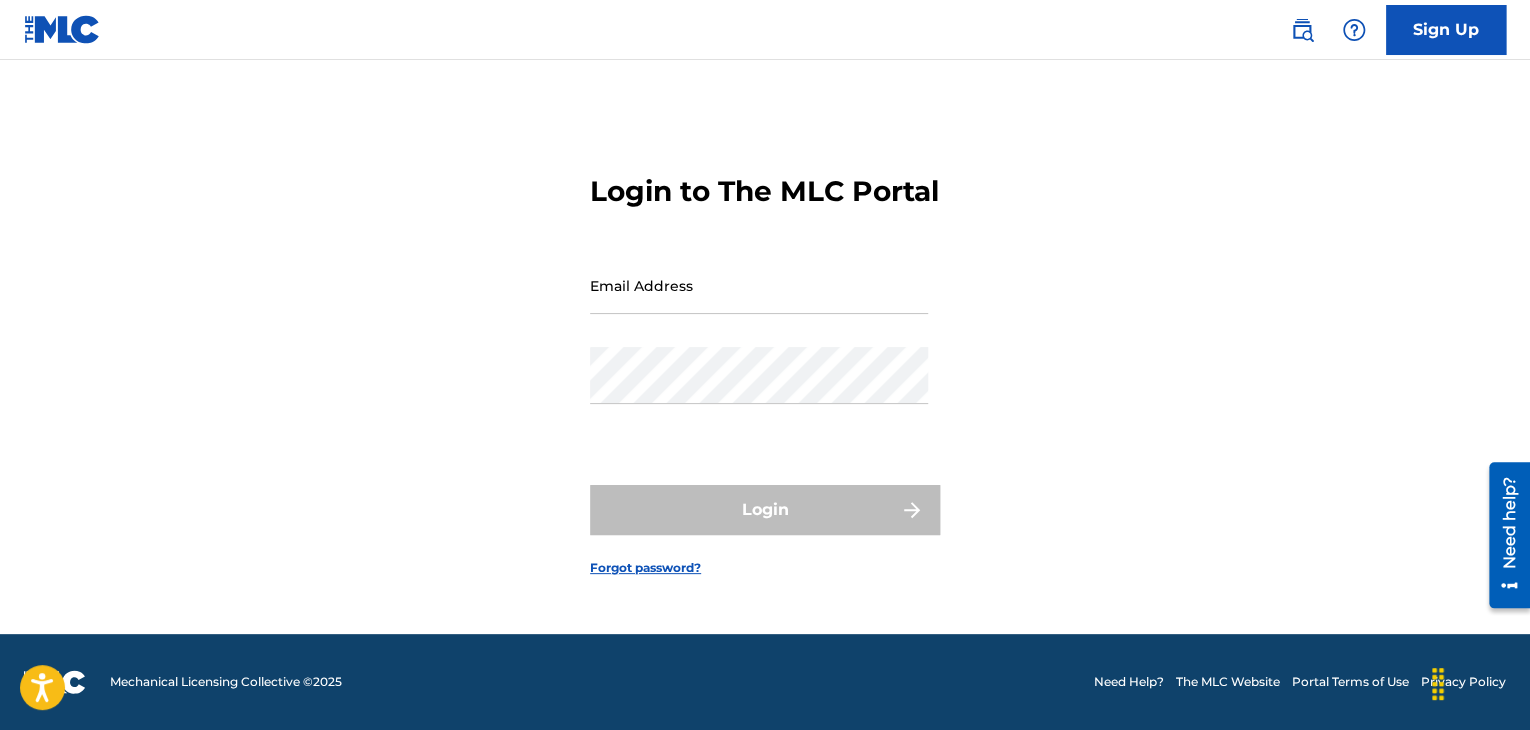 scroll, scrollTop: 0, scrollLeft: 0, axis: both 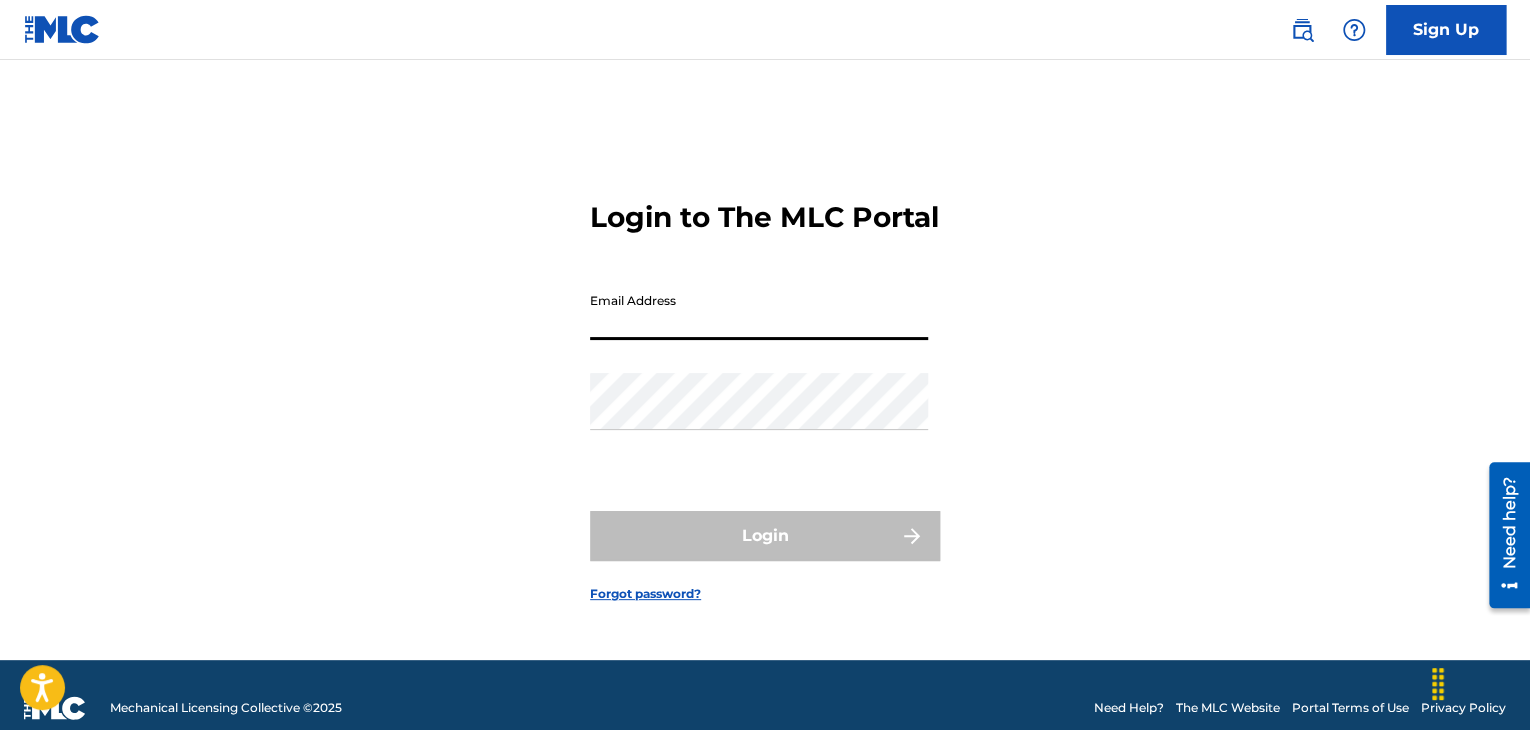 click on "Email Address" at bounding box center [759, 311] 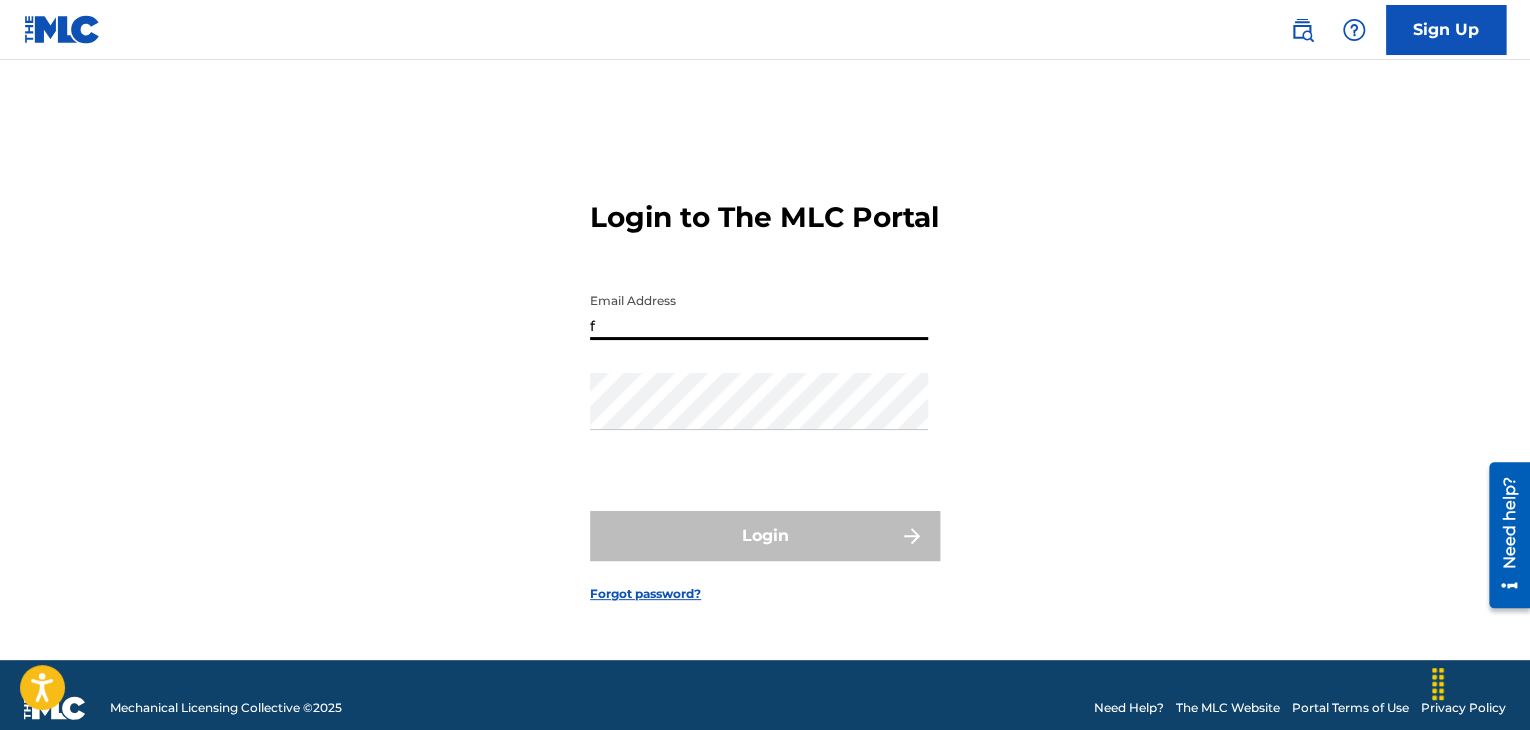 type on "[EMAIL]" 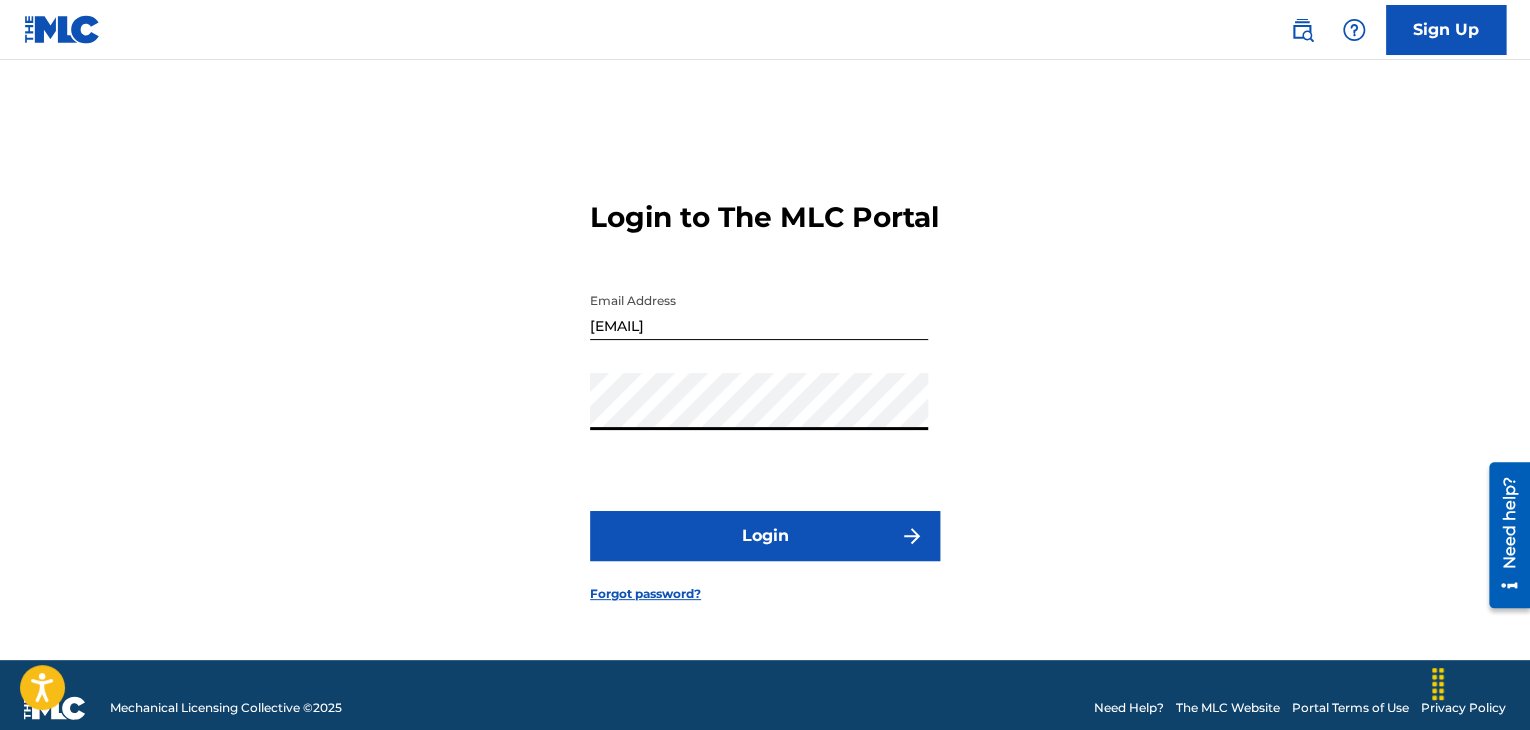 click on "Login" at bounding box center (765, 536) 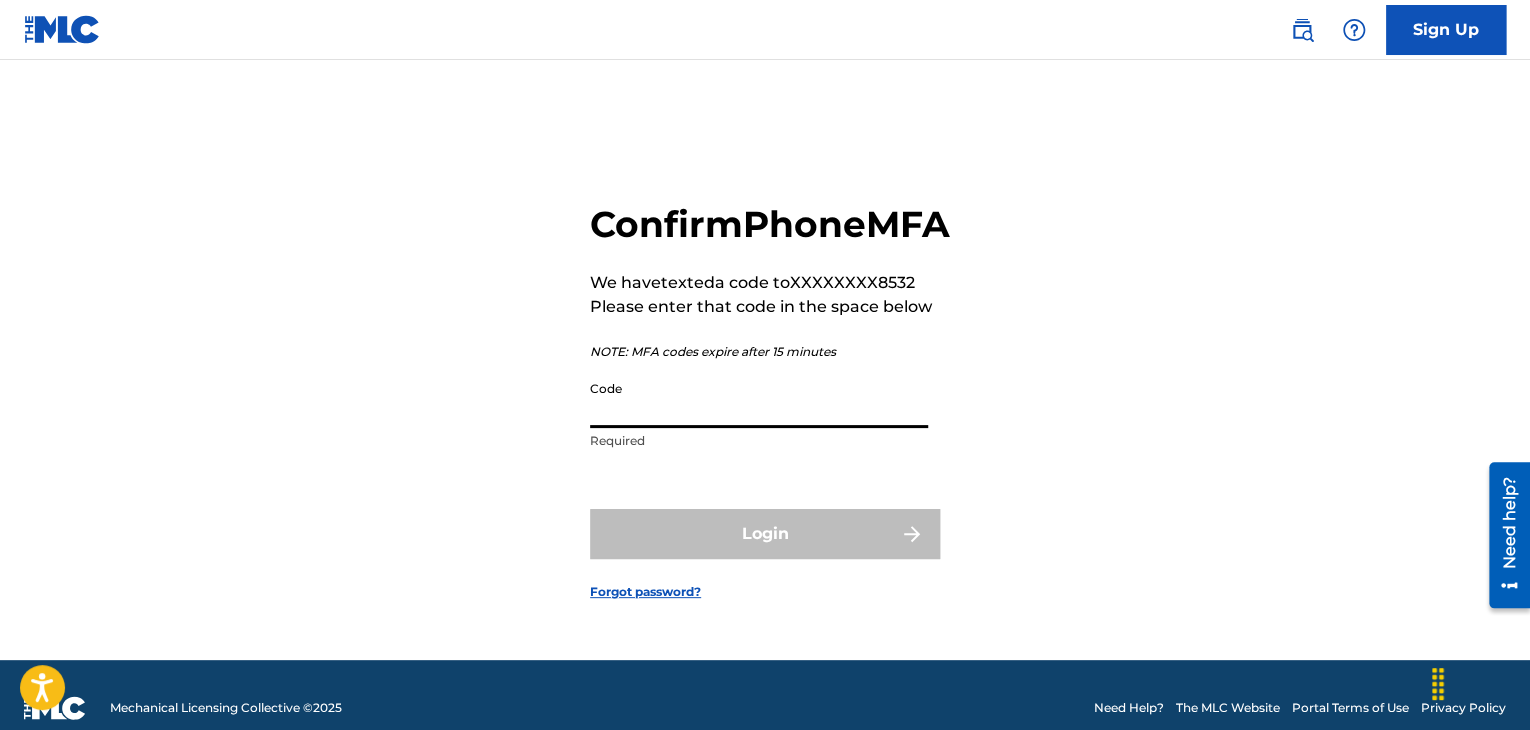 click on "Code" at bounding box center (759, 399) 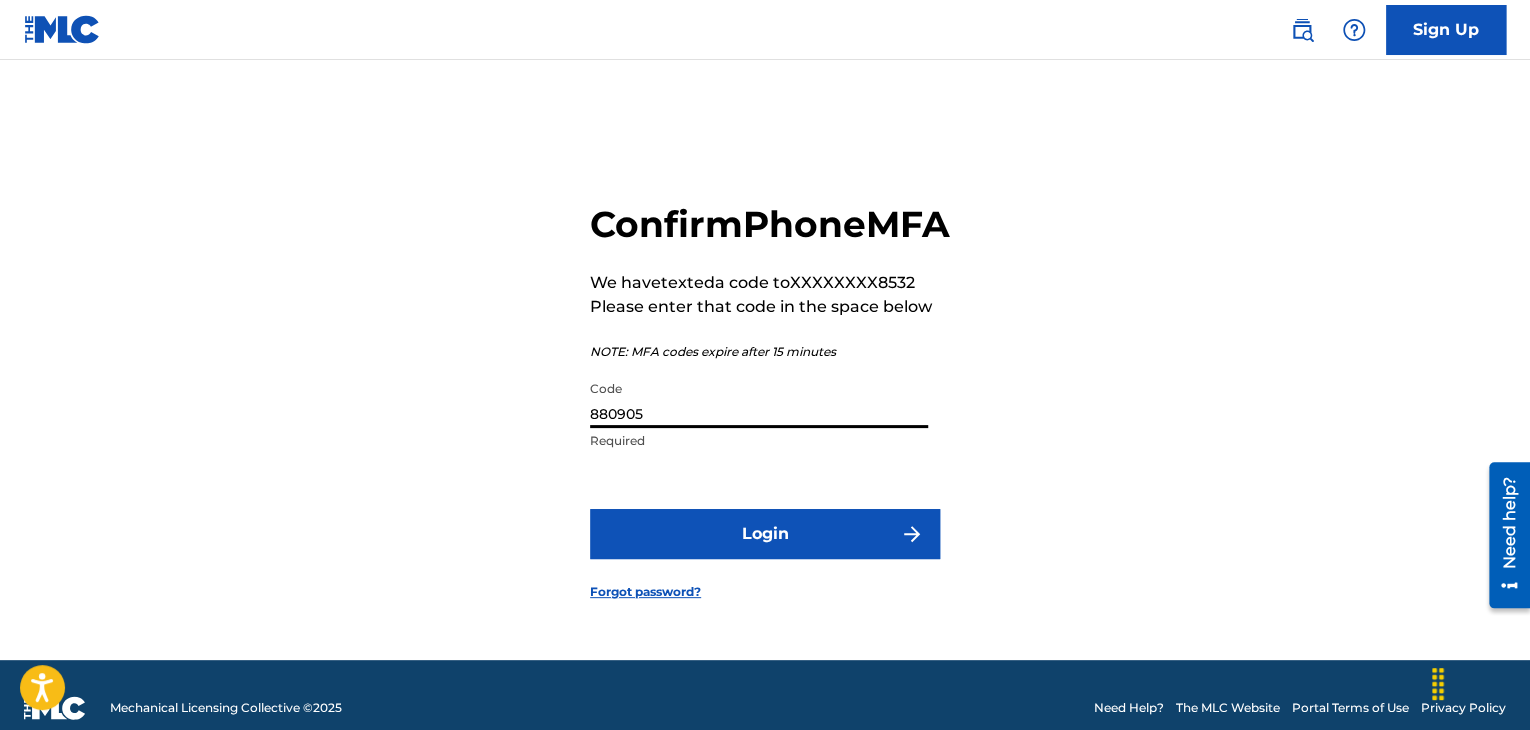type on "880905" 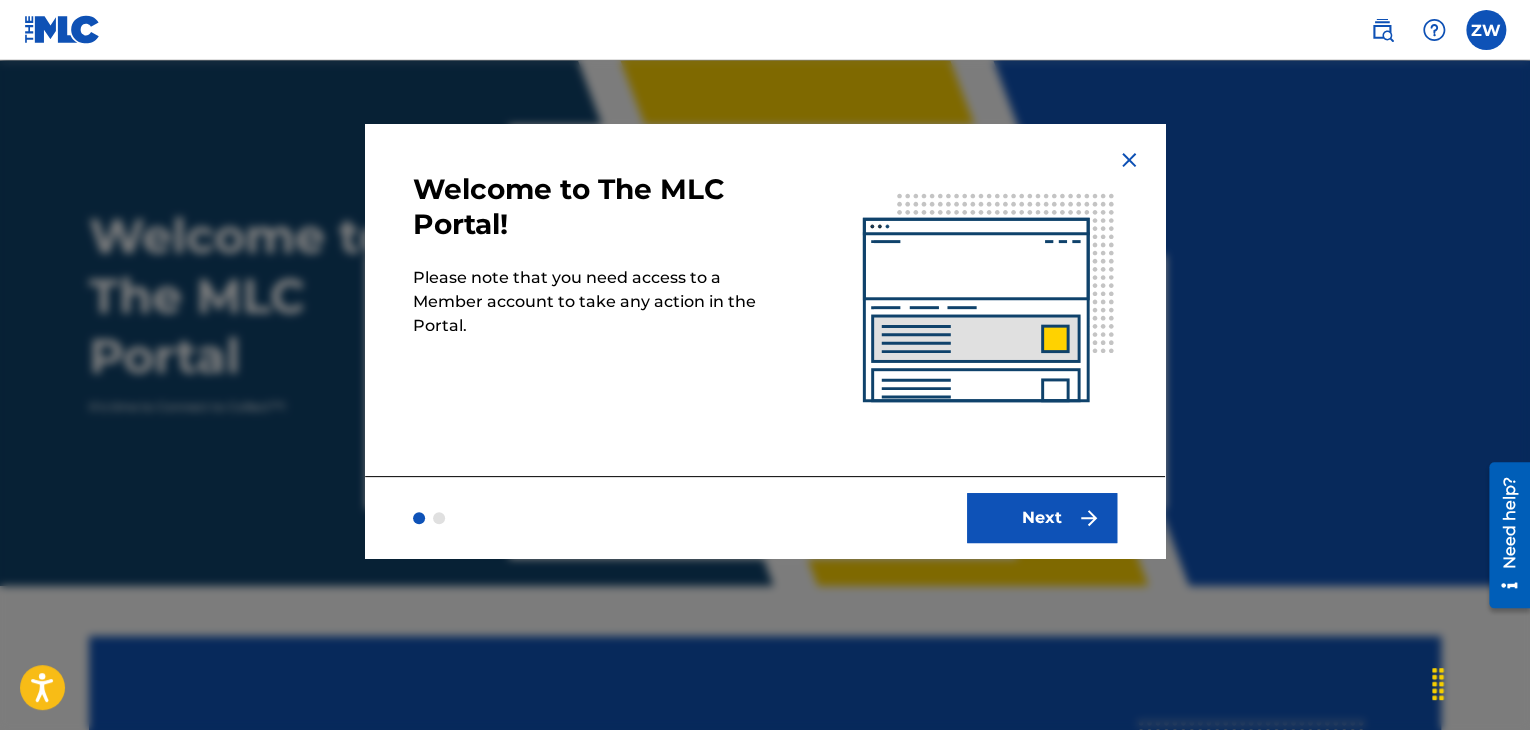 click on "Next" at bounding box center [1042, 518] 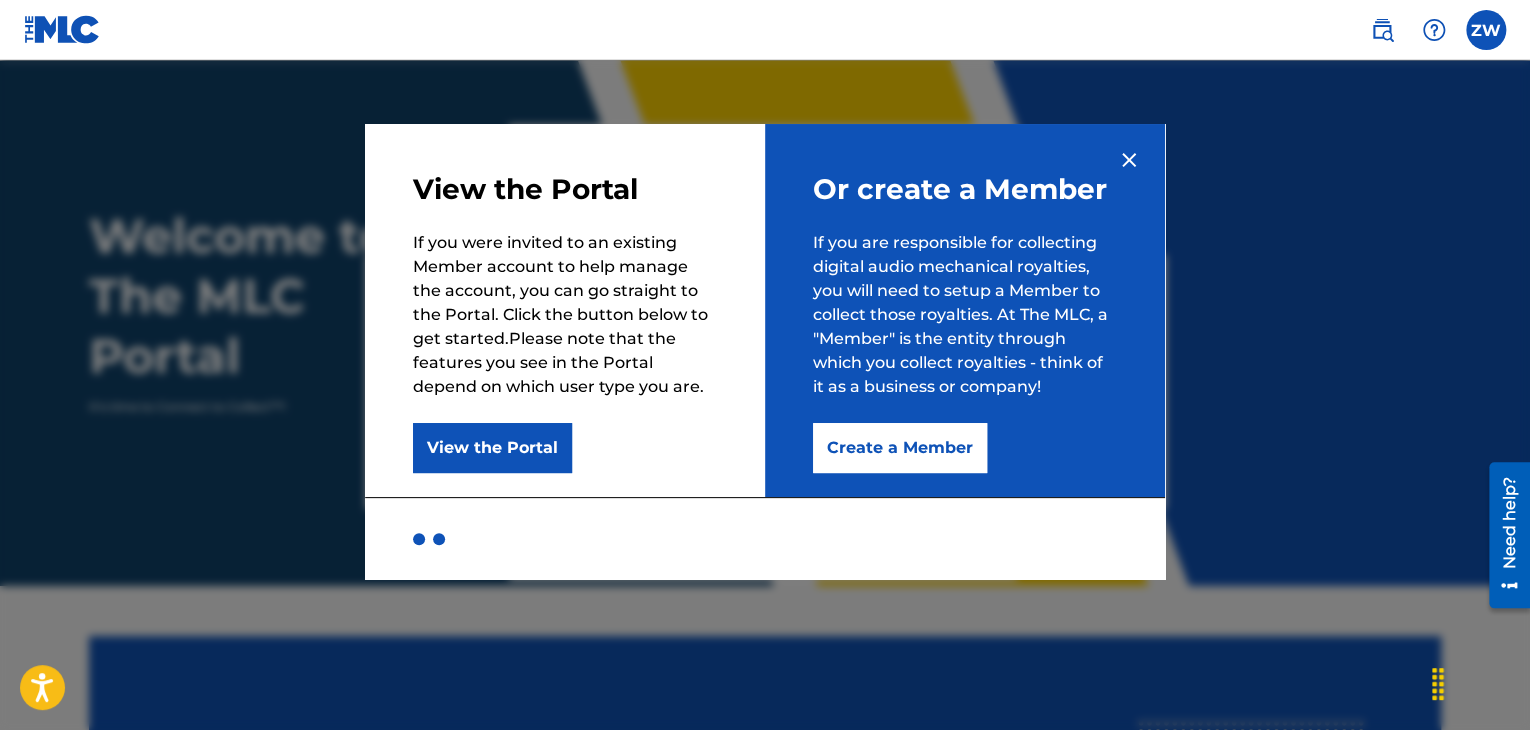 click on "Create a Member" at bounding box center (900, 448) 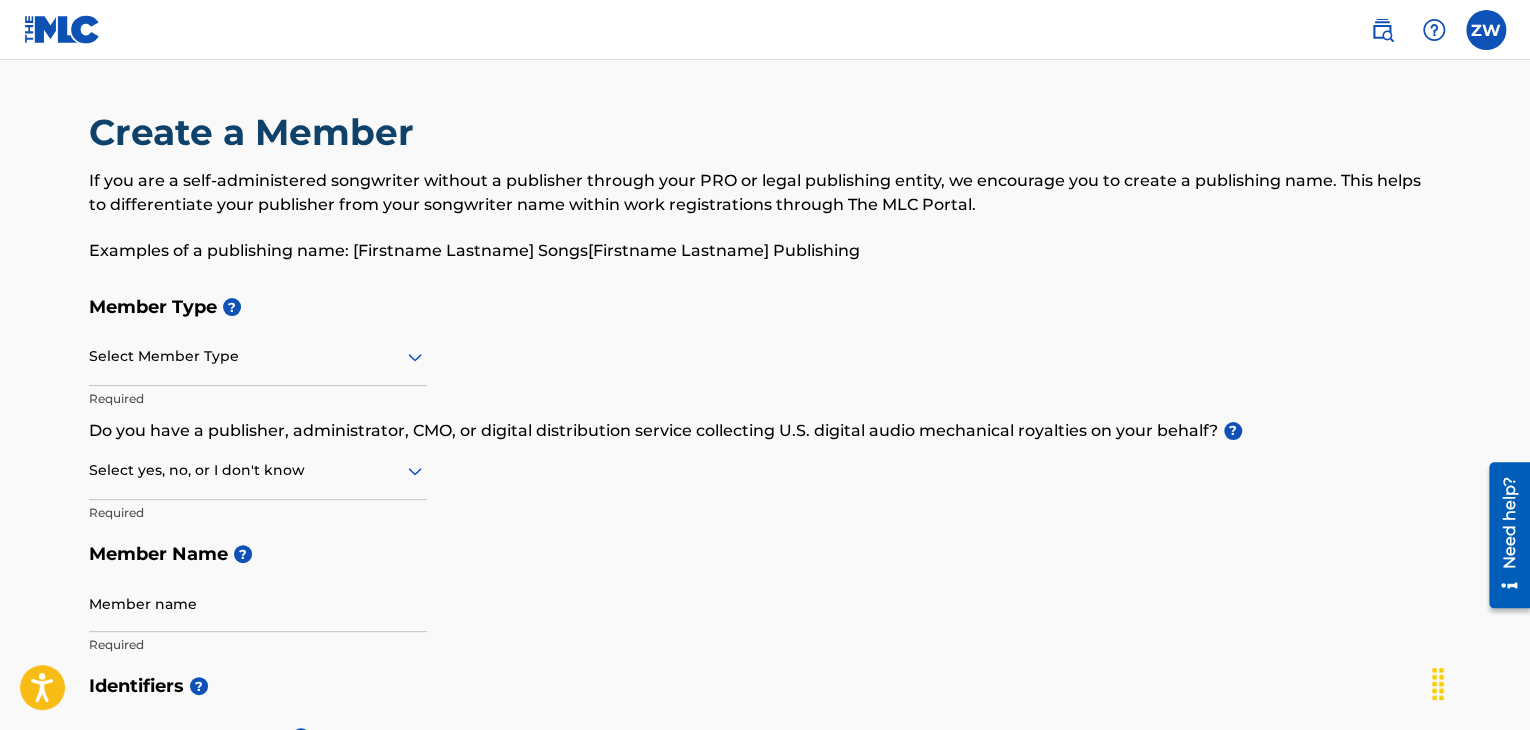 click at bounding box center [258, 356] 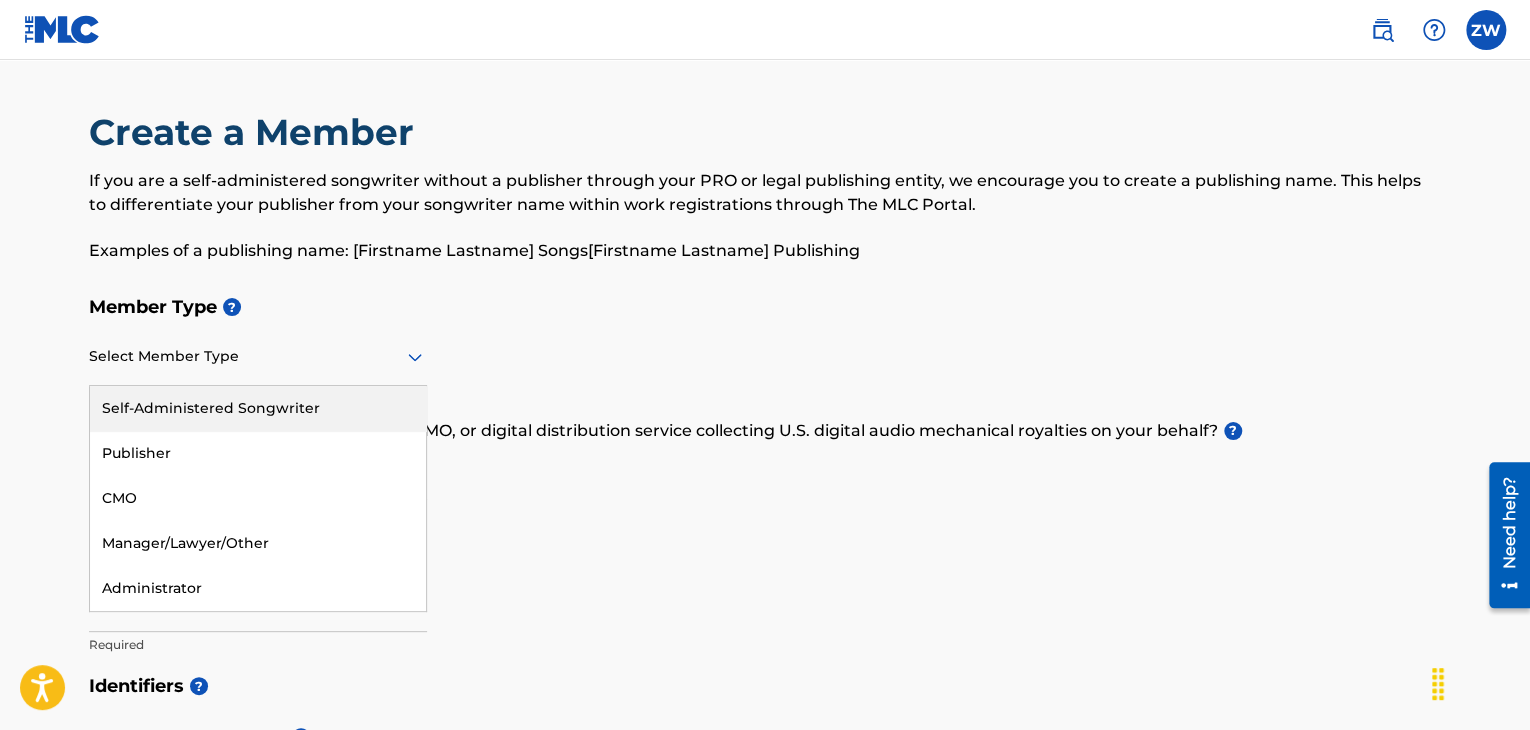 click at bounding box center (258, 356) 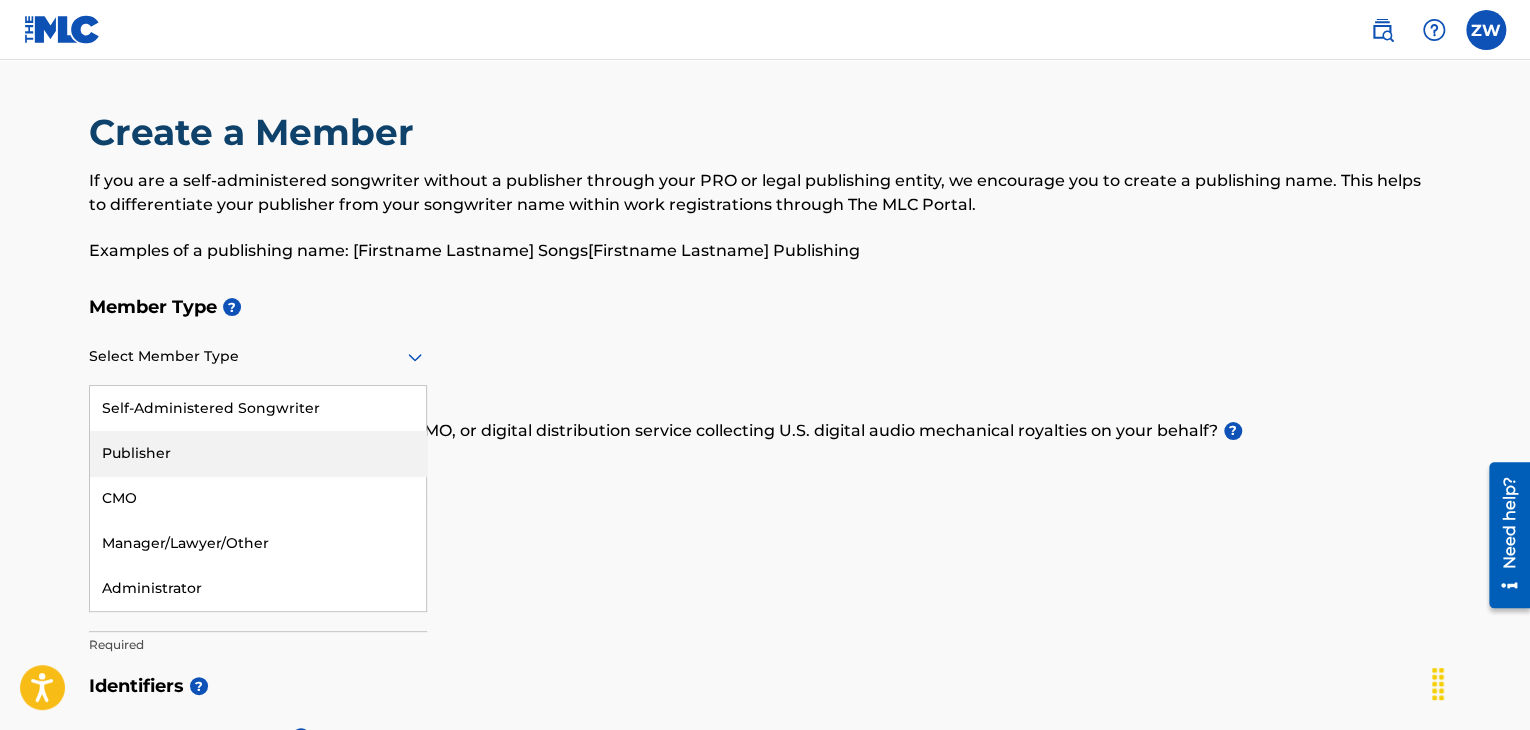 click on "Publisher" at bounding box center (258, 453) 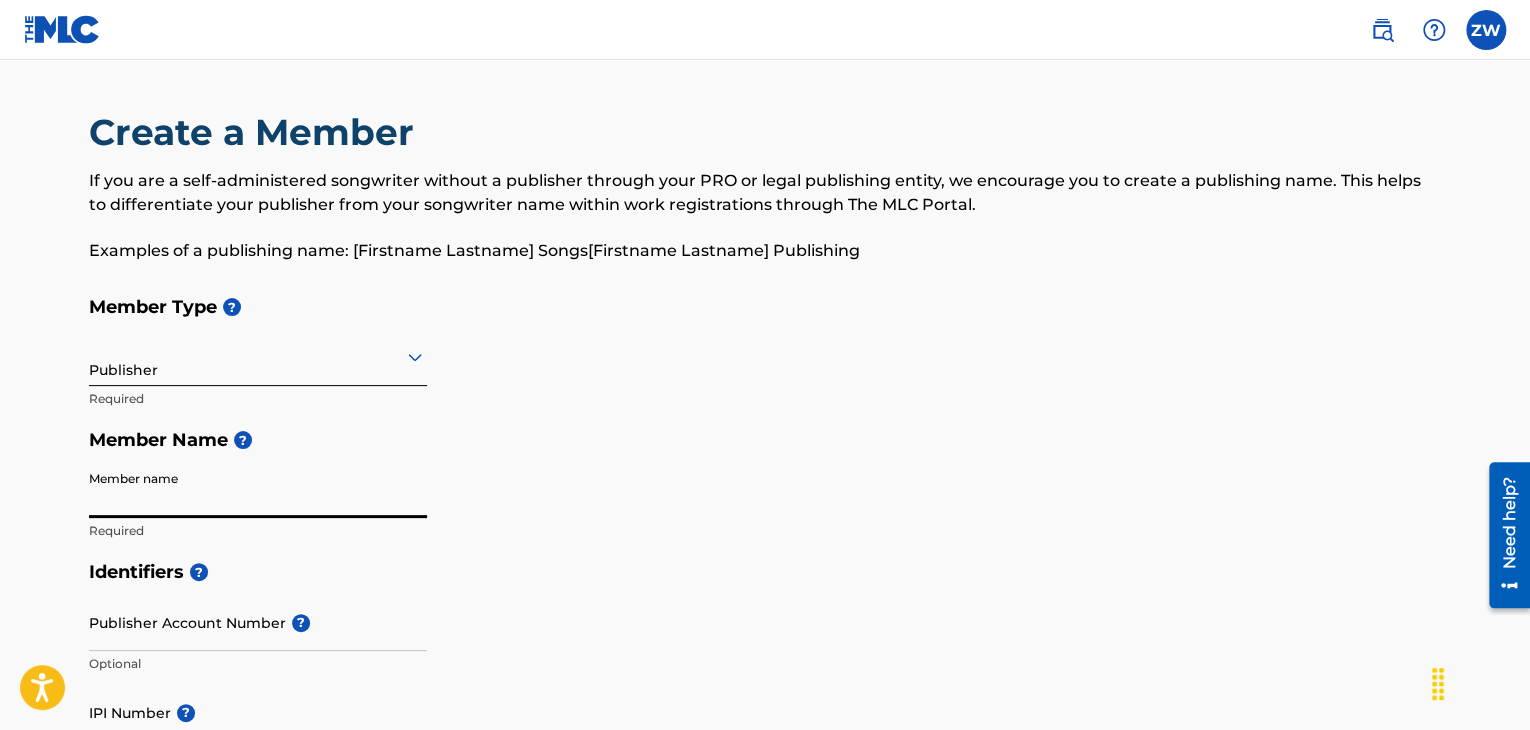 click on "Member name" at bounding box center (258, 489) 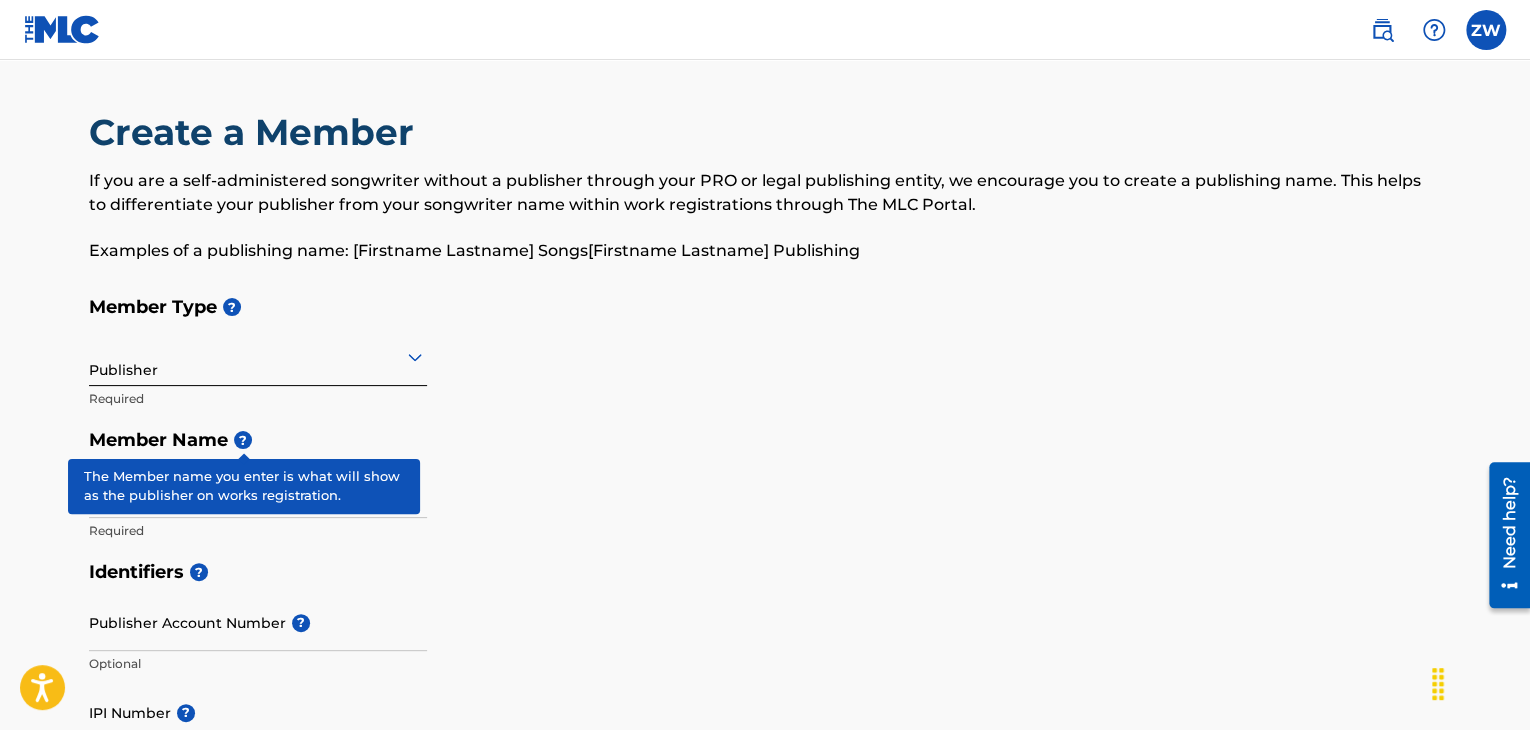 click on "?" at bounding box center [243, 440] 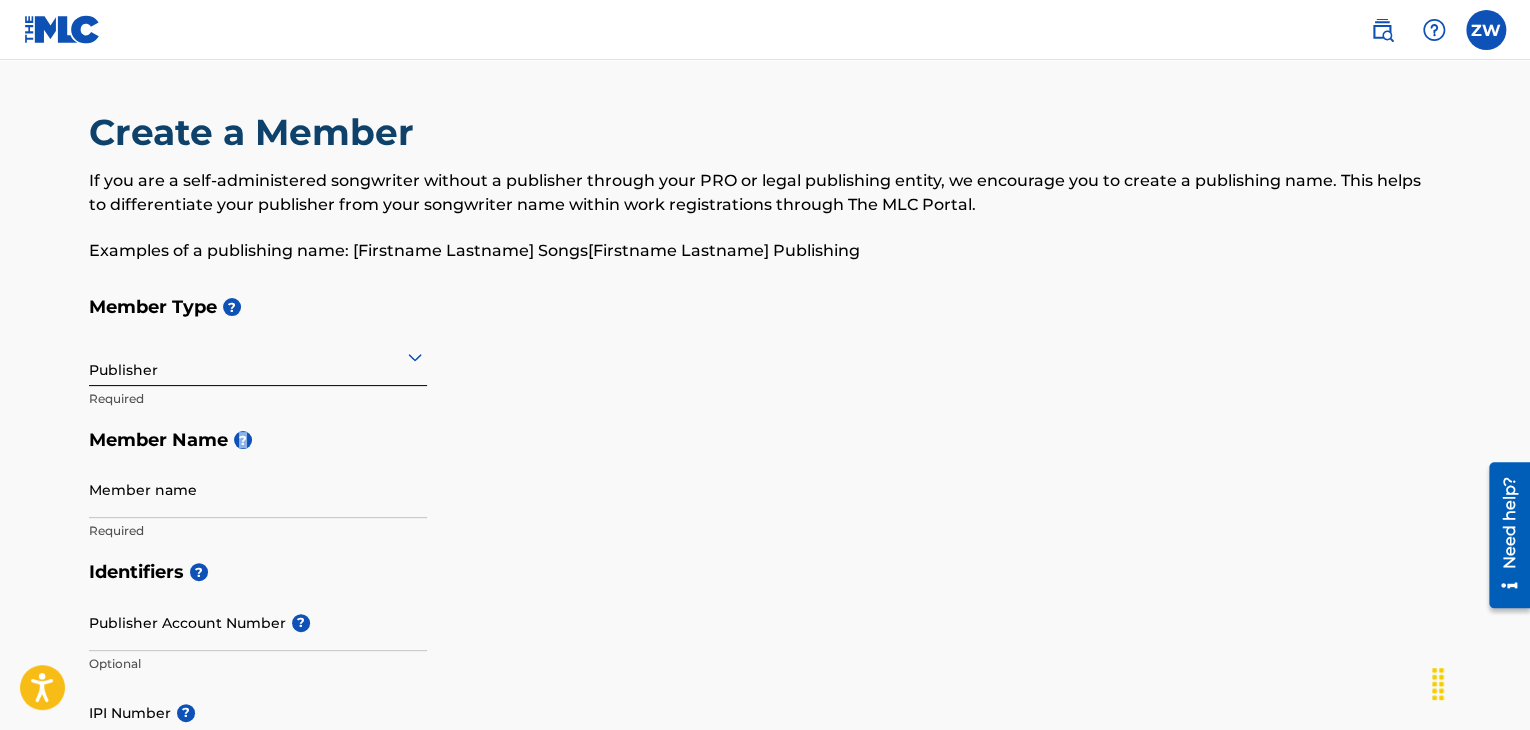 drag, startPoint x: 239, startPoint y: 441, endPoint x: 233, endPoint y: 503, distance: 62.289646 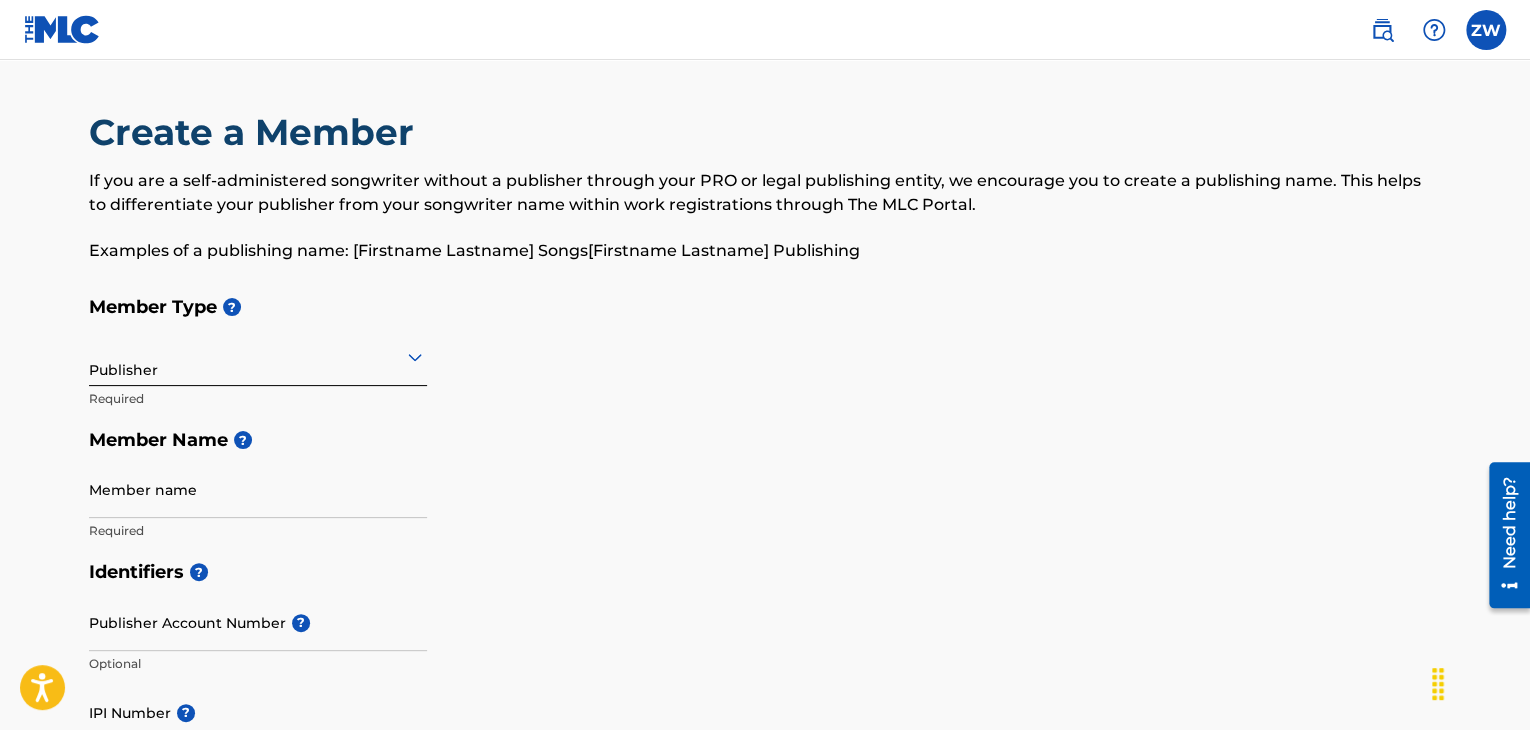 click on "Member Type ? Publisher Required Member Name ? Member name Required" at bounding box center (765, 418) 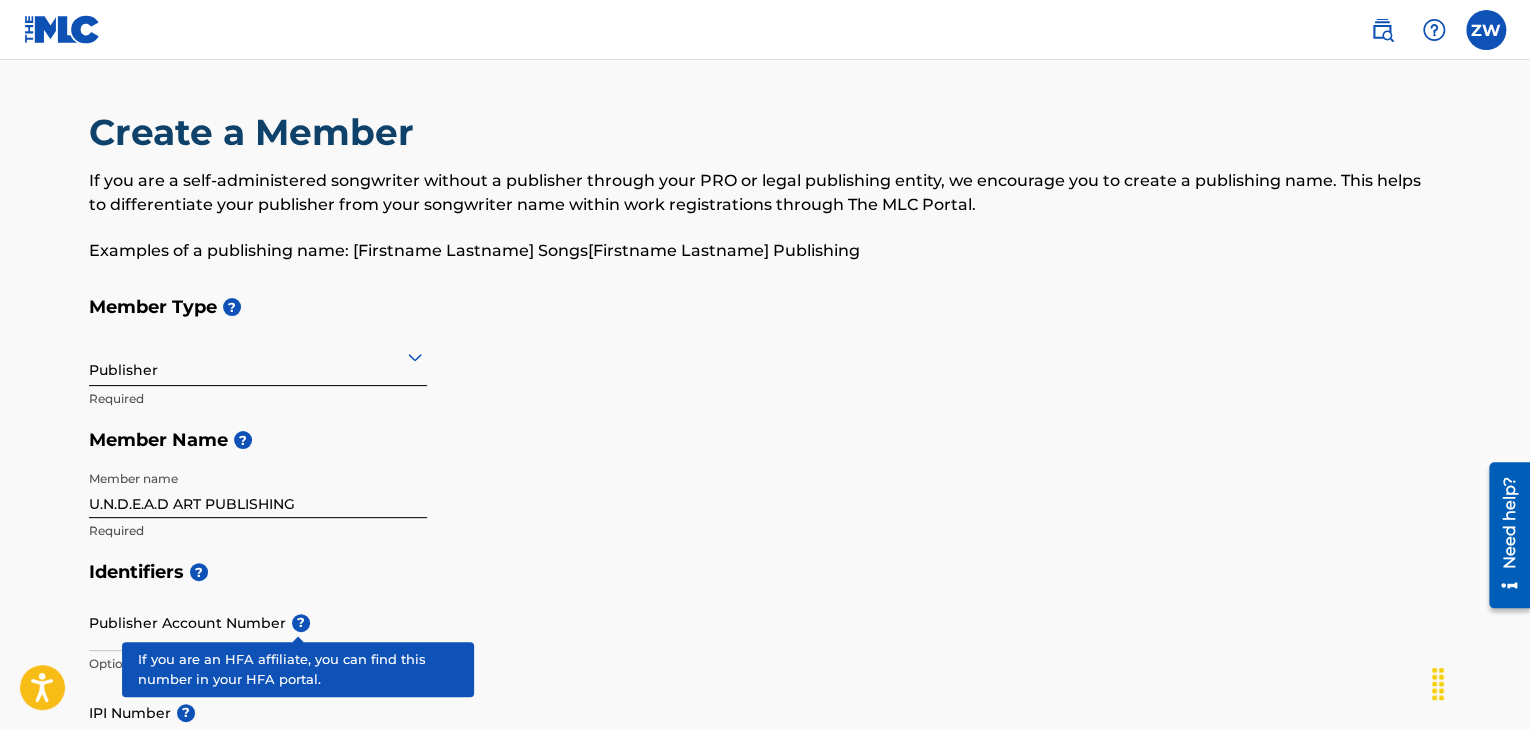 click on "?" at bounding box center [301, 623] 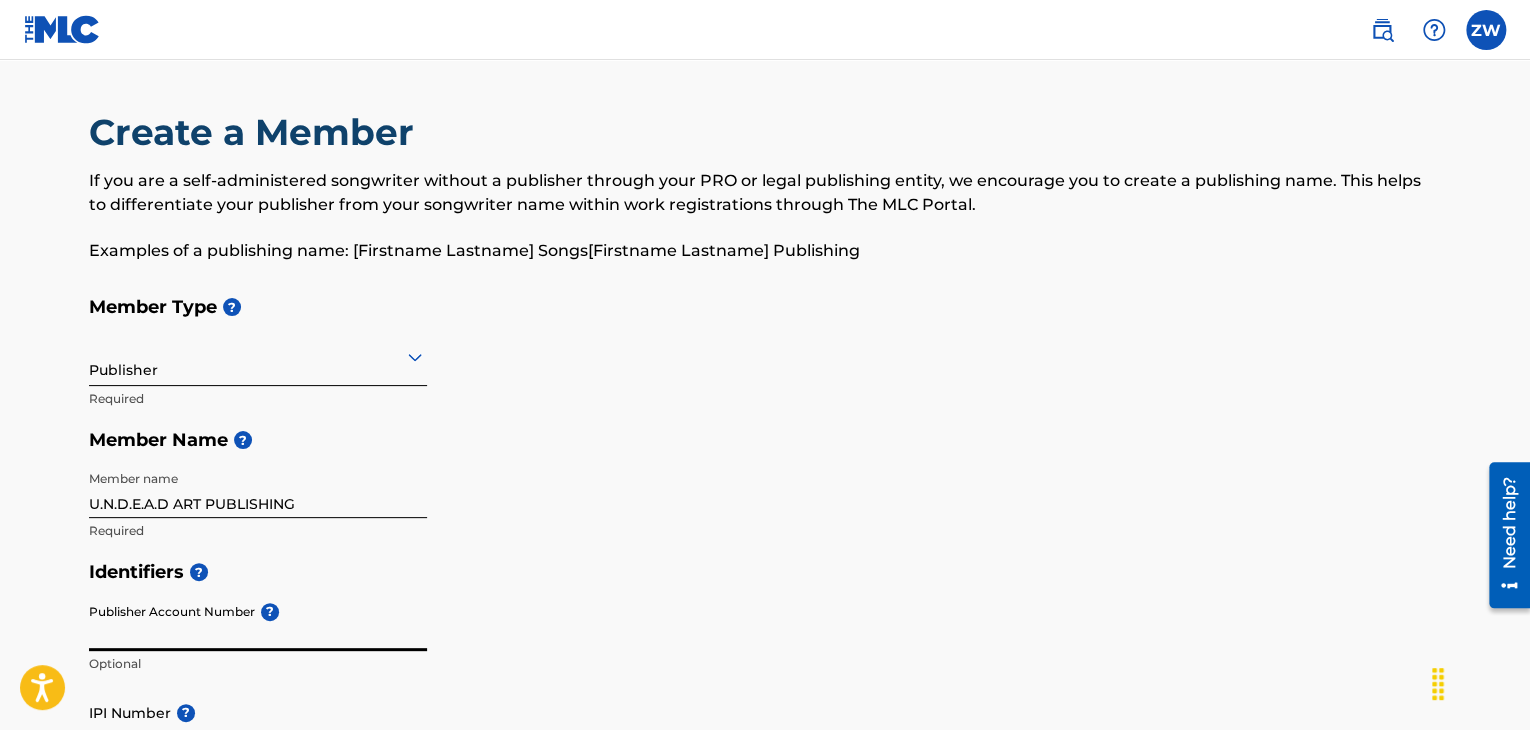 click on "Publisher Account Number ?" at bounding box center (258, 622) 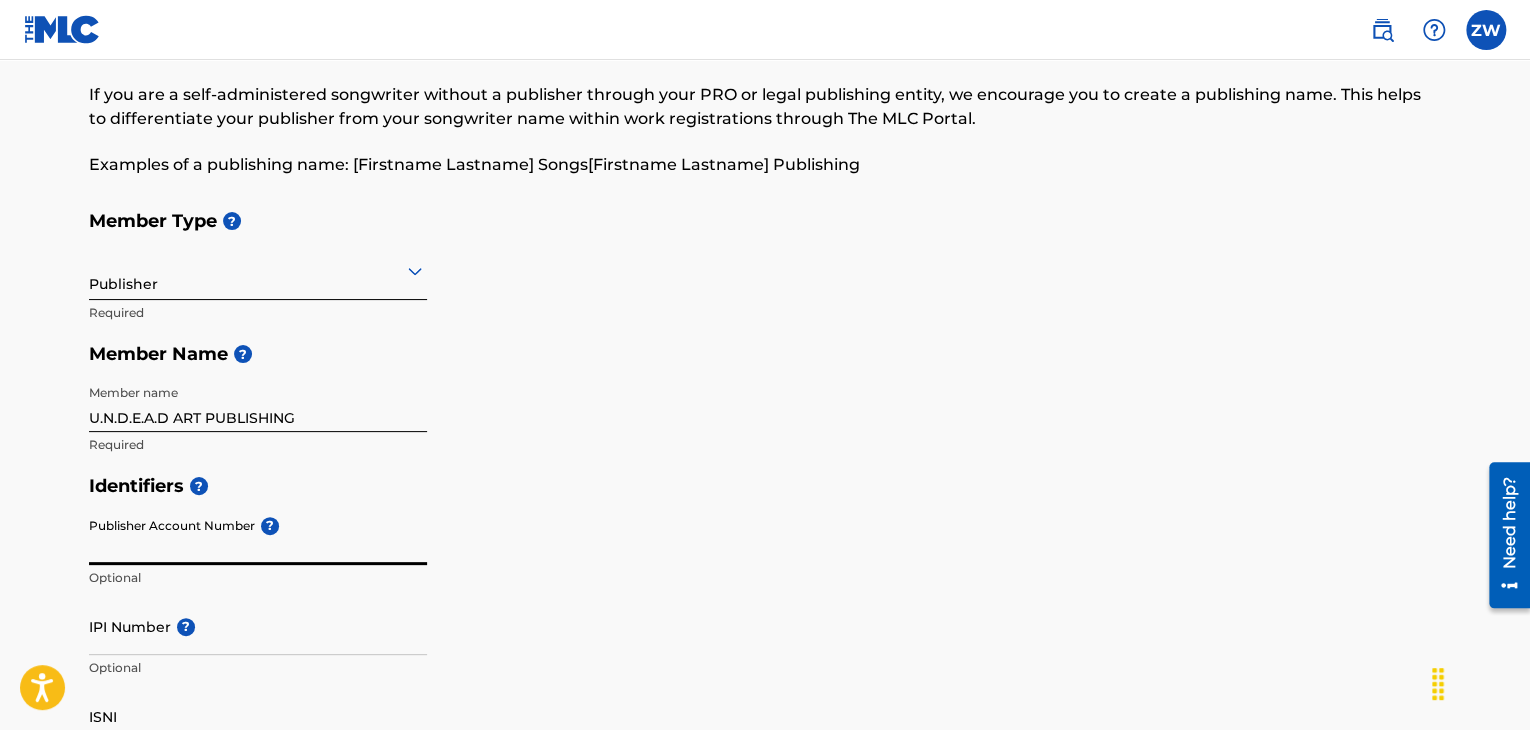 scroll, scrollTop: 114, scrollLeft: 0, axis: vertical 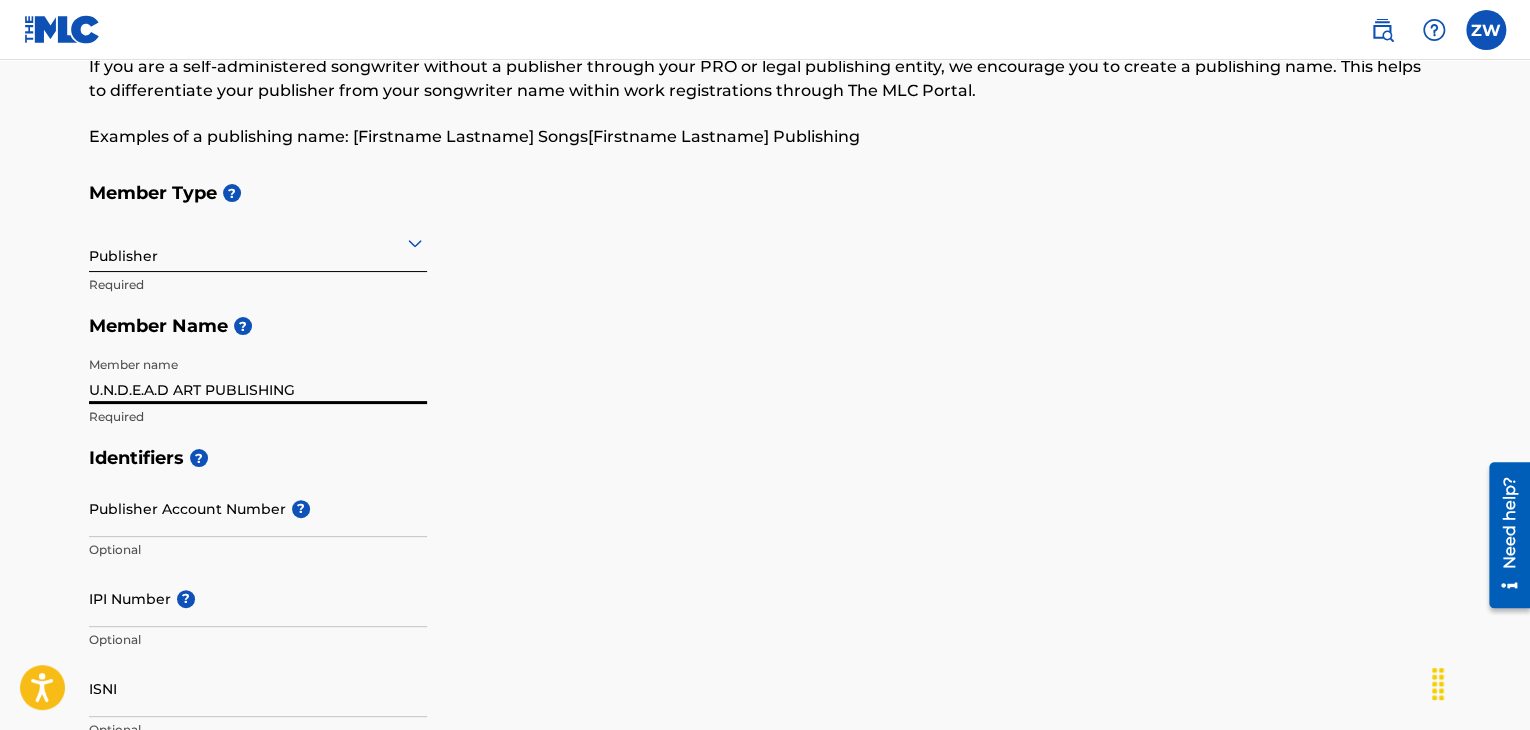 drag, startPoint x: 302, startPoint y: 390, endPoint x: 38, endPoint y: 385, distance: 264.04733 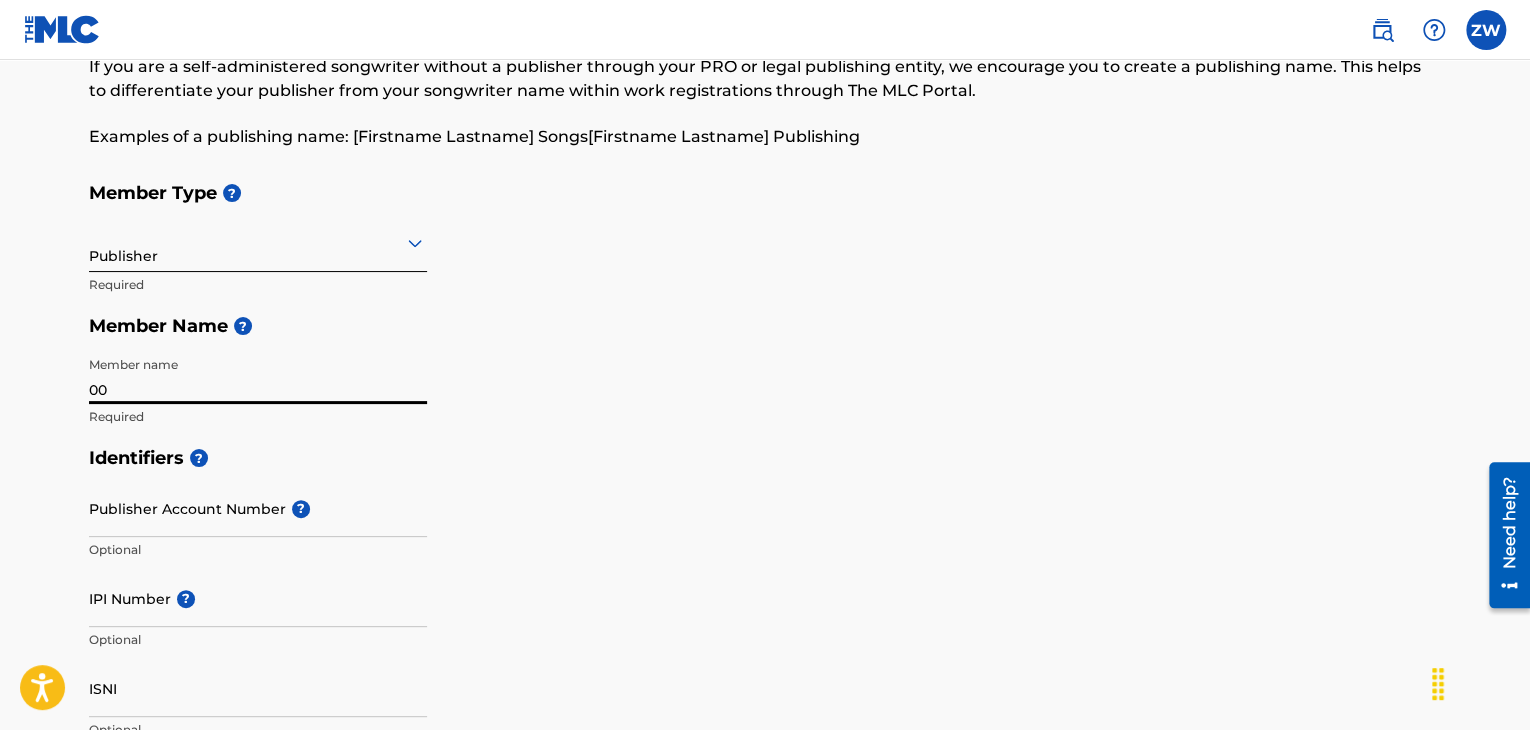 type on "00SIXX" 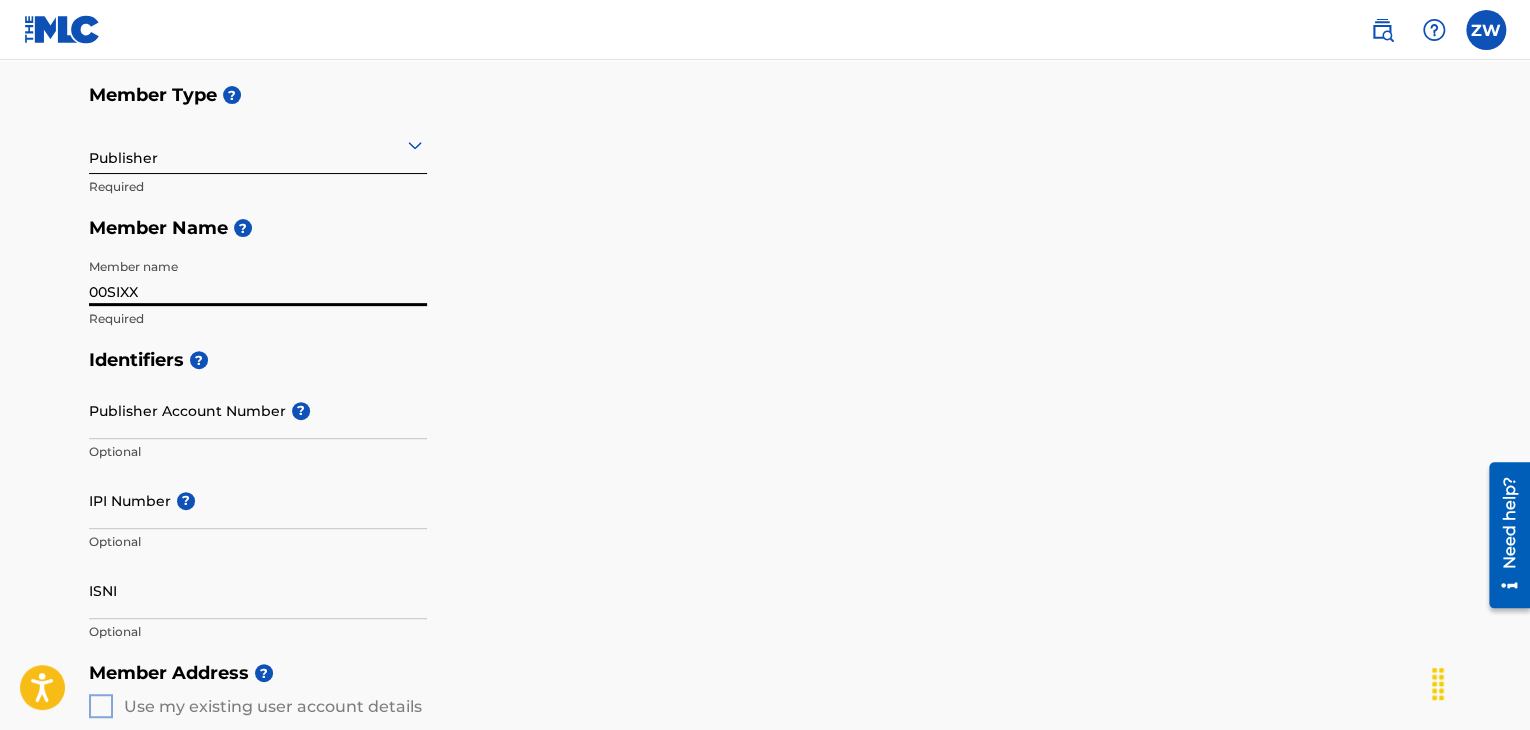 scroll, scrollTop: 214, scrollLeft: 0, axis: vertical 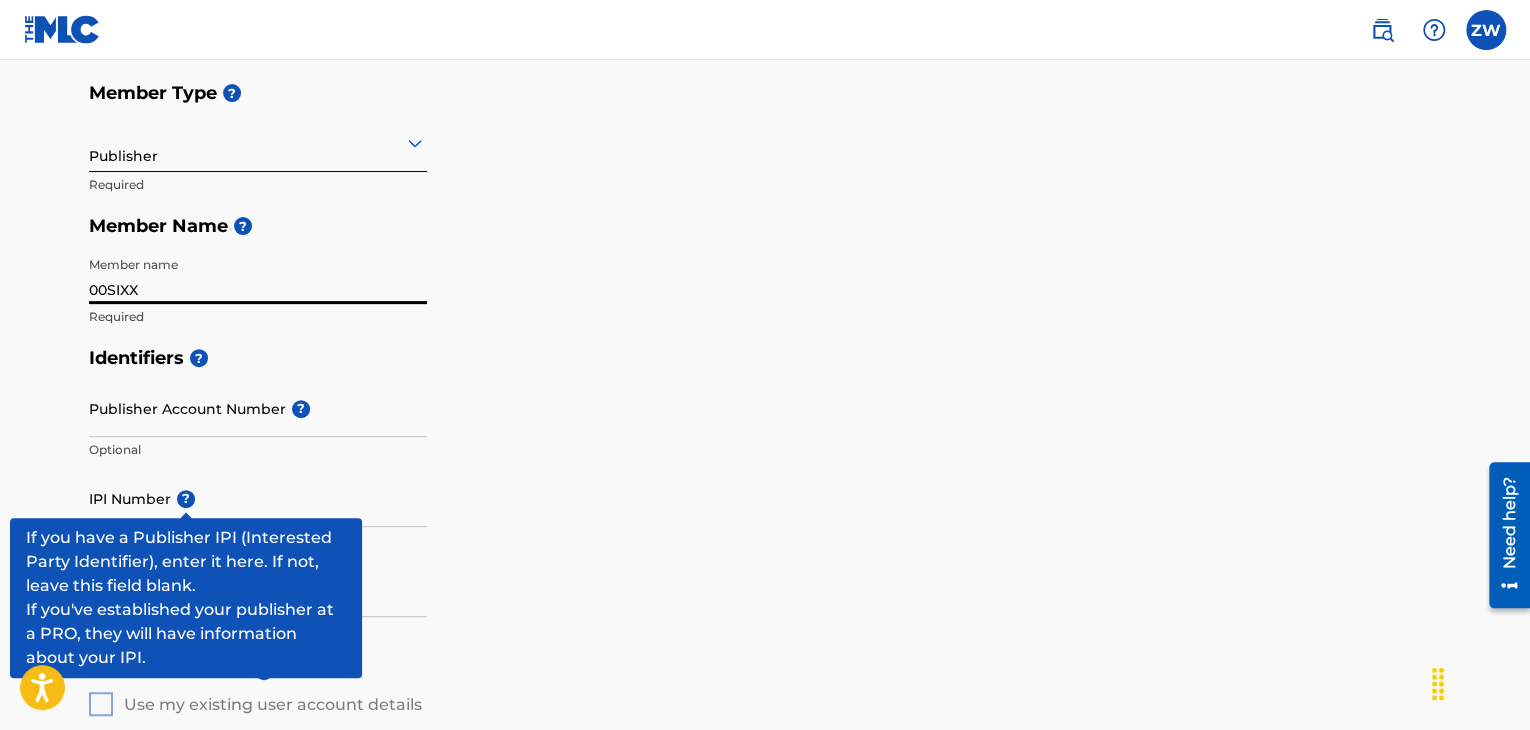 click on "?" at bounding box center (186, 499) 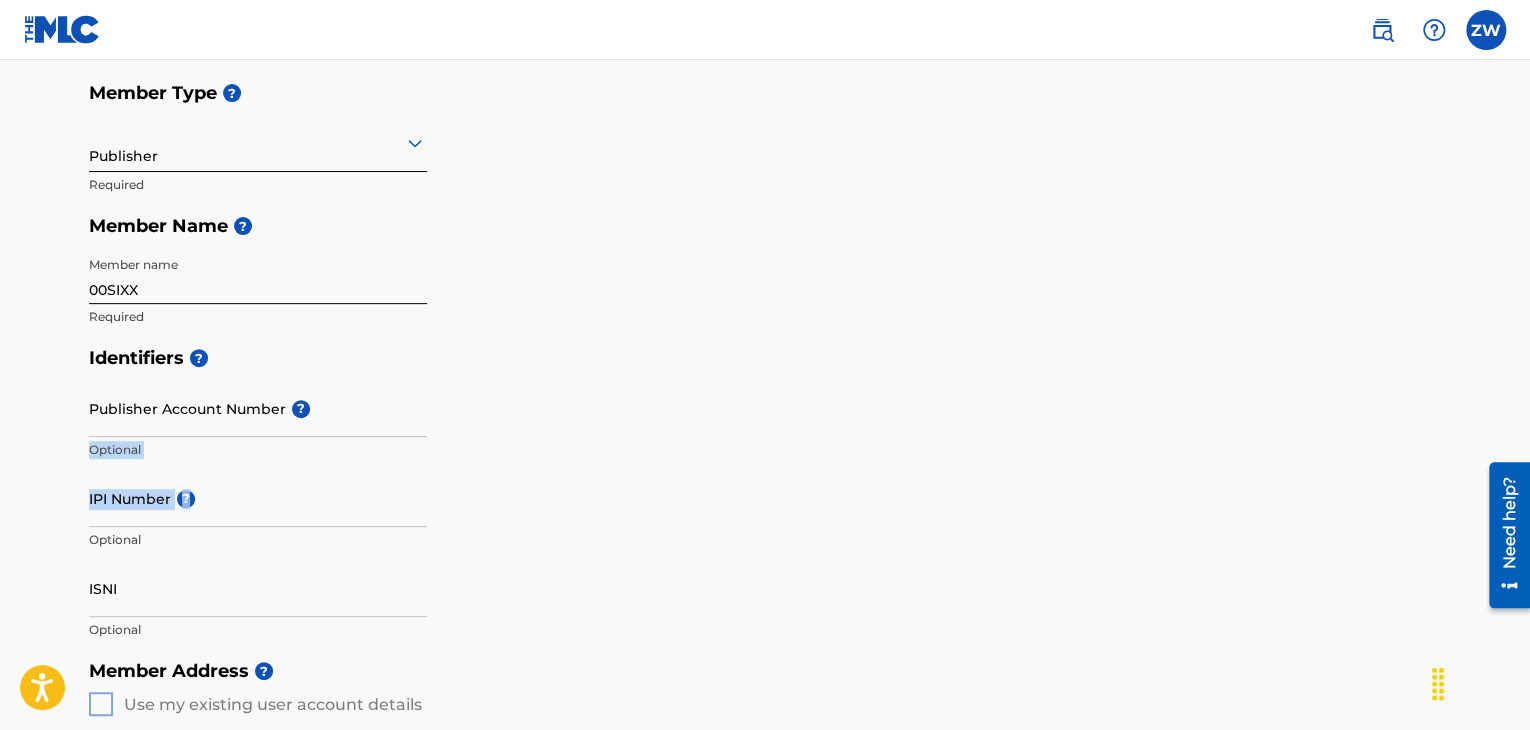 drag, startPoint x: 139, startPoint y: 526, endPoint x: 266, endPoint y: 526, distance: 127 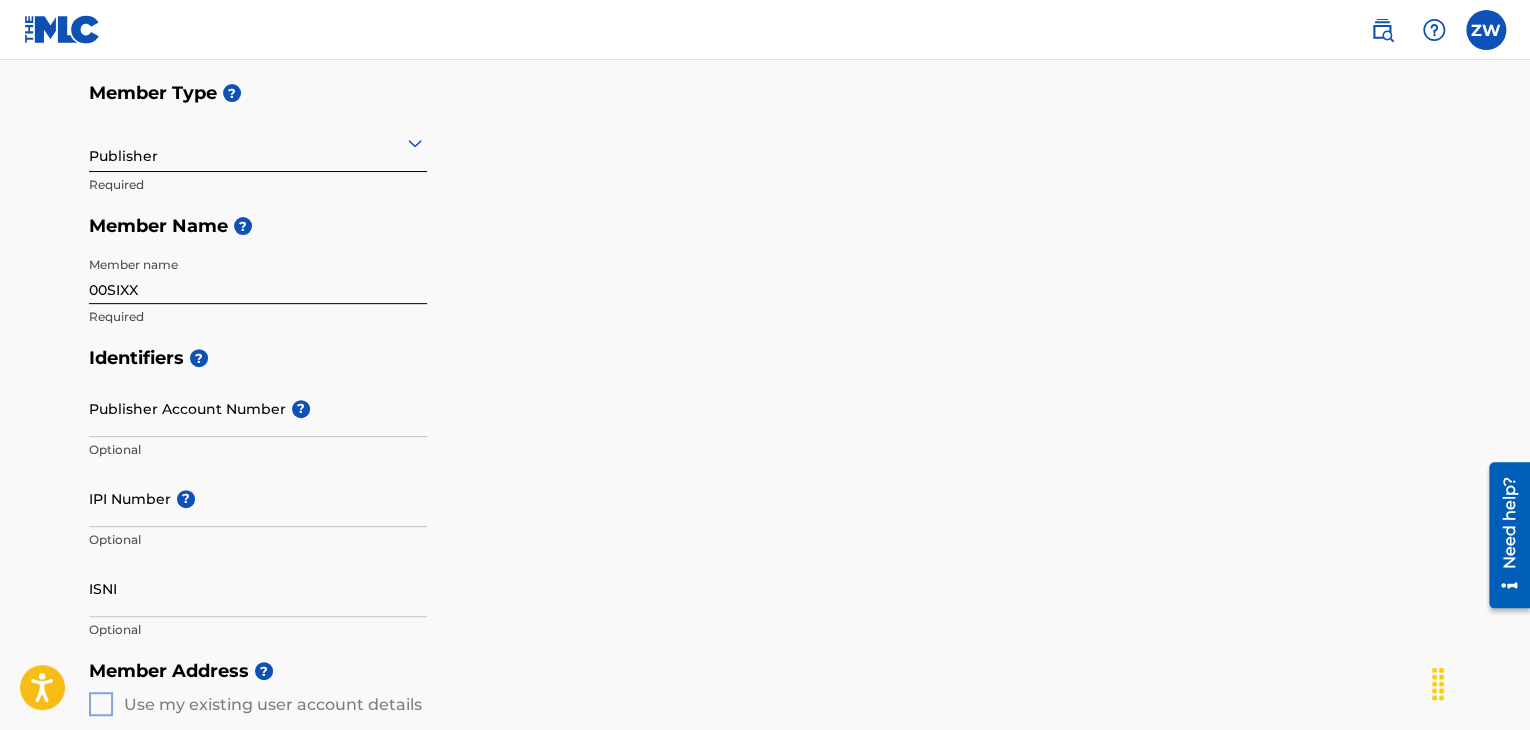 click on "IPI Number ?" at bounding box center (258, 498) 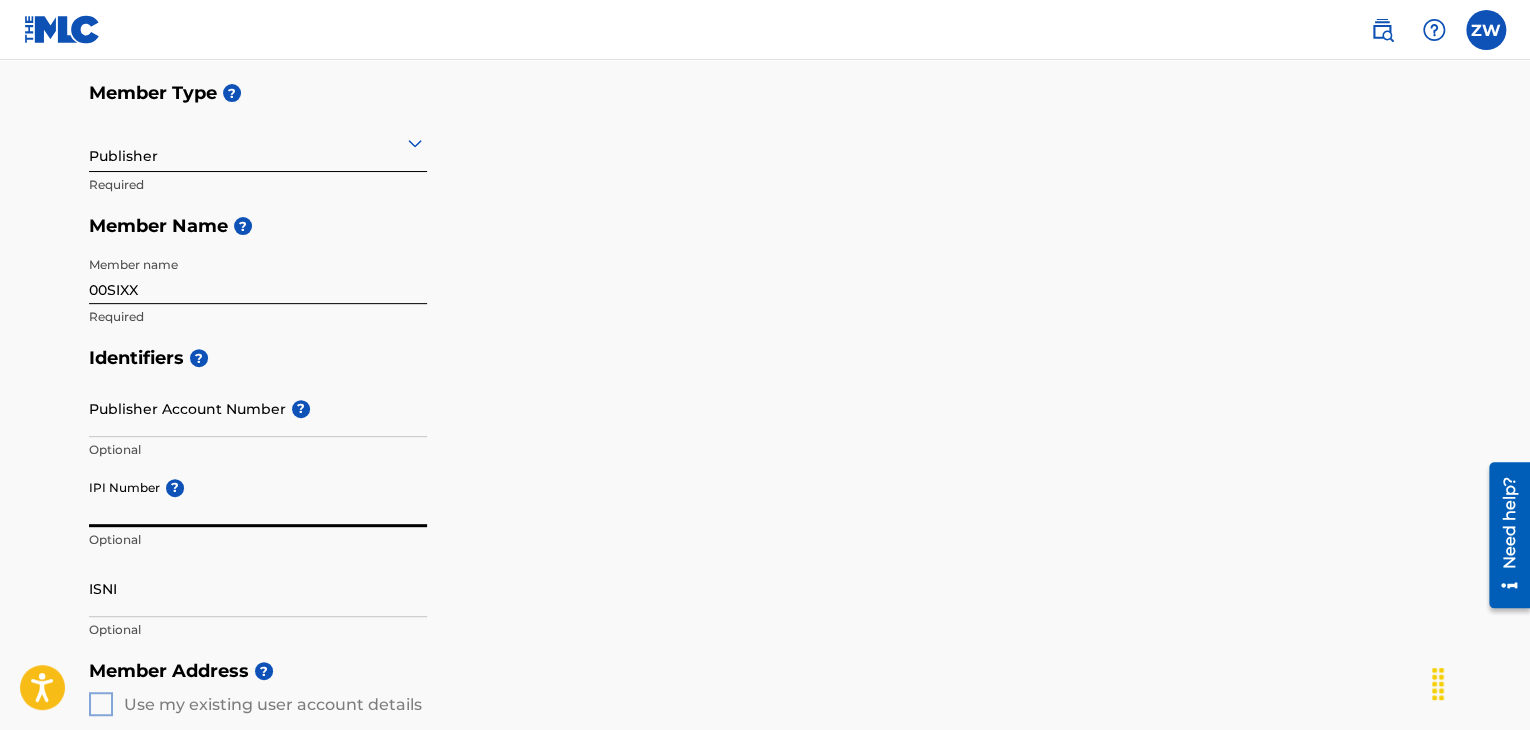 click on "IPI Number ?" at bounding box center [258, 498] 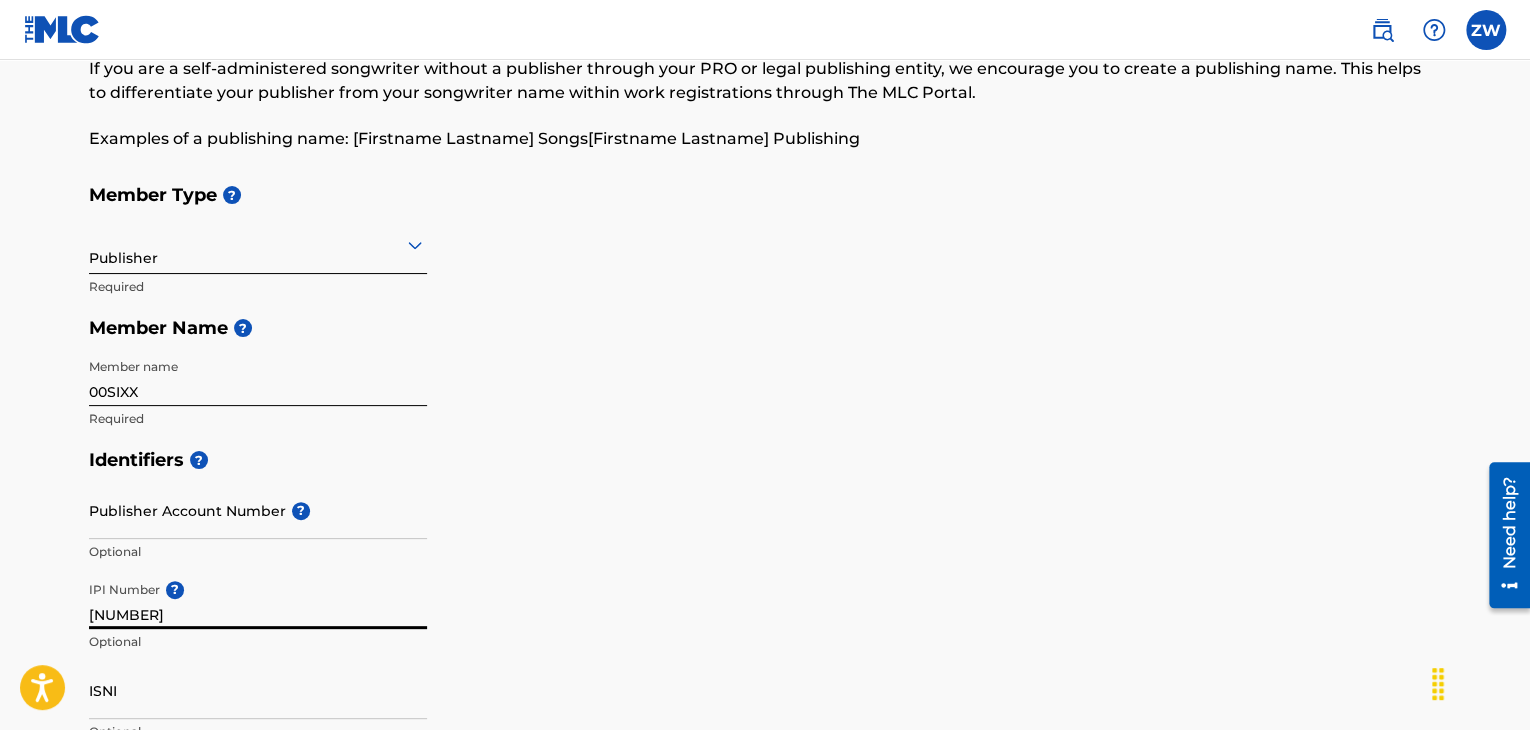 scroll, scrollTop: 111, scrollLeft: 0, axis: vertical 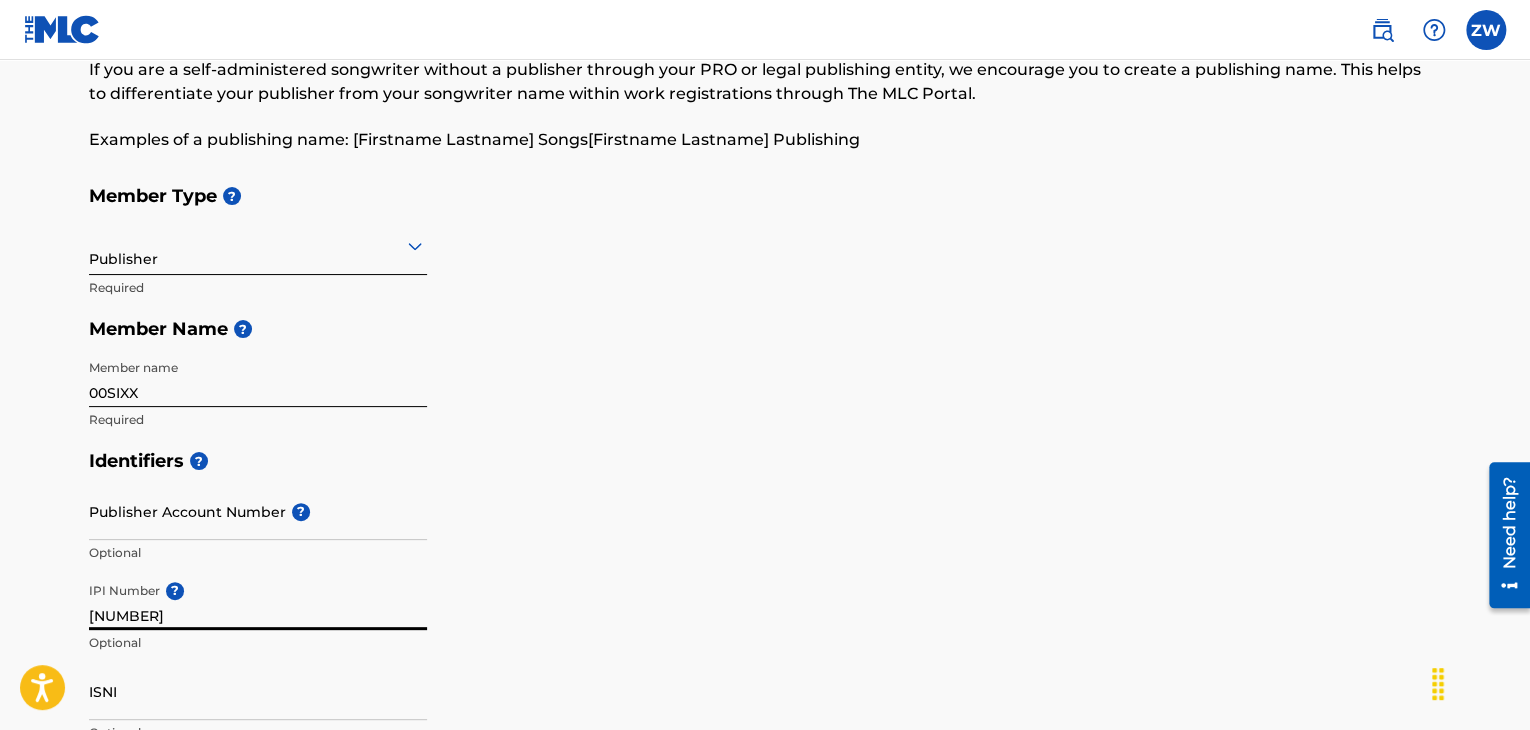 type on "[NUMBER]" 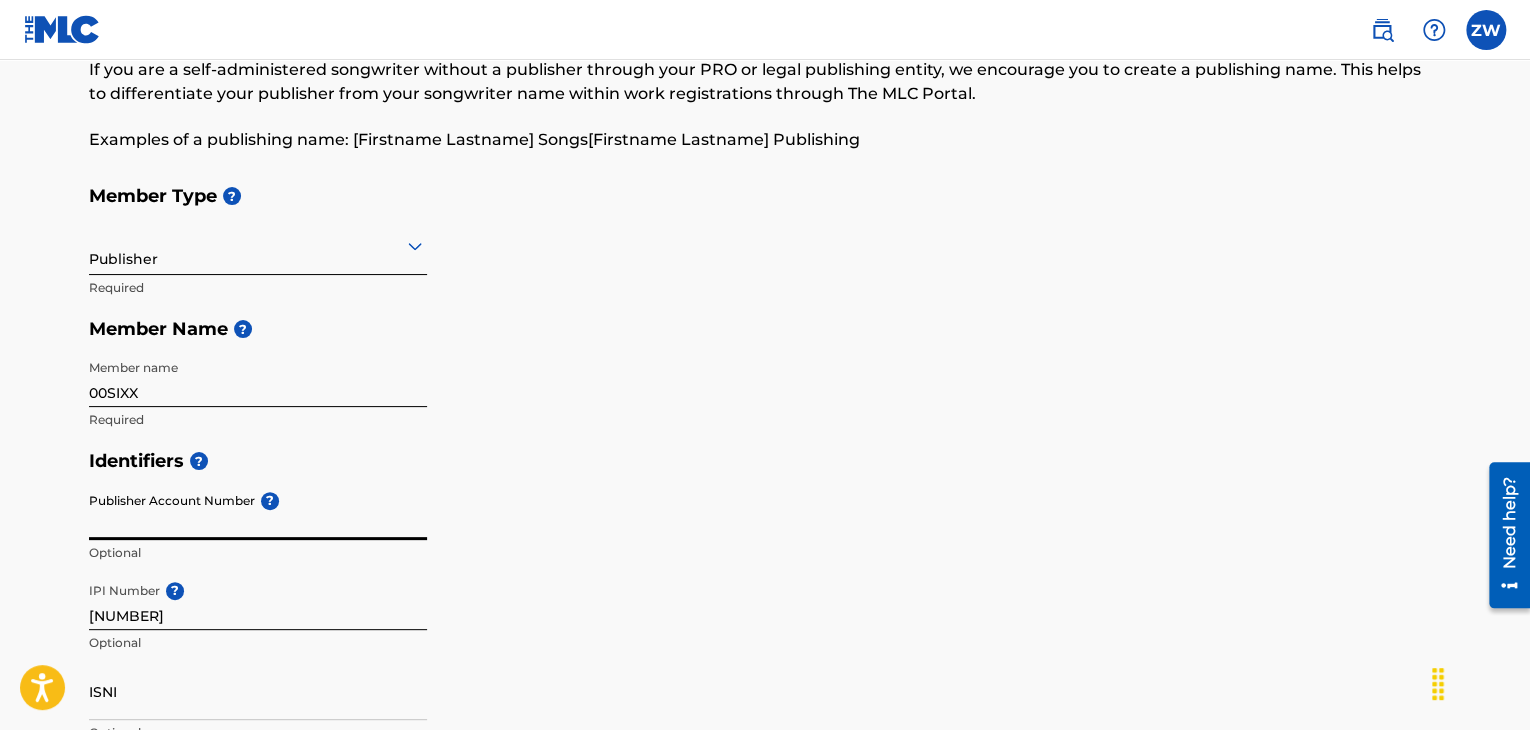 click on "Publisher Account Number ?" at bounding box center [258, 511] 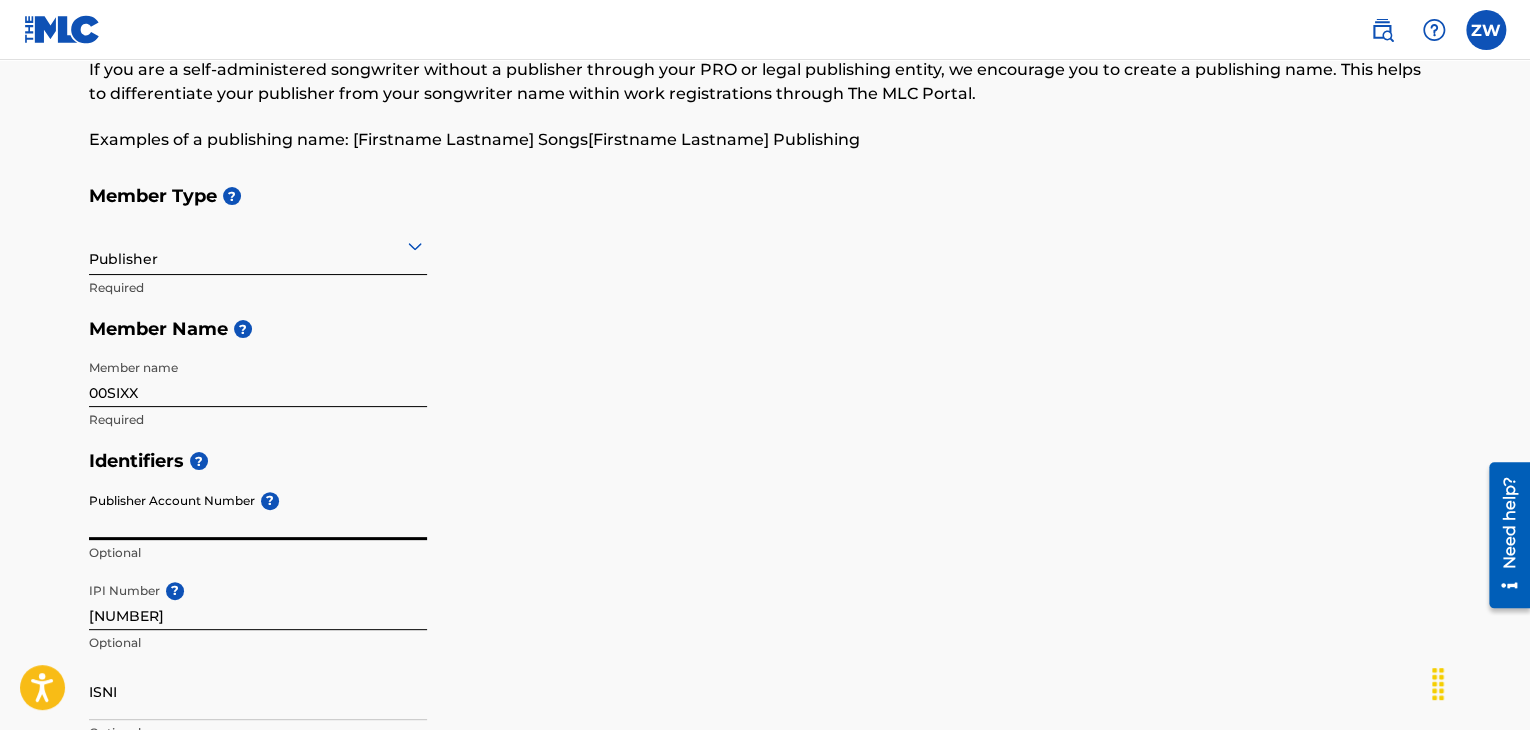 click on "Publisher" at bounding box center [258, 245] 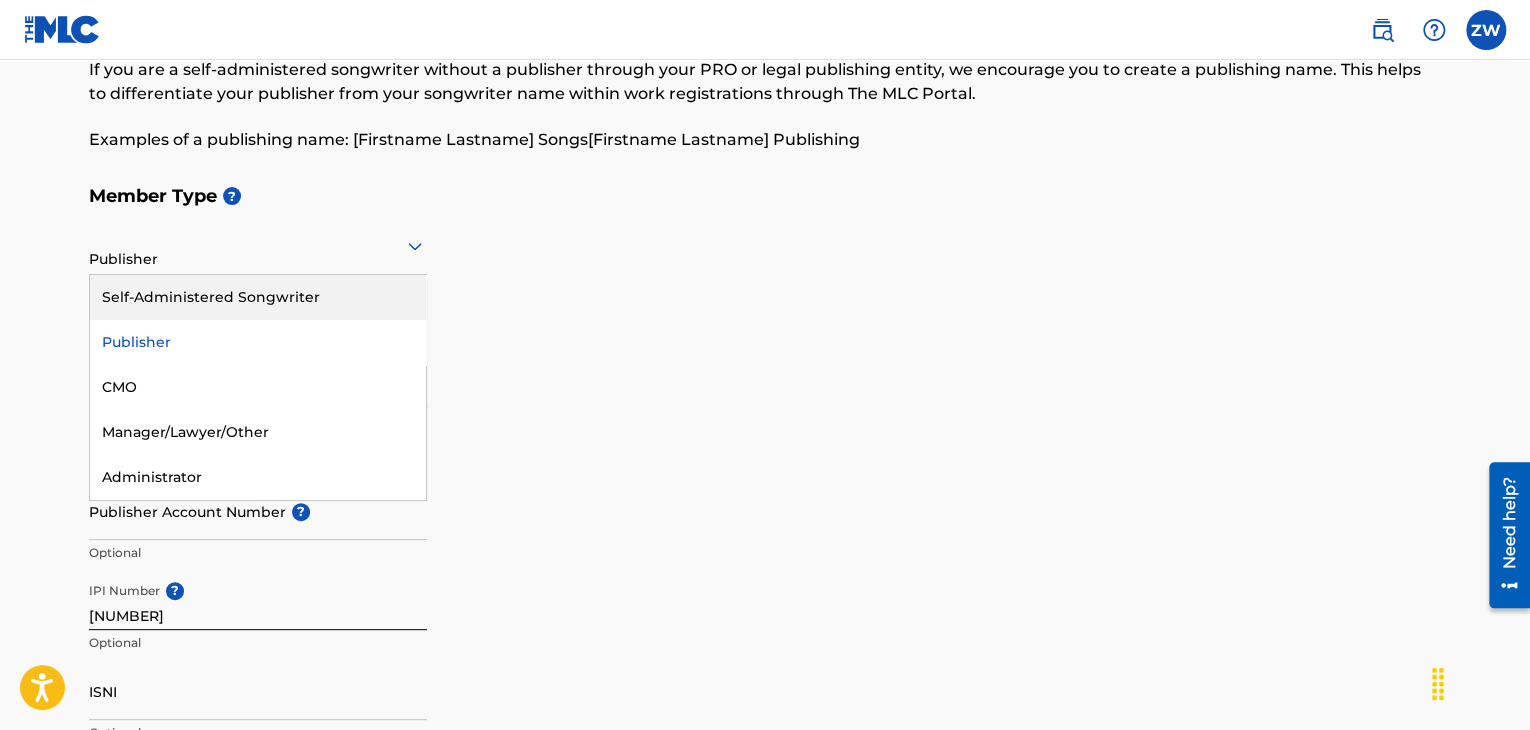 click on "Self-Administered Songwriter" at bounding box center [258, 297] 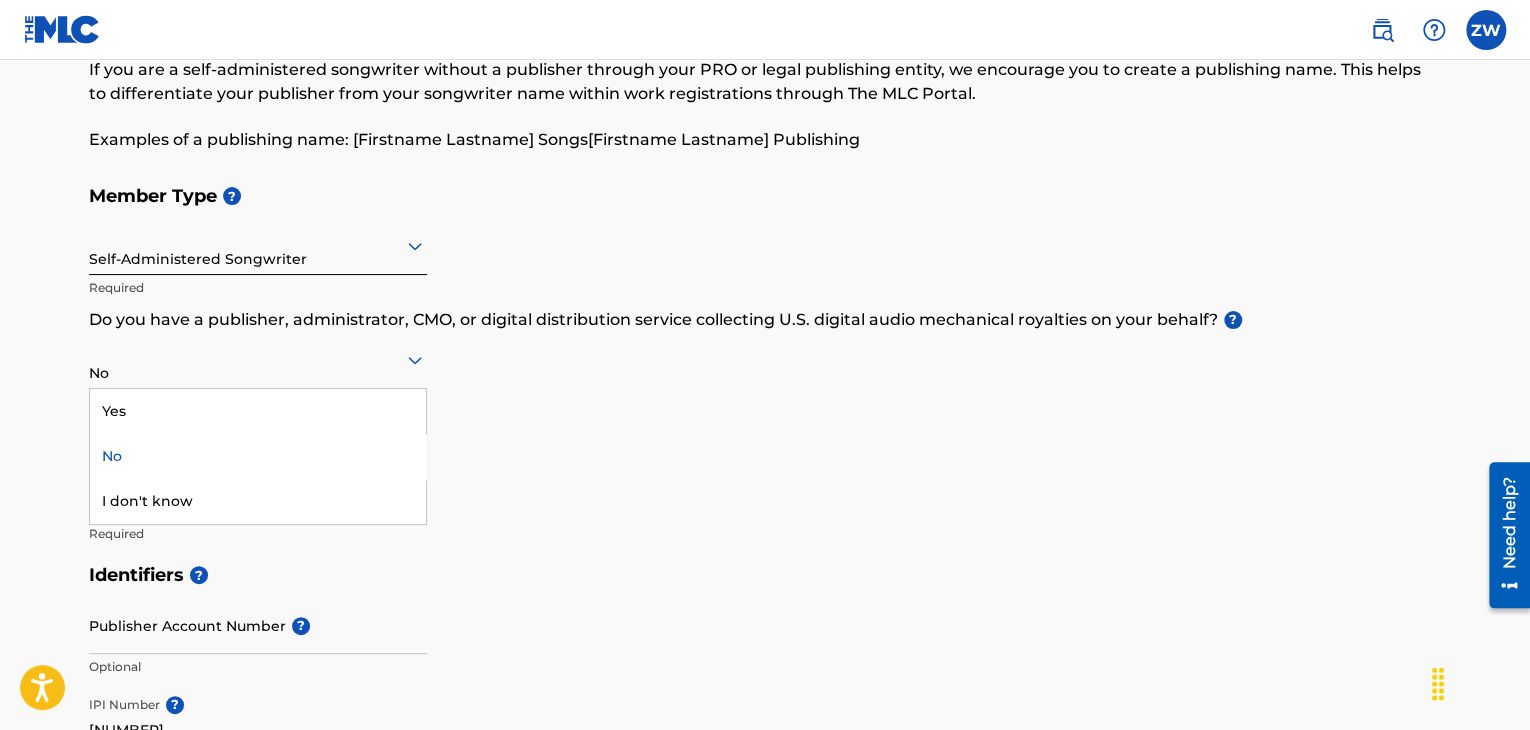 click 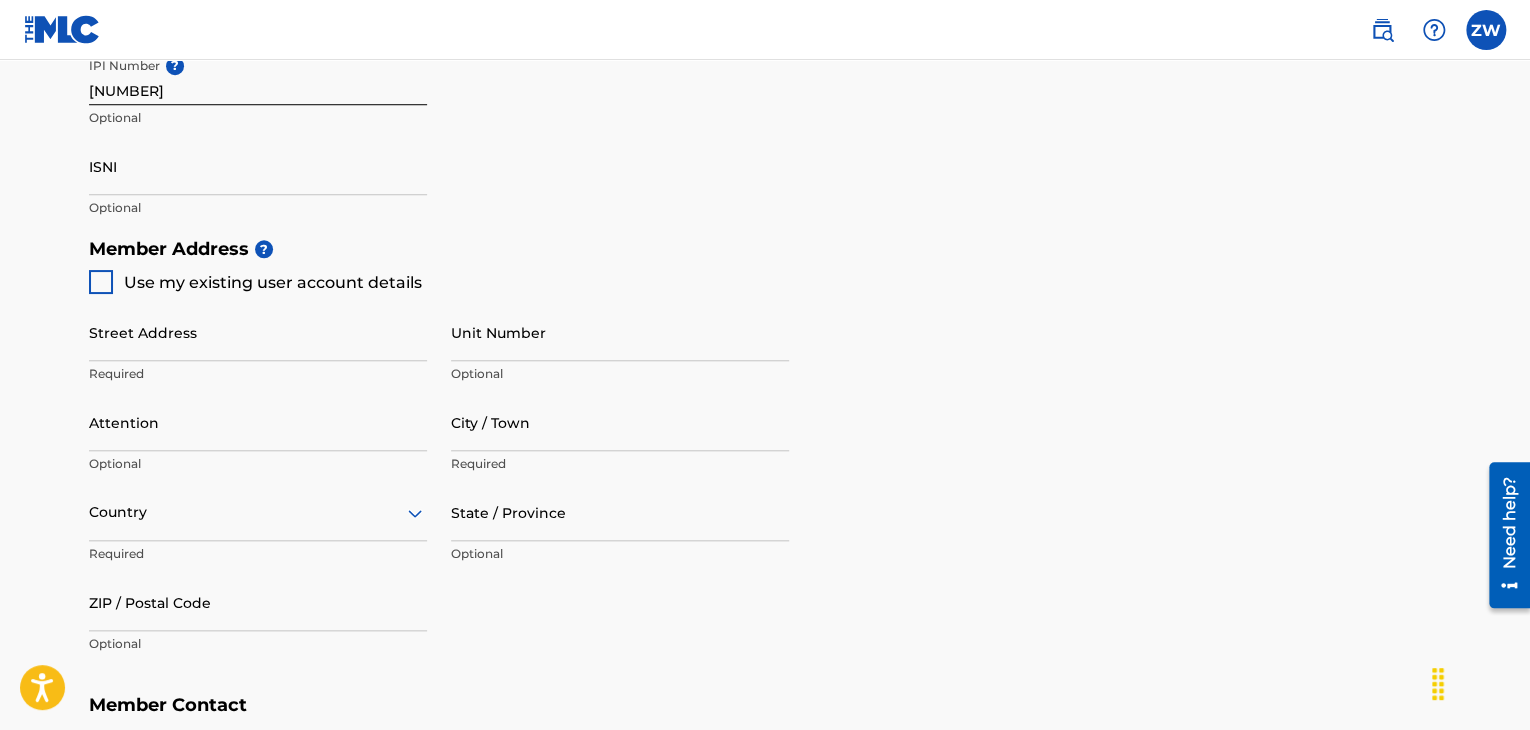 scroll, scrollTop: 755, scrollLeft: 0, axis: vertical 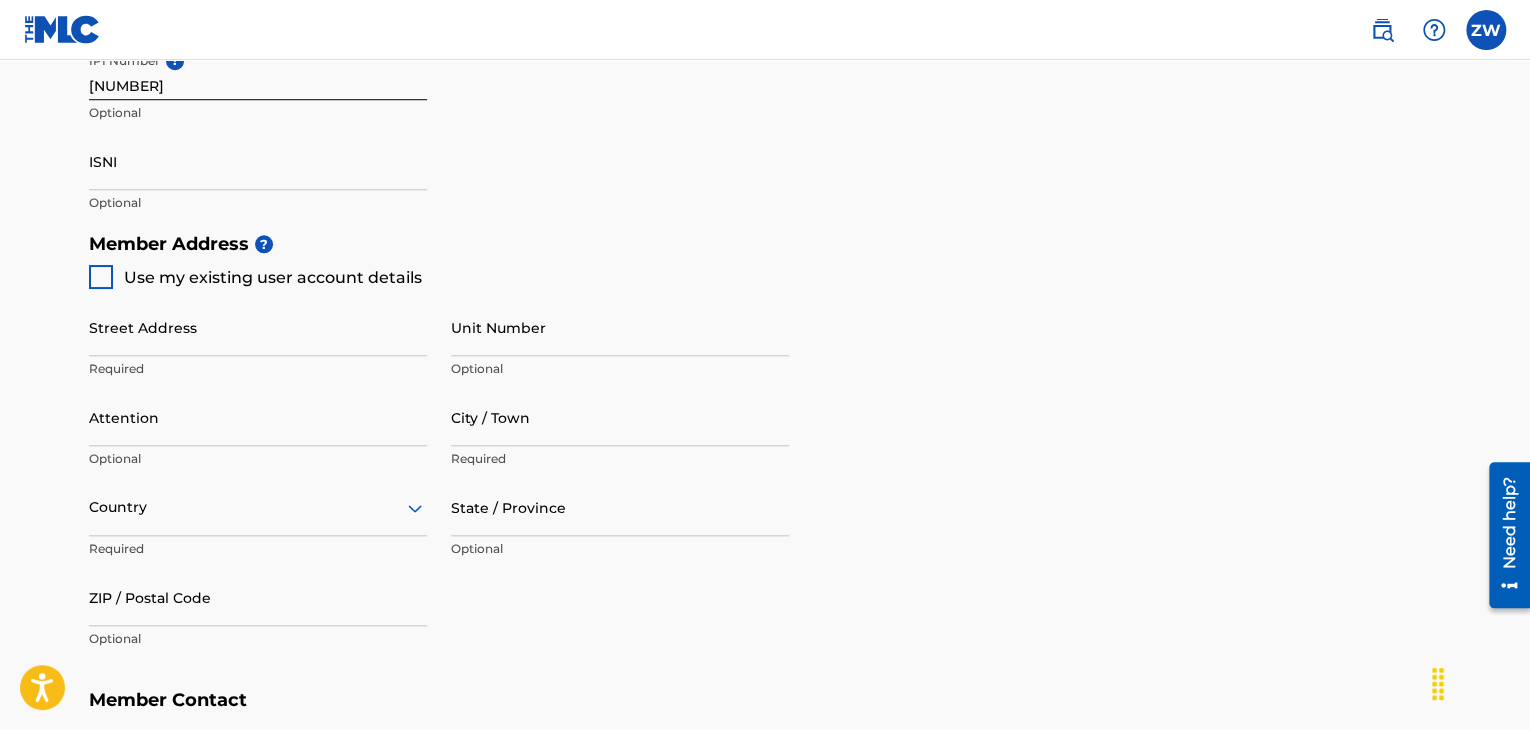 click at bounding box center (101, 277) 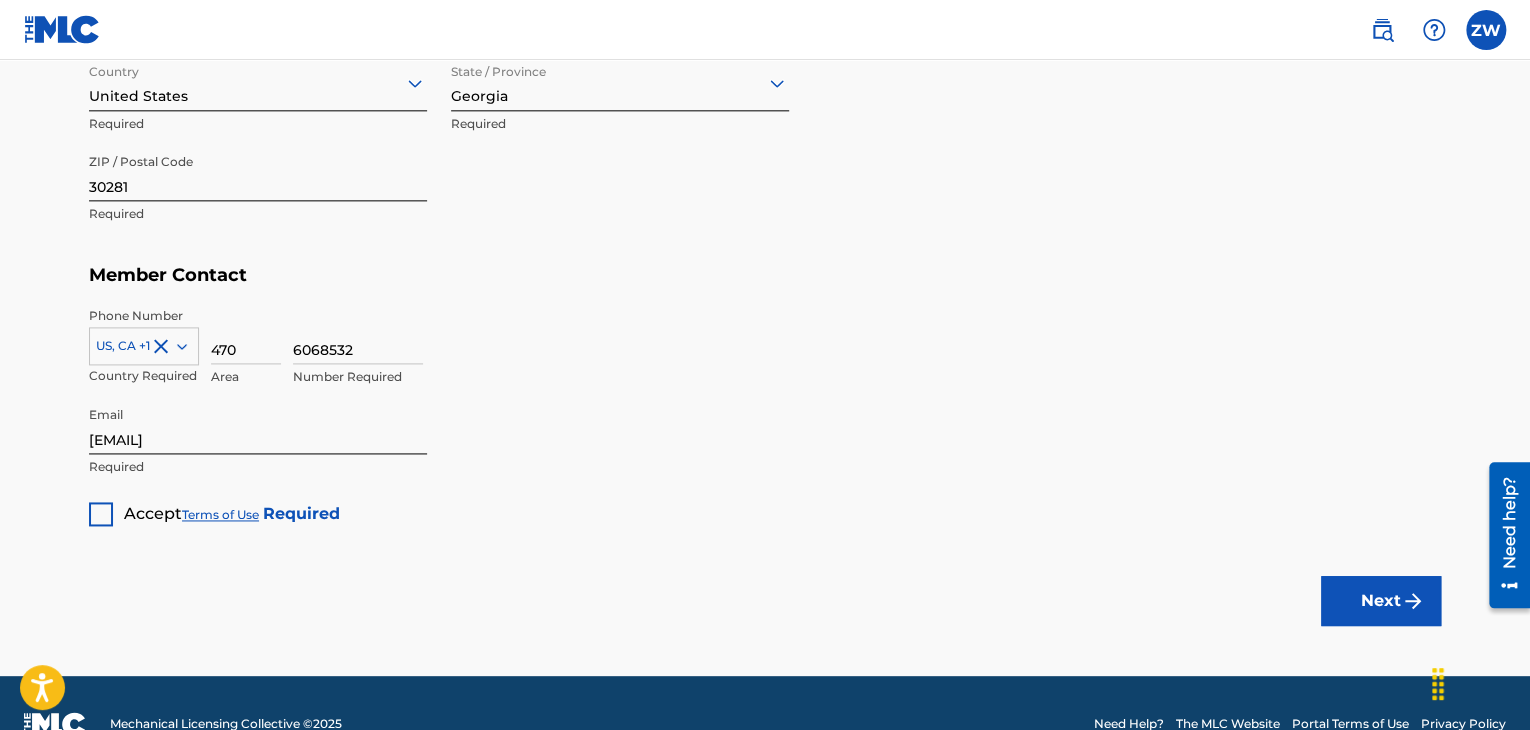 scroll, scrollTop: 1221, scrollLeft: 0, axis: vertical 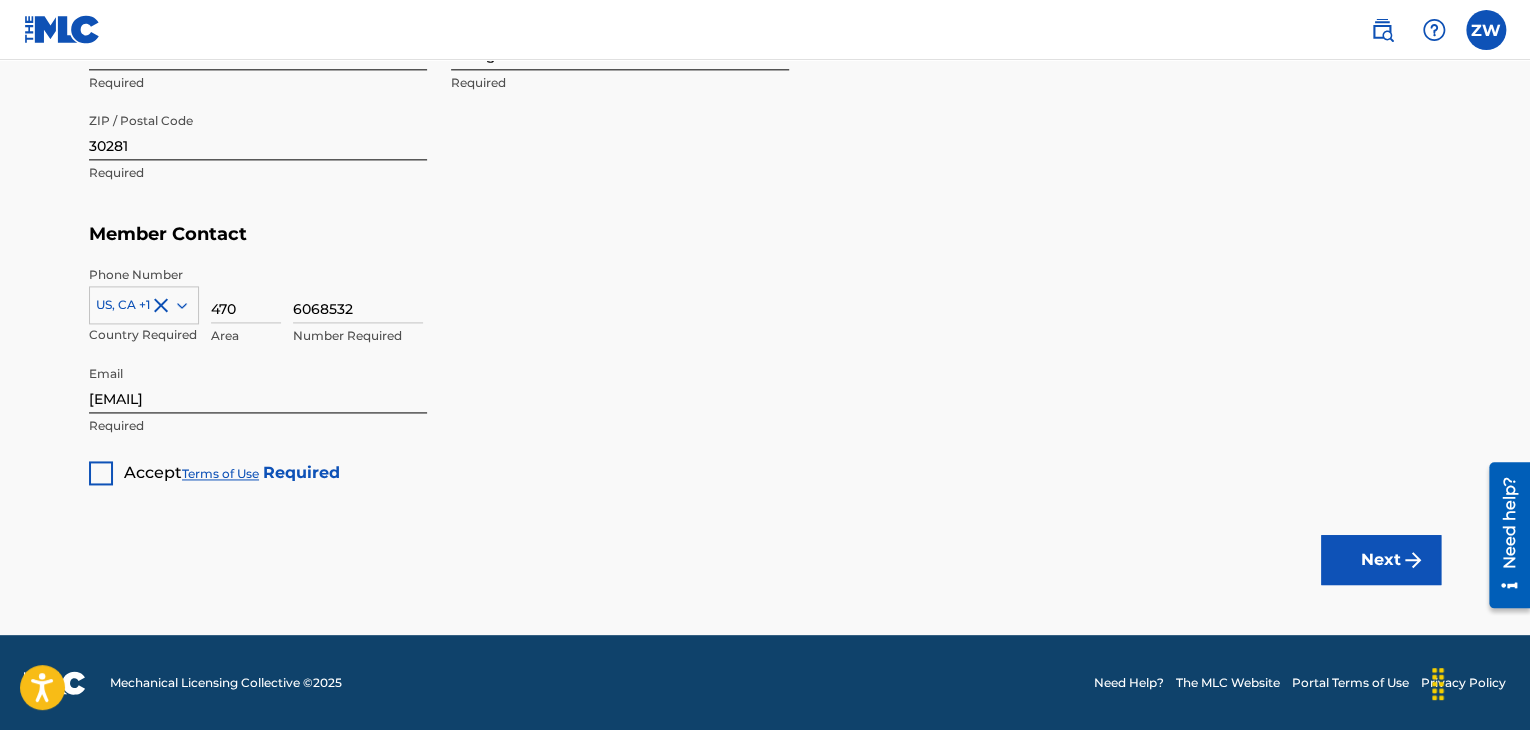 click on "Accept  Terms of Use   Required" at bounding box center [214, 465] 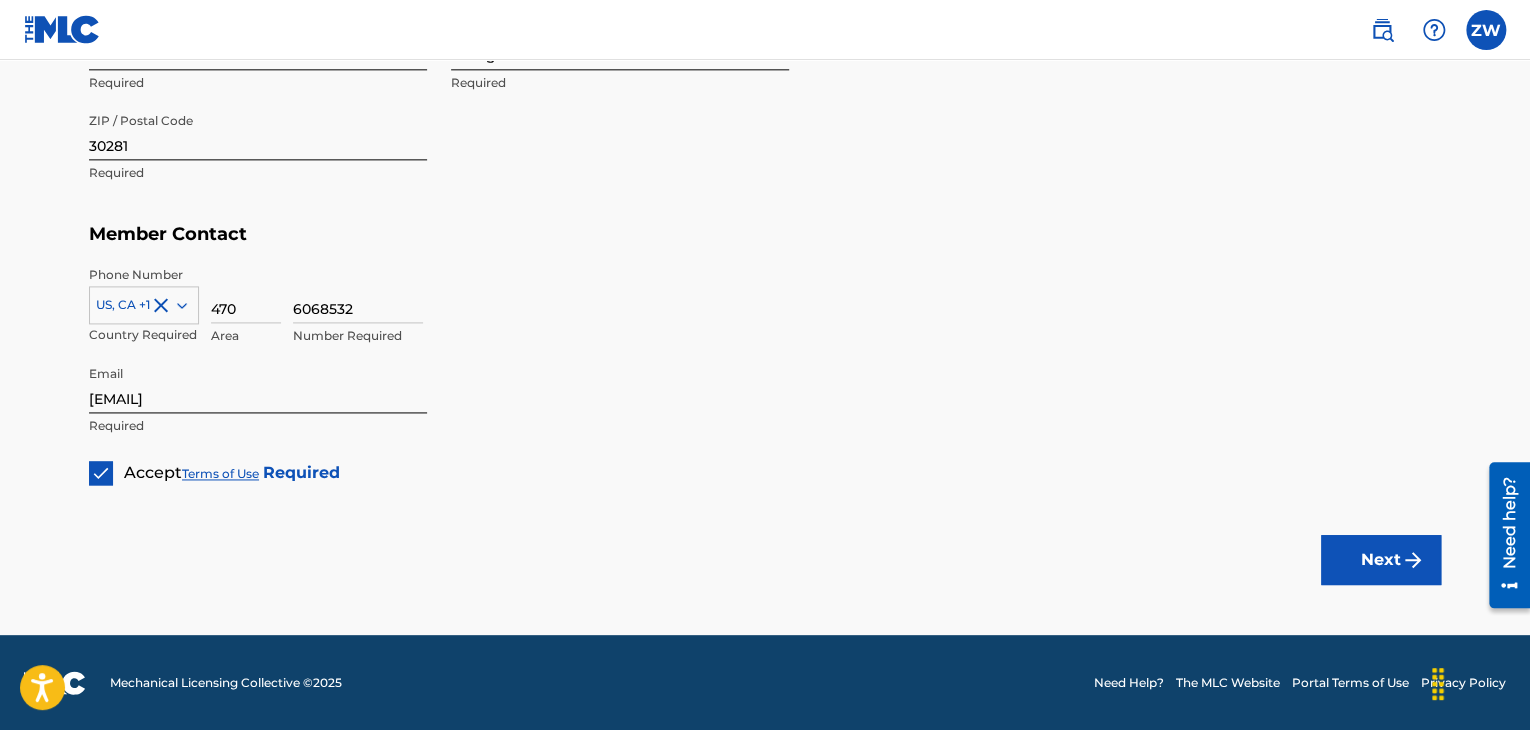 click at bounding box center (1413, 560) 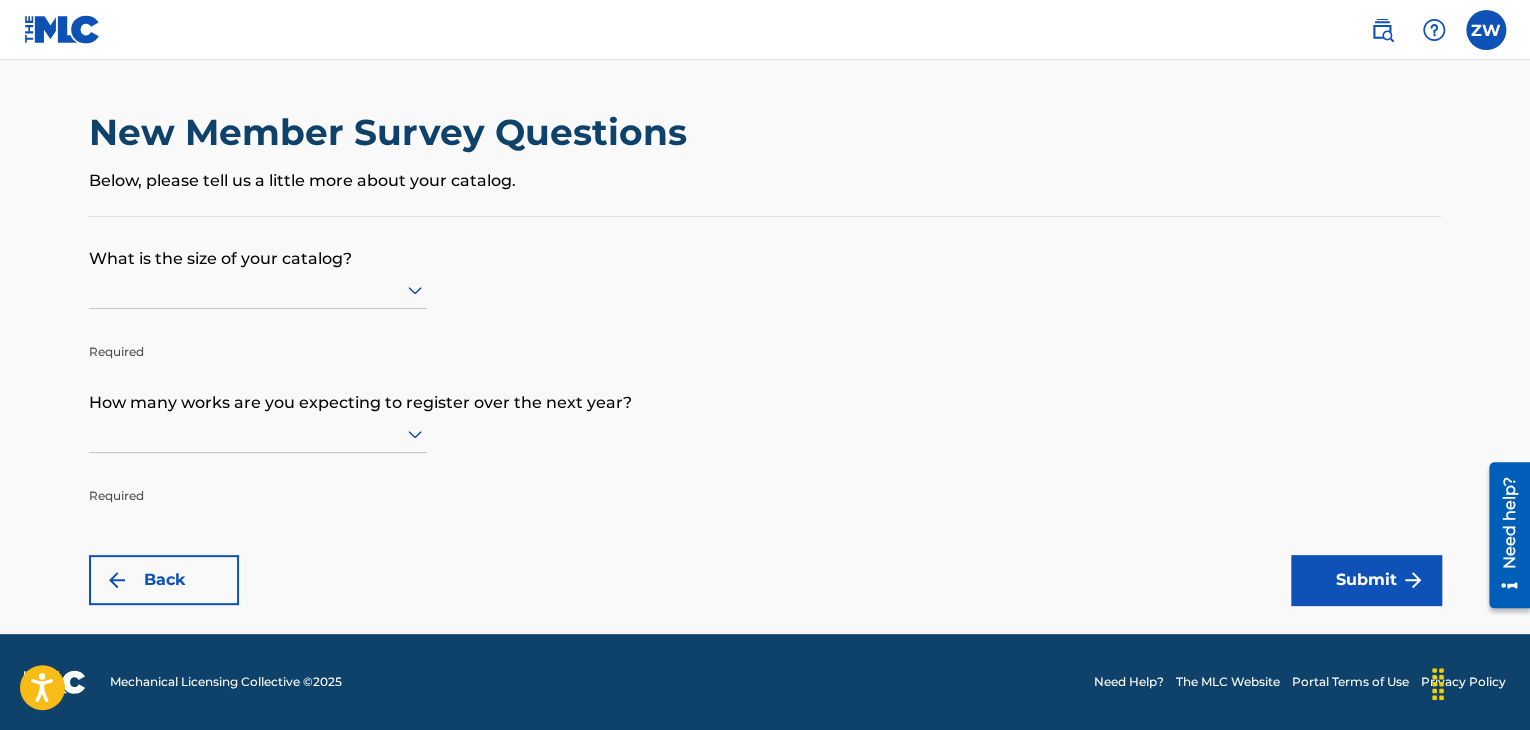 scroll, scrollTop: 0, scrollLeft: 0, axis: both 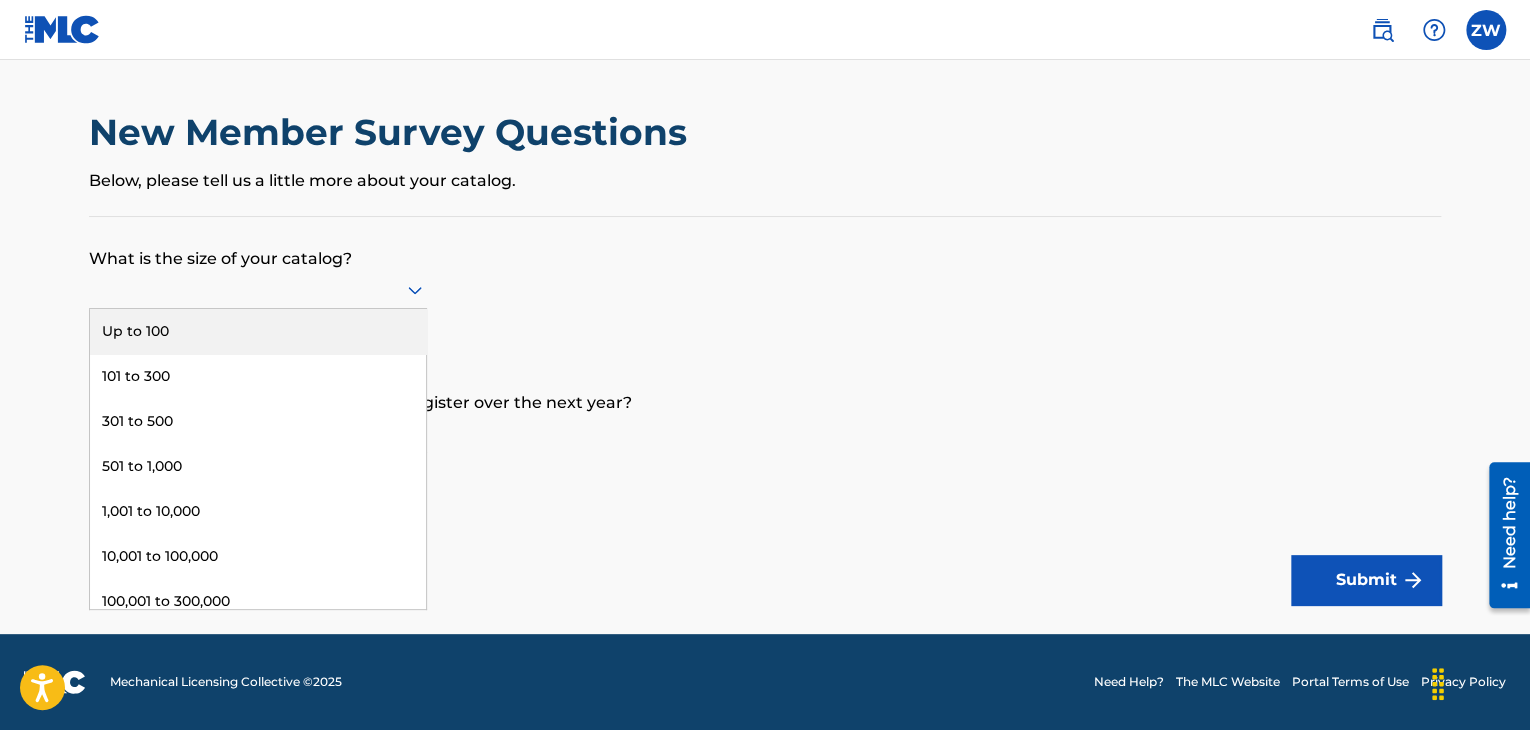 click on "Up to 100" at bounding box center (258, 331) 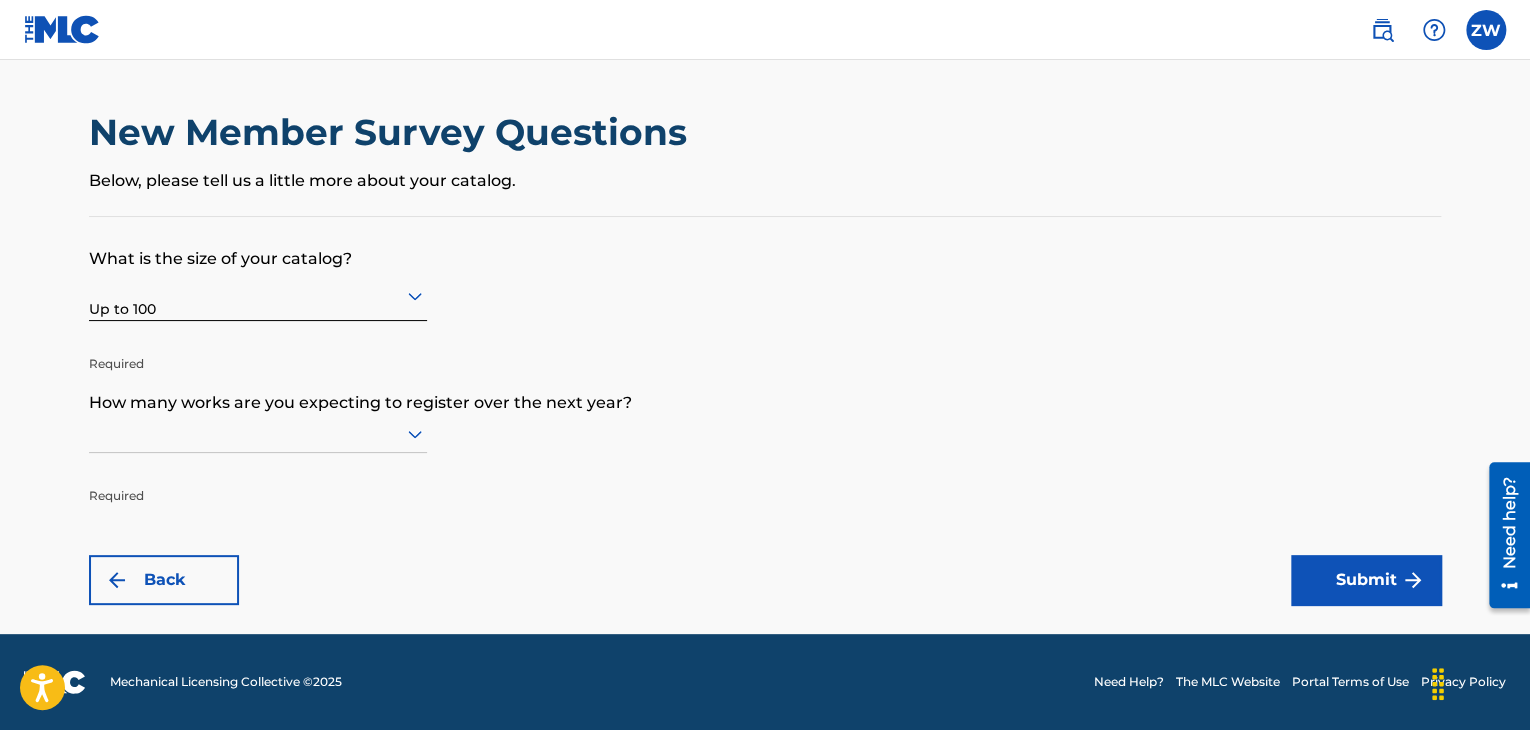 click at bounding box center [258, 433] 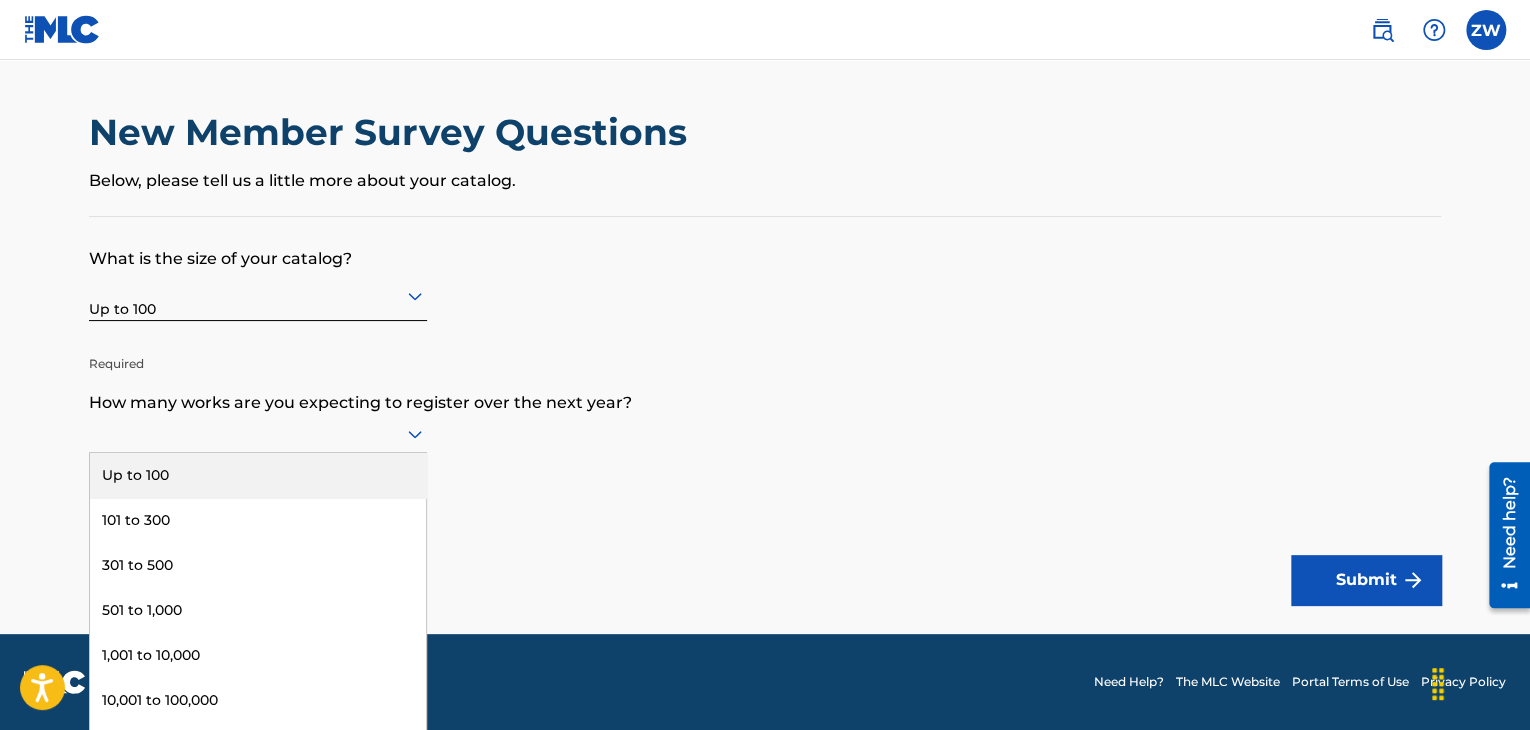 click on "Up to 100" at bounding box center (258, 475) 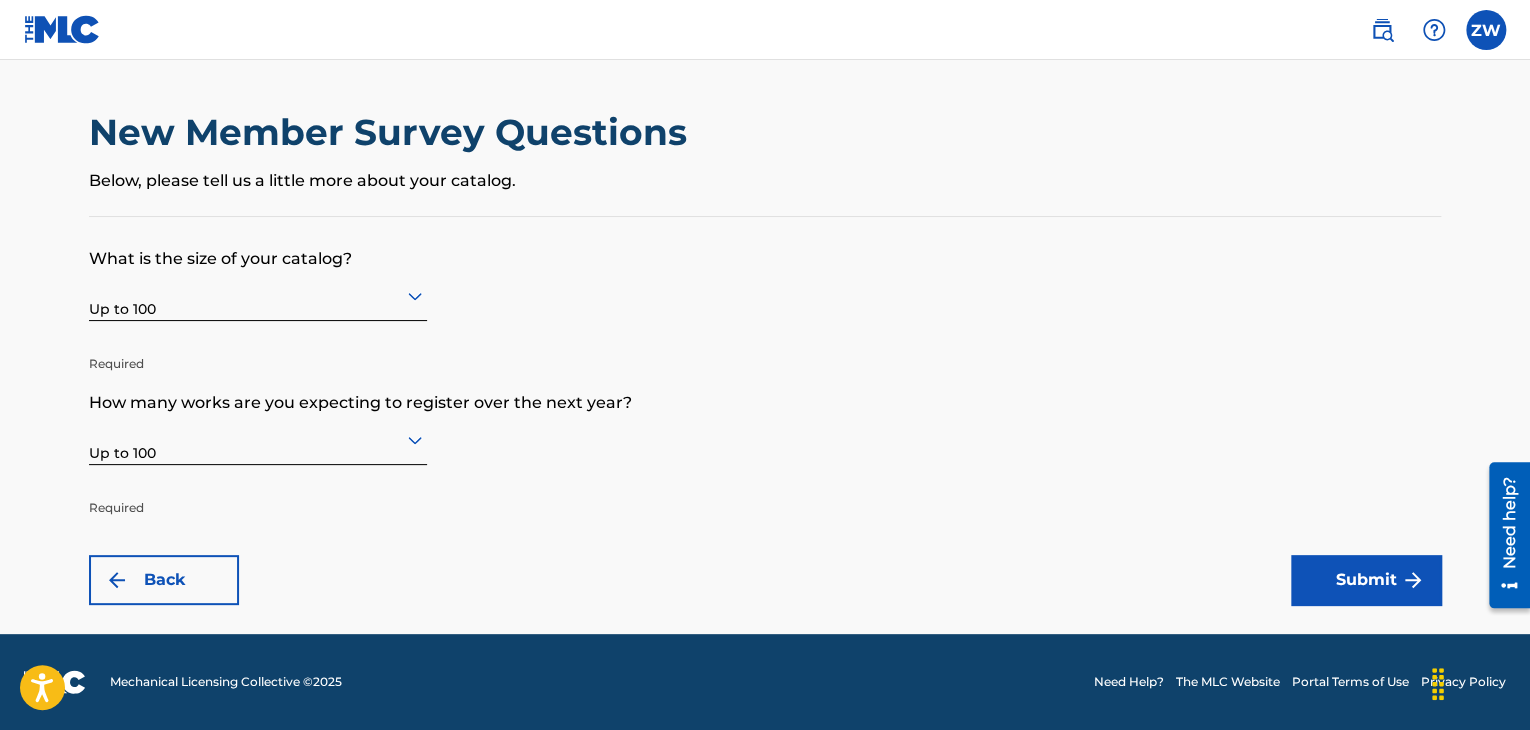 click on "Submit" at bounding box center [1366, 580] 